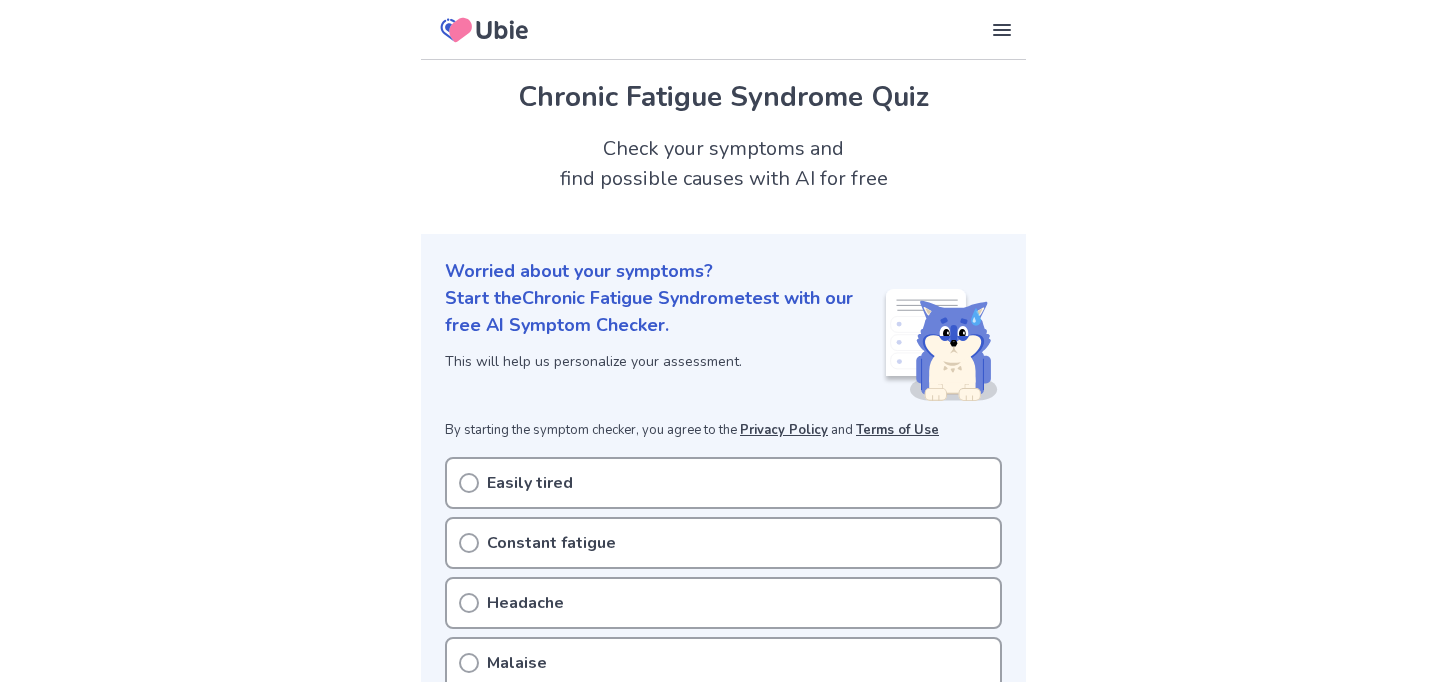 scroll, scrollTop: 0, scrollLeft: 0, axis: both 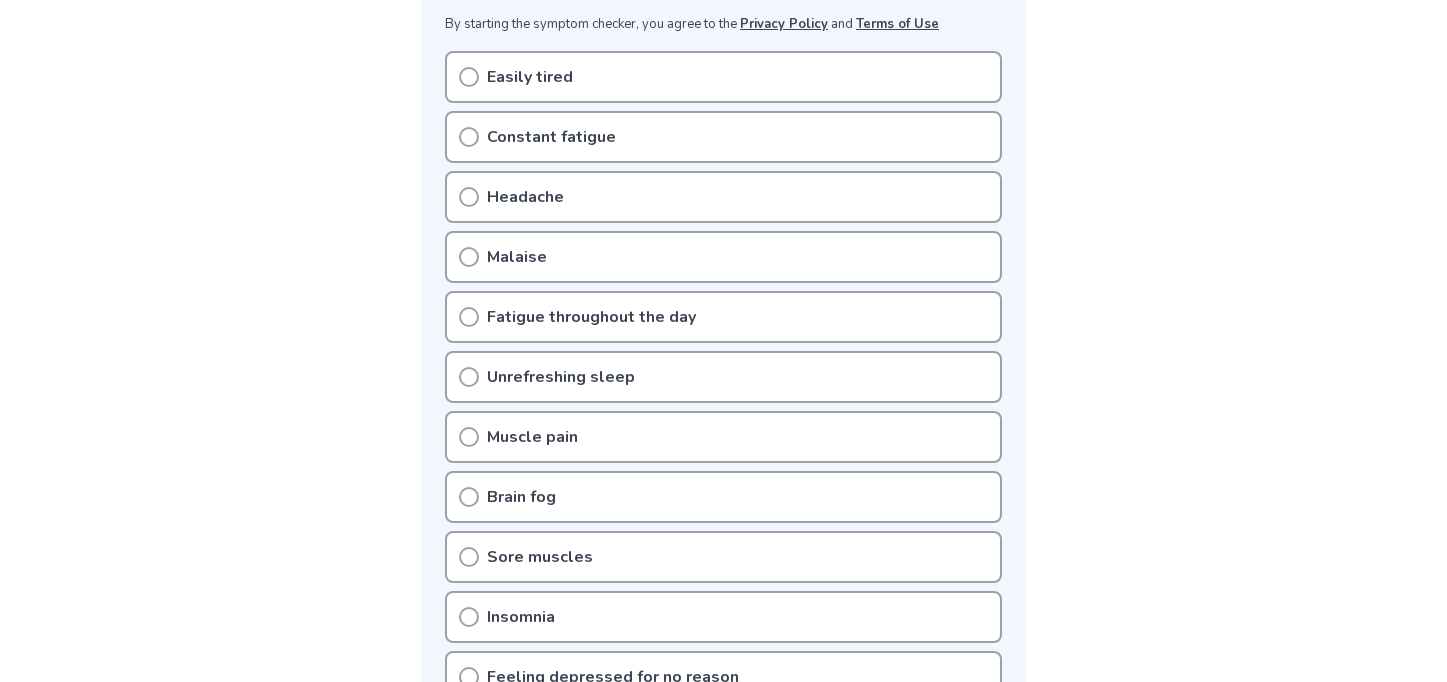 click 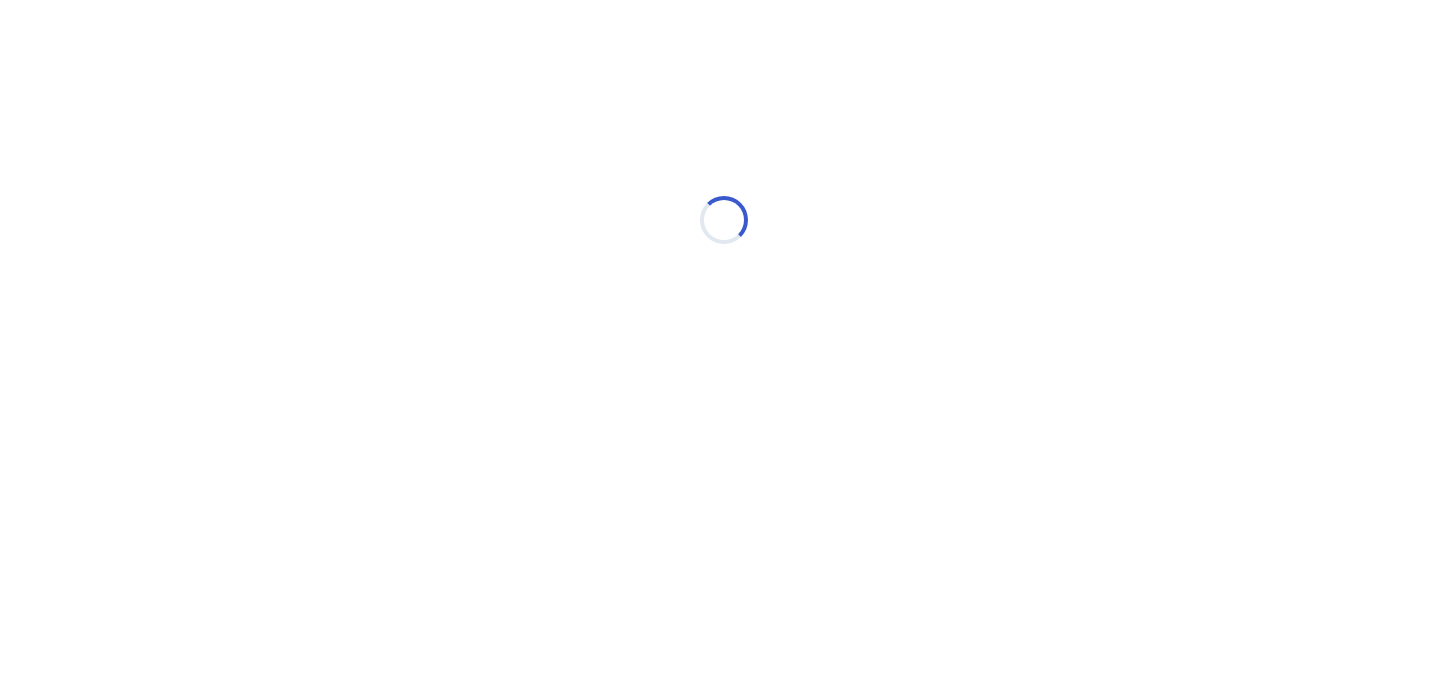 scroll, scrollTop: 0, scrollLeft: 0, axis: both 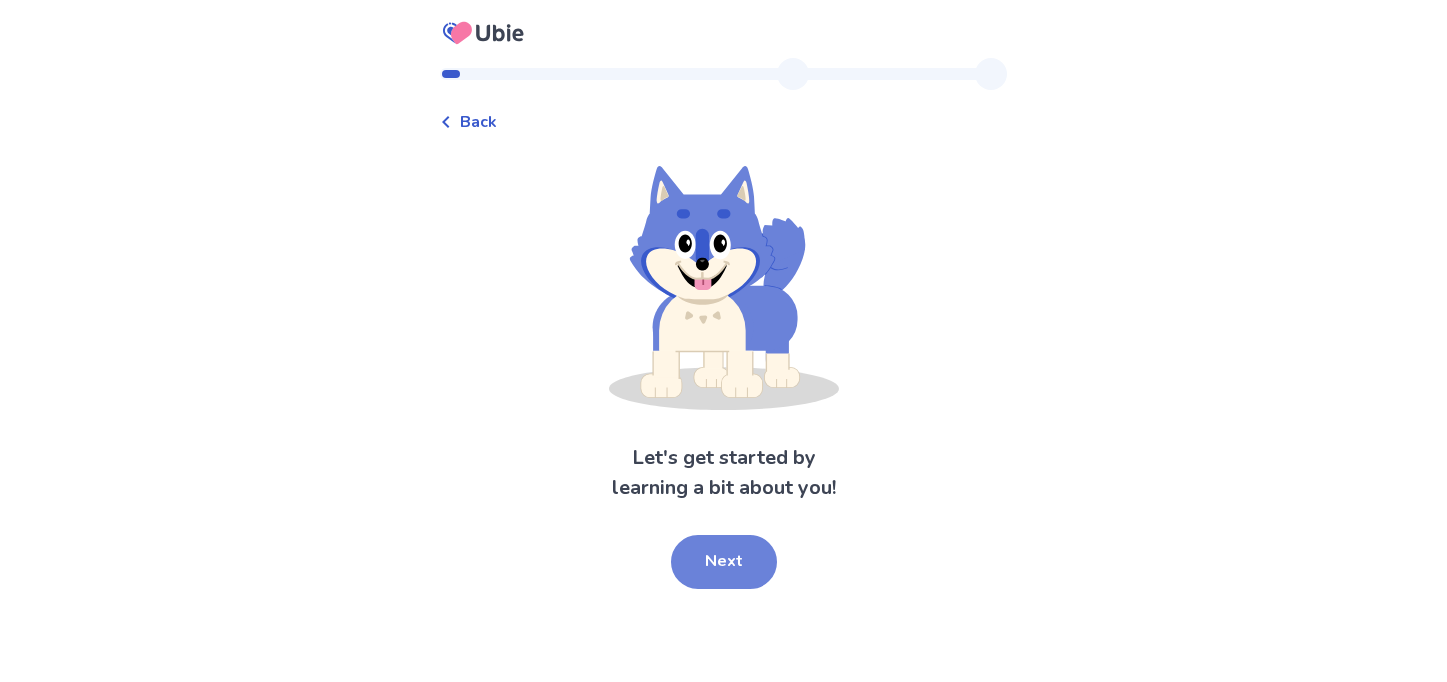 click on "Next" at bounding box center (724, 562) 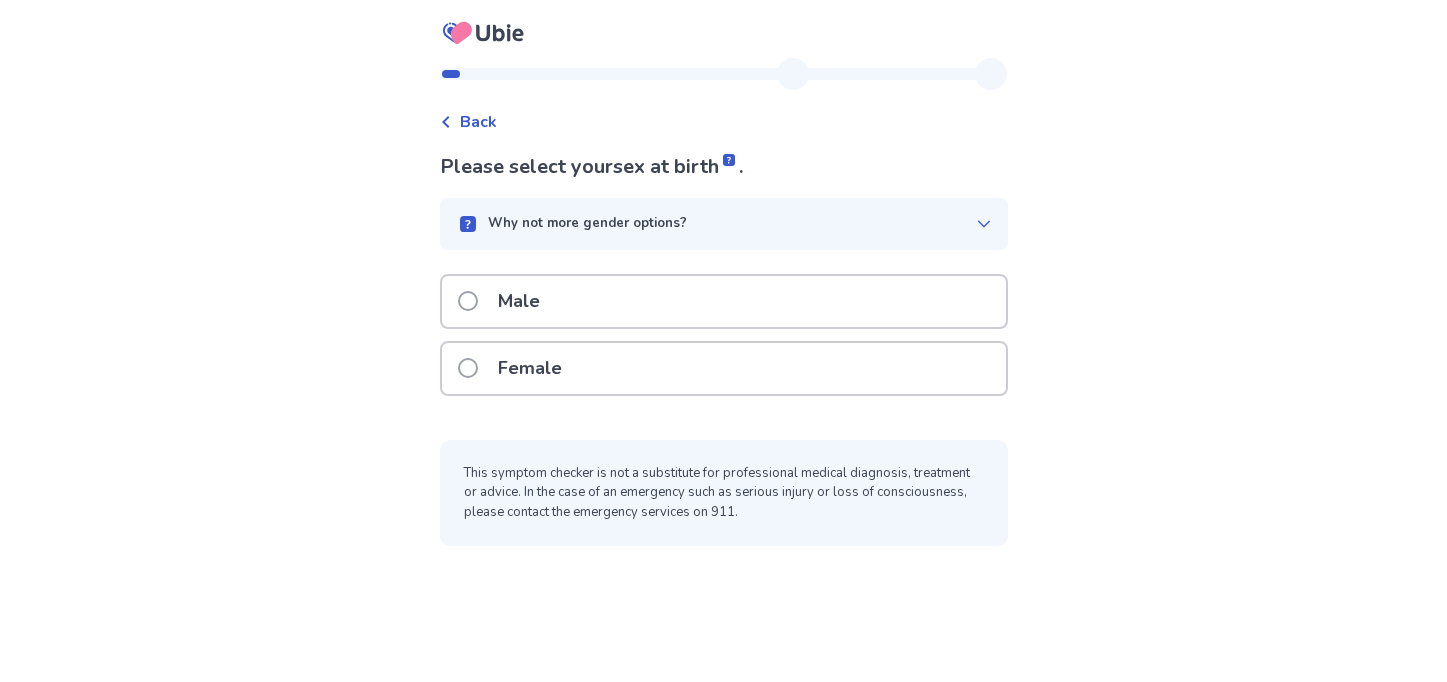 click on "Female" at bounding box center (724, 368) 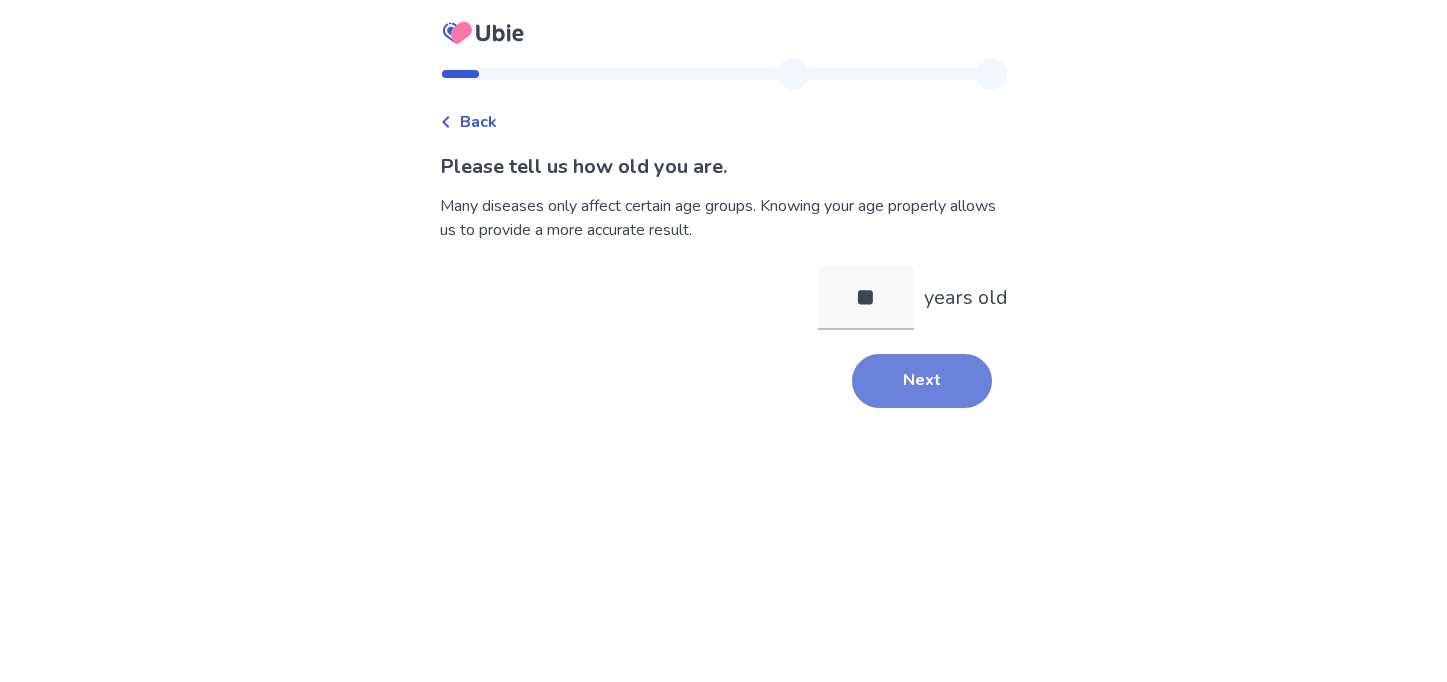 type on "**" 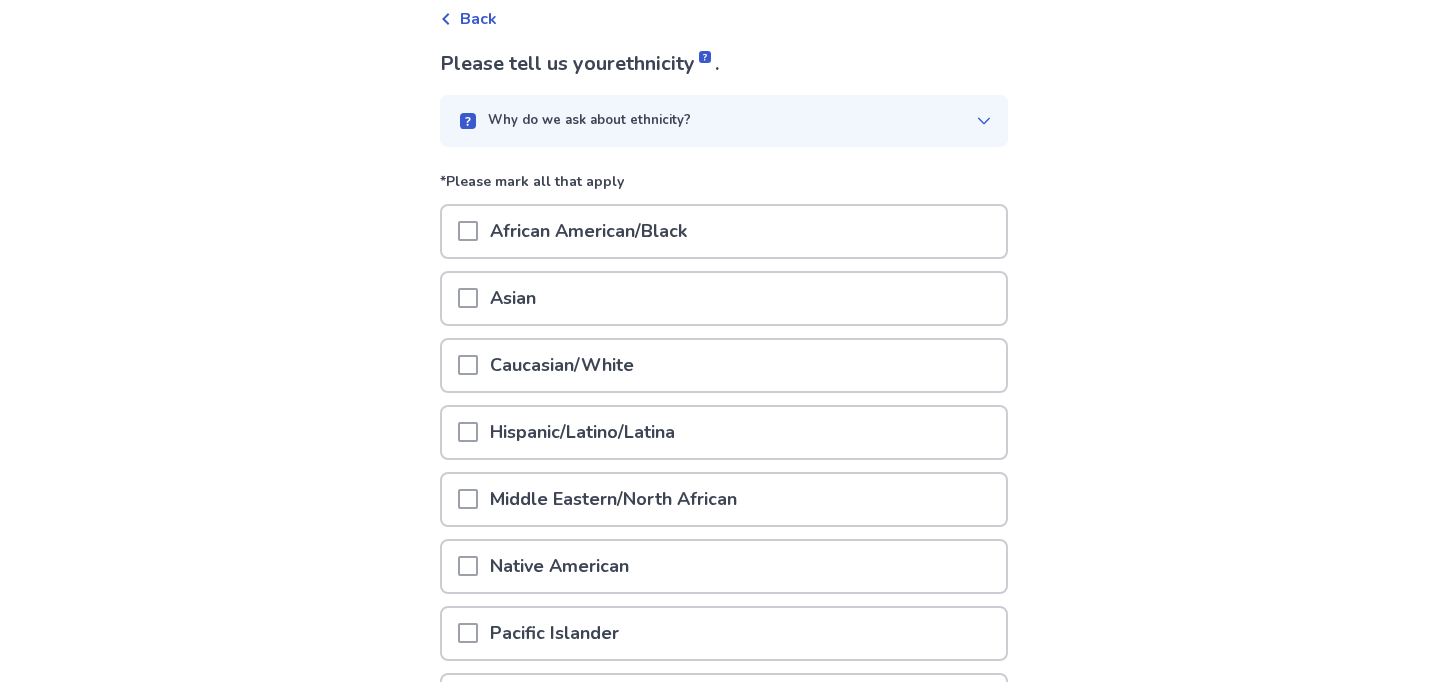 scroll, scrollTop: 149, scrollLeft: 0, axis: vertical 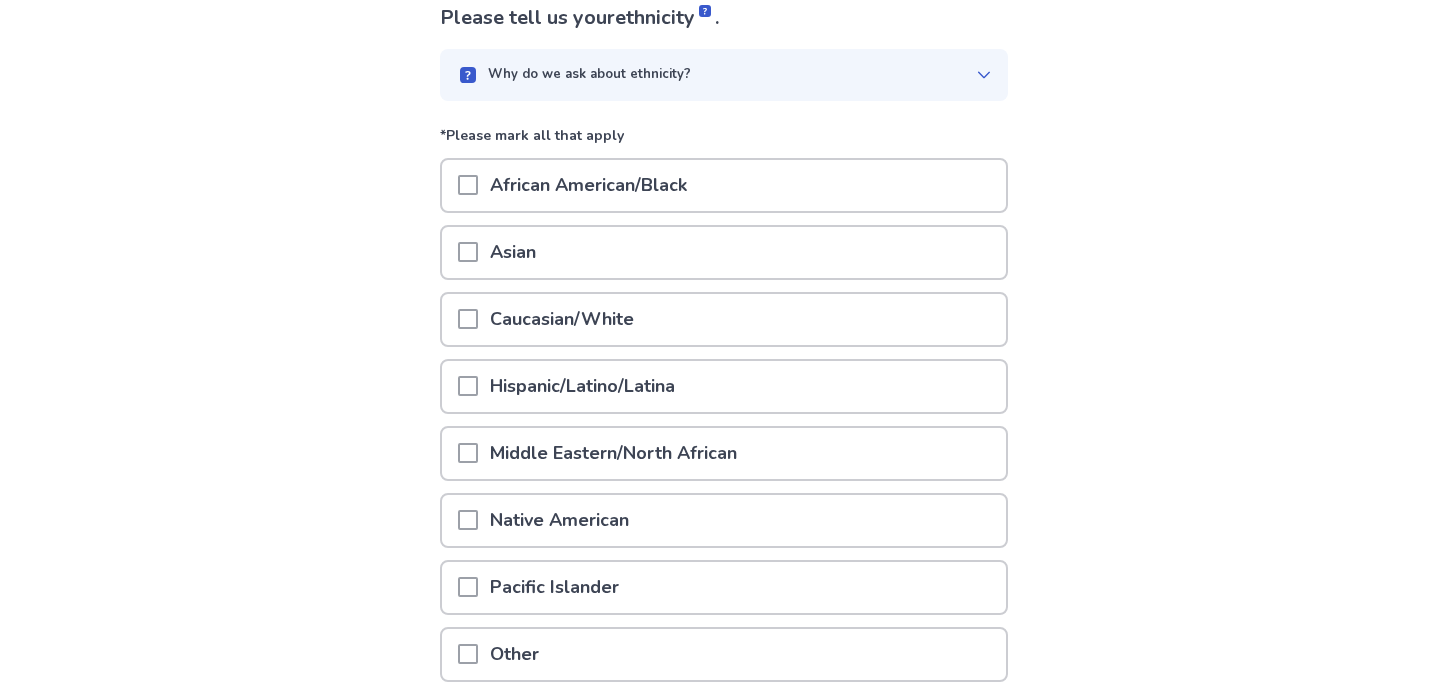 click on "Caucasian/White" at bounding box center (724, 319) 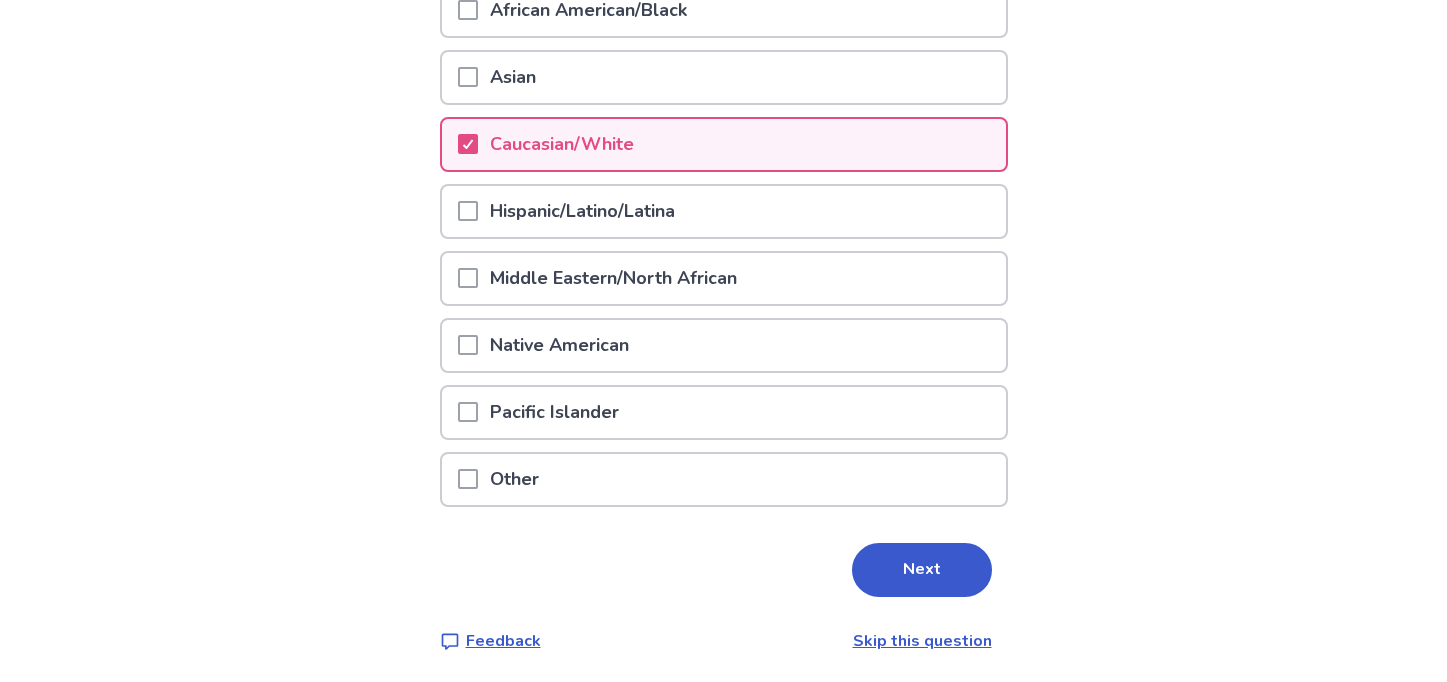 scroll, scrollTop: 326, scrollLeft: 0, axis: vertical 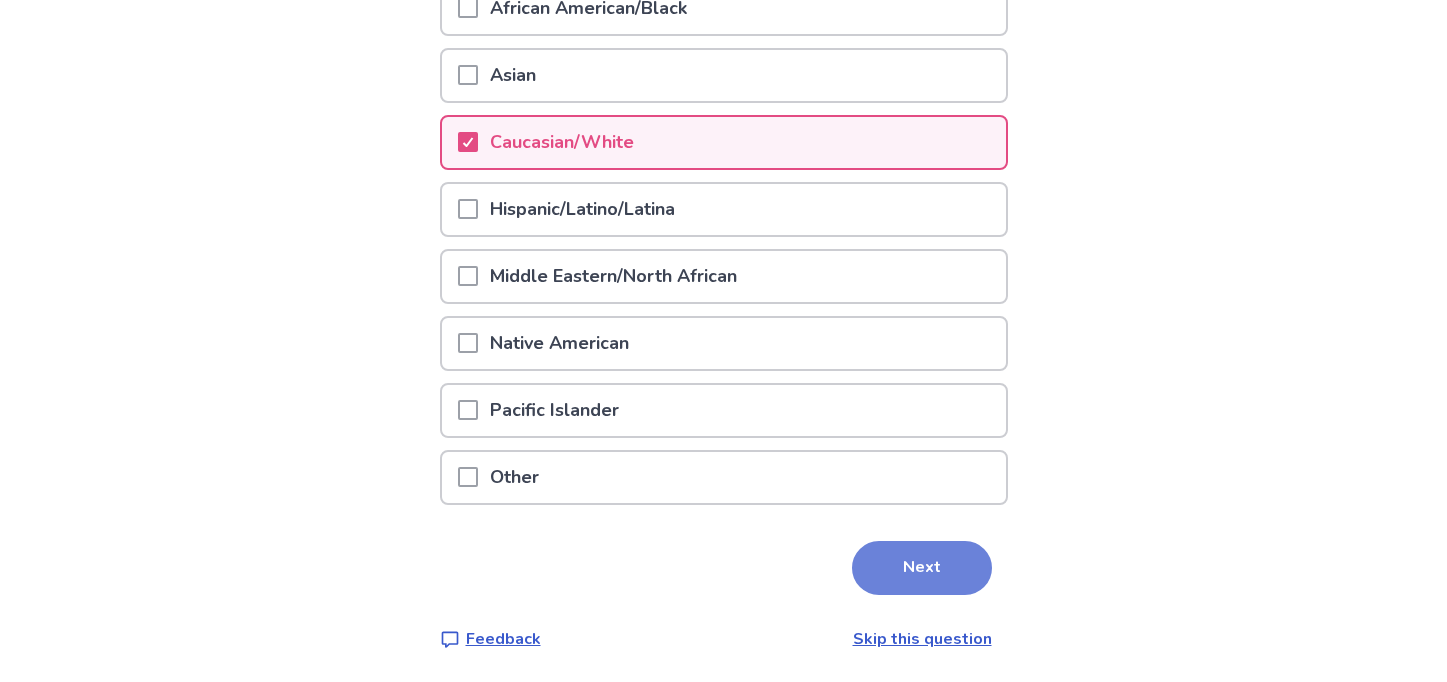 click on "Next" at bounding box center [922, 568] 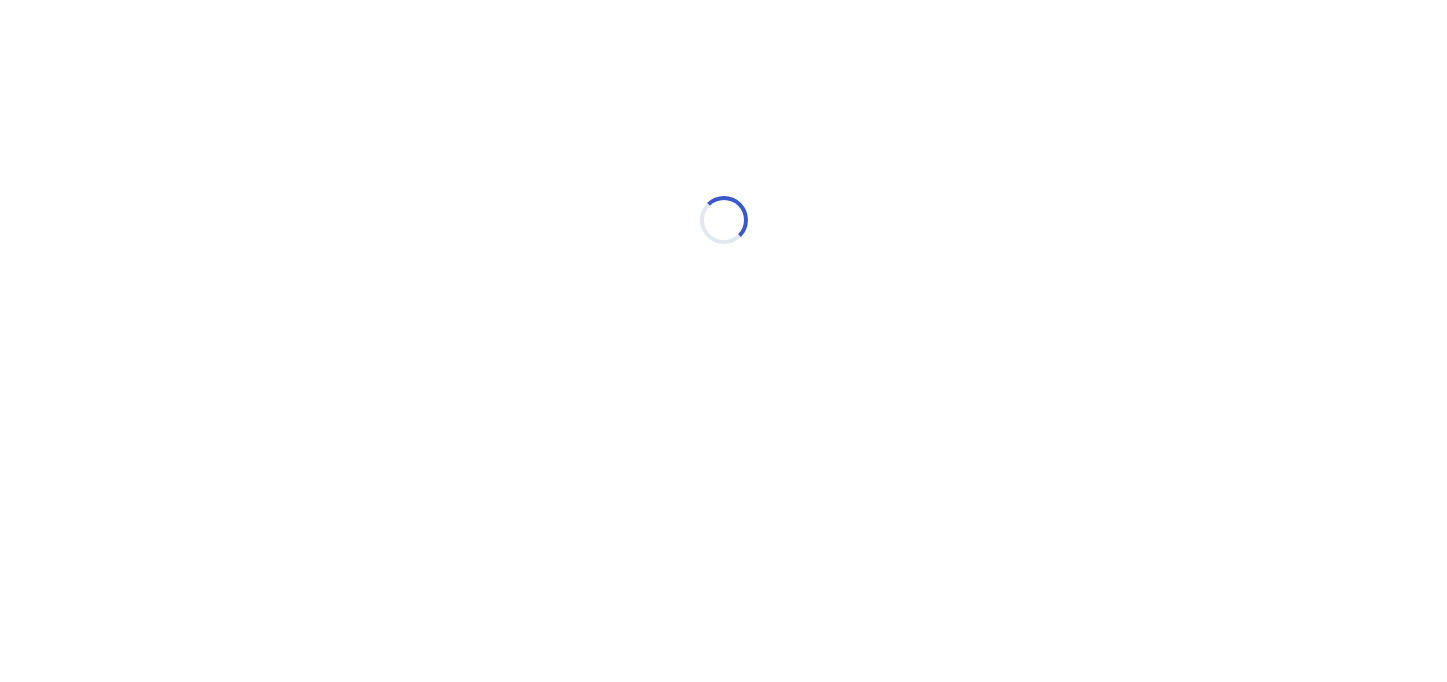 scroll, scrollTop: 0, scrollLeft: 0, axis: both 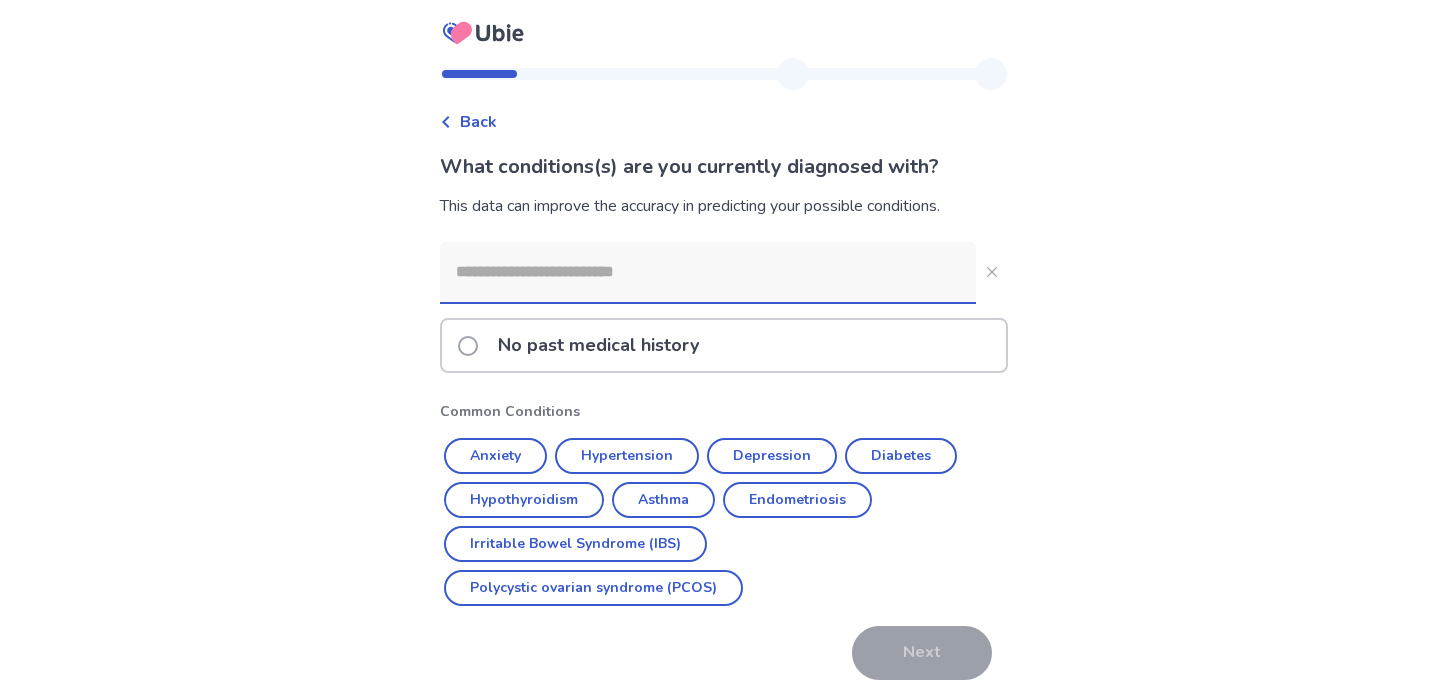 click at bounding box center [708, 272] 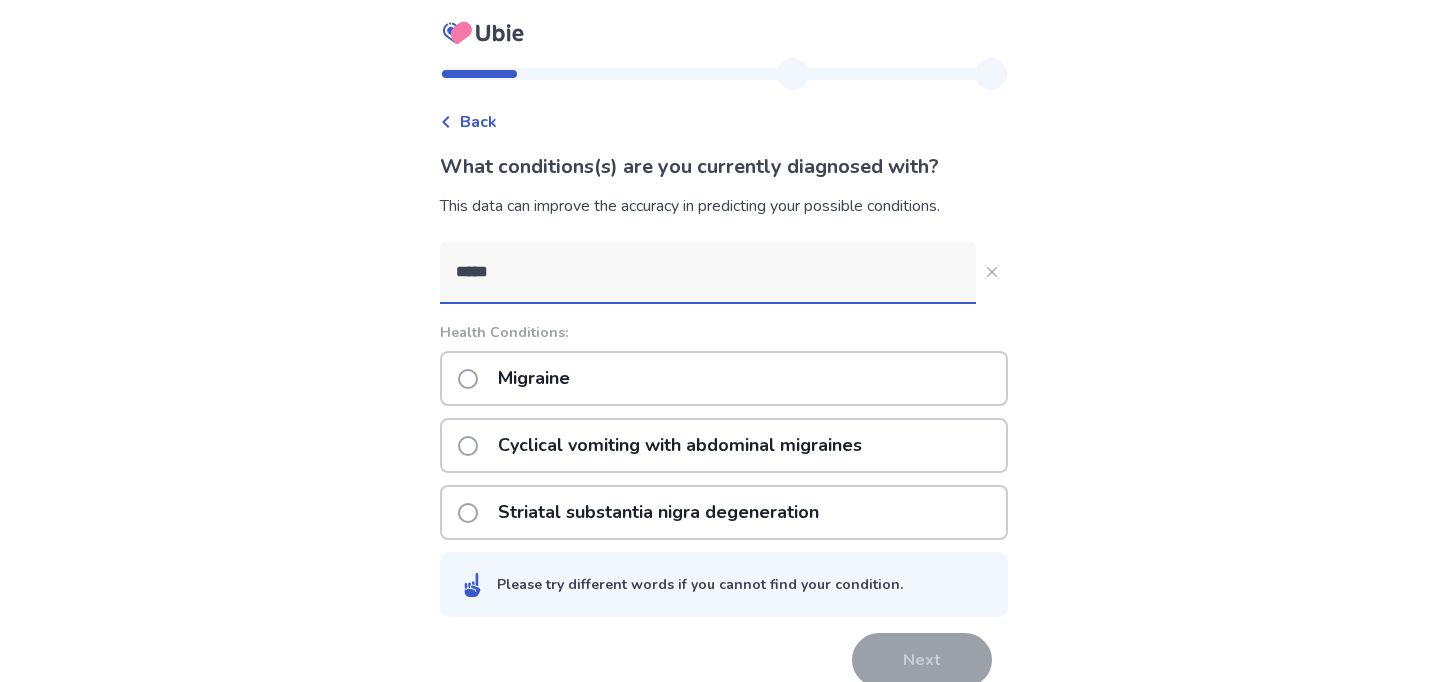 type on "*****" 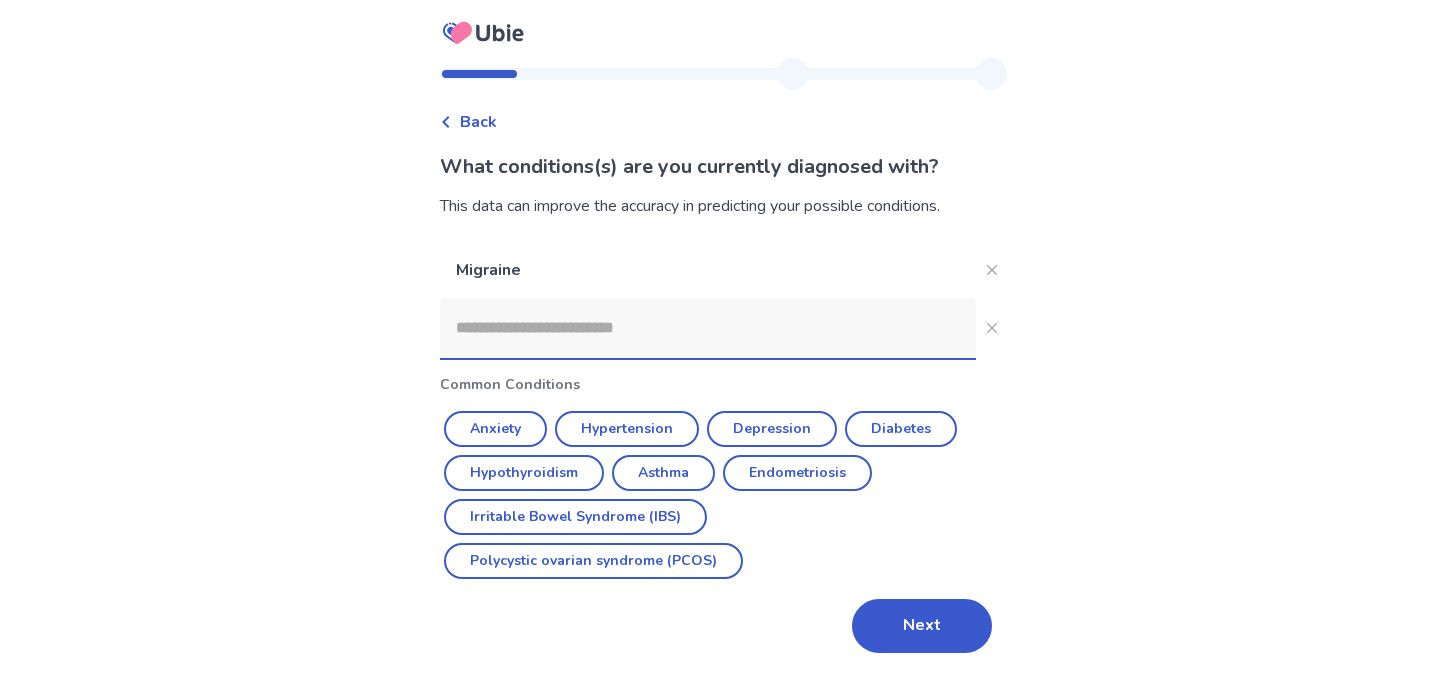 click at bounding box center (708, 328) 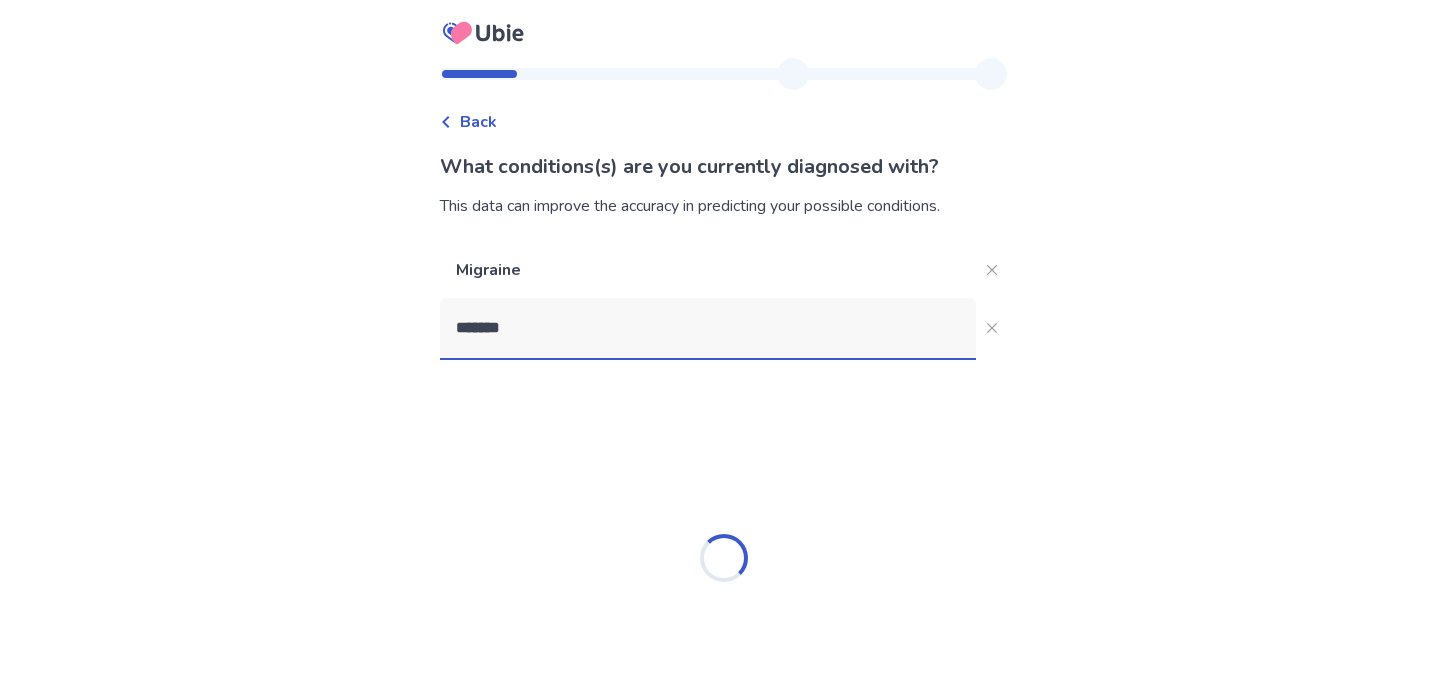 type on "********" 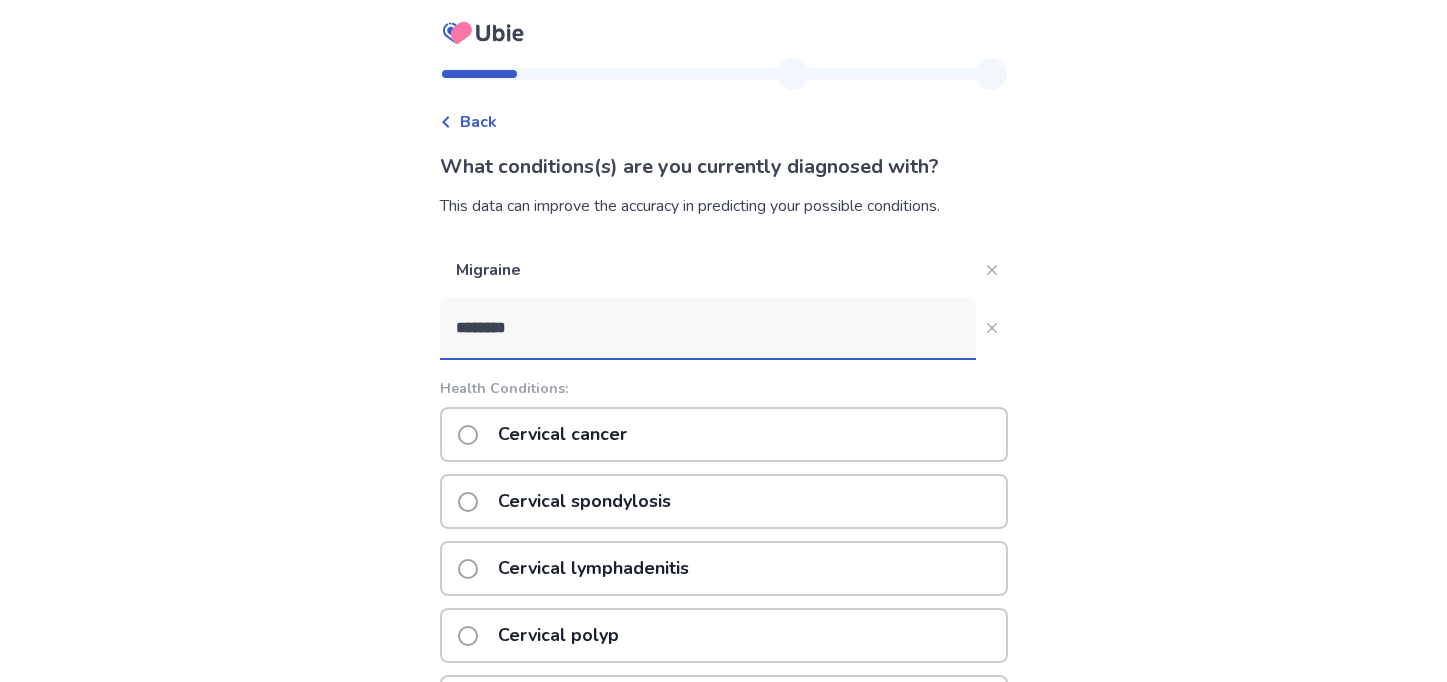 click on "Cervical spondylosis" at bounding box center [584, 501] 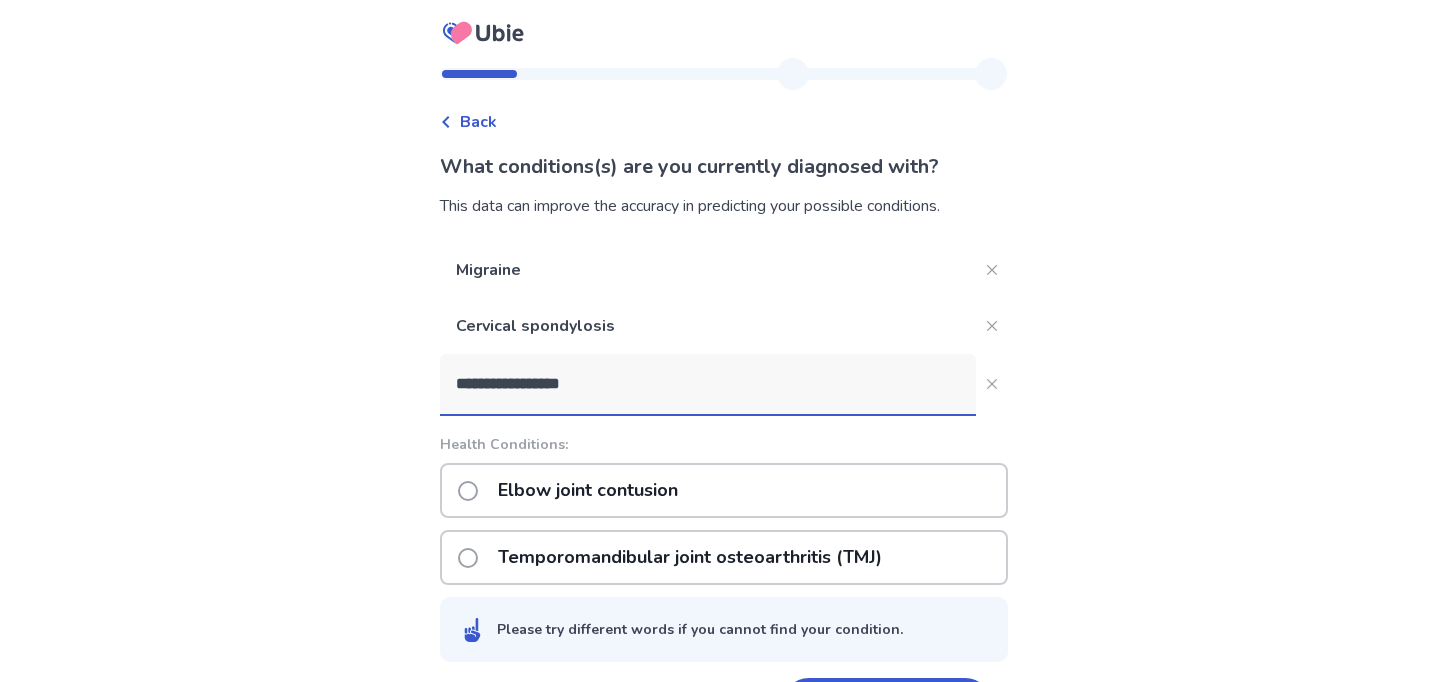 type on "**********" 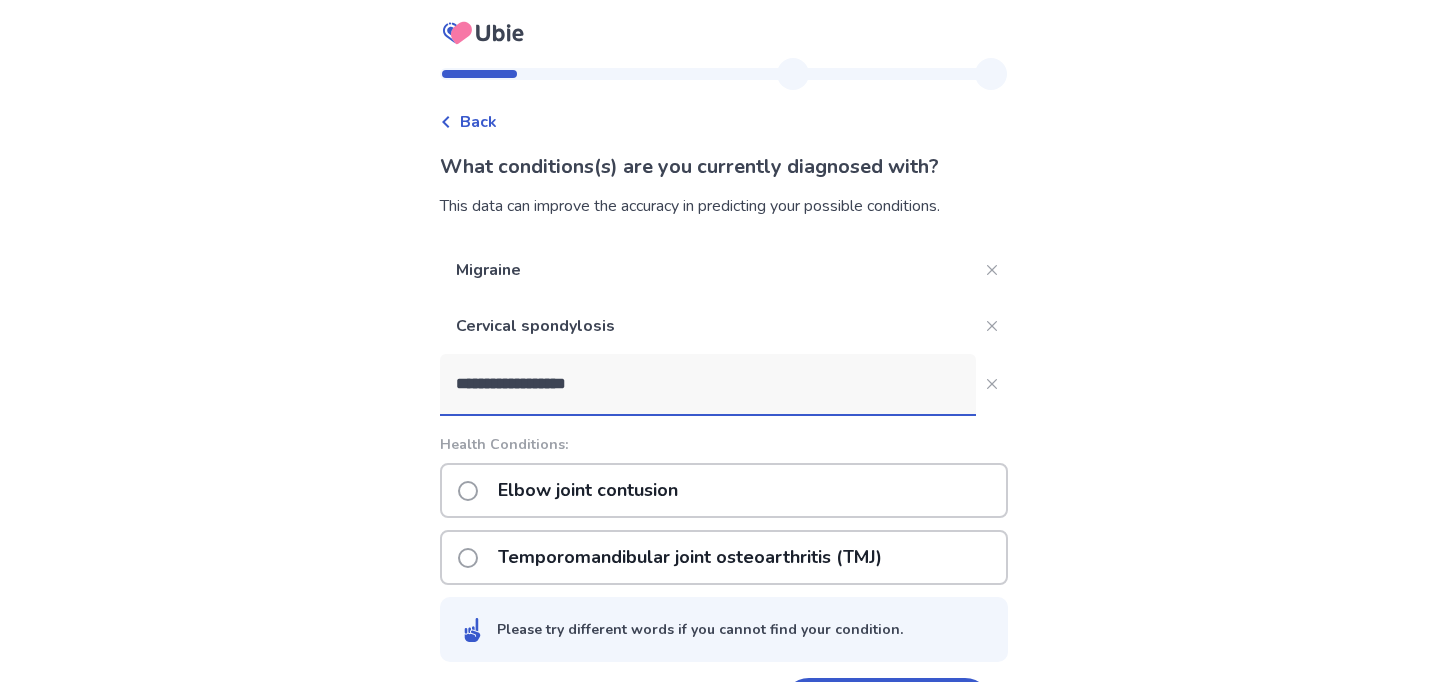 click on "Temporomandibular joint osteoarthritis (TMJ)" at bounding box center (690, 557) 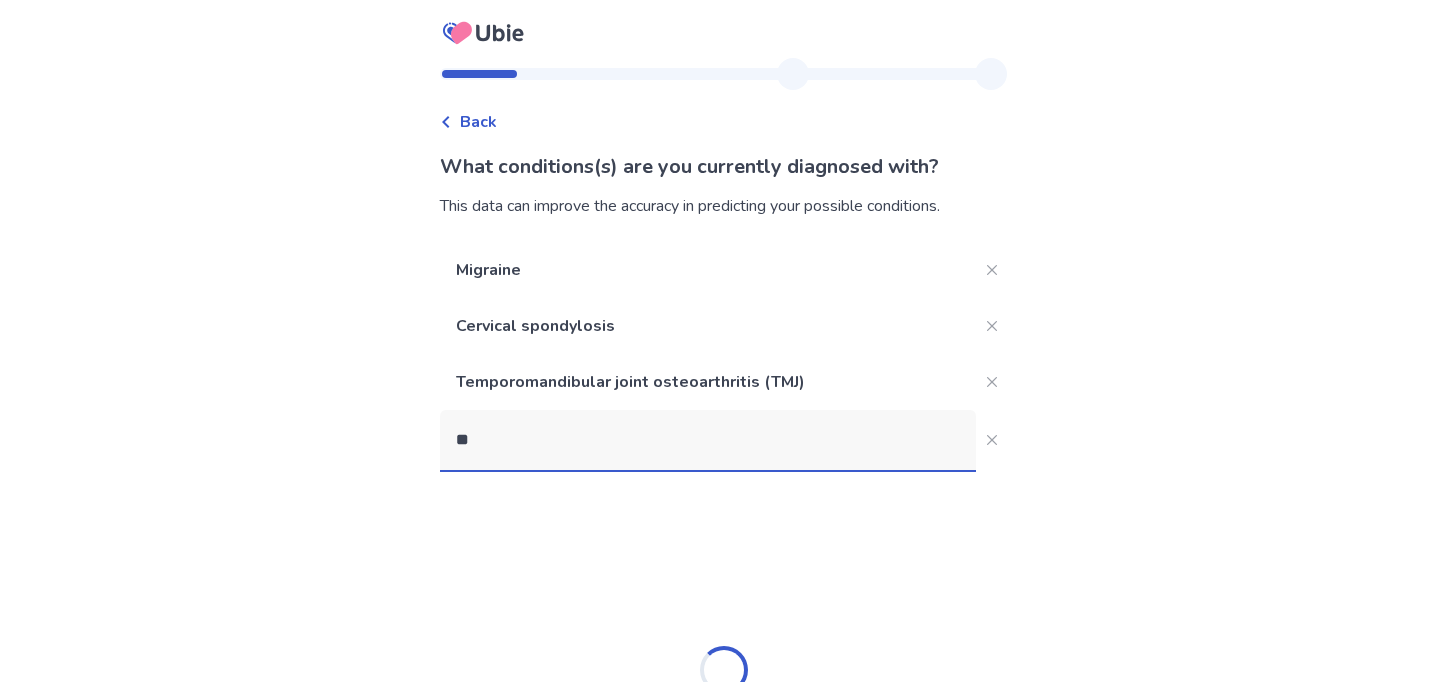 type on "*" 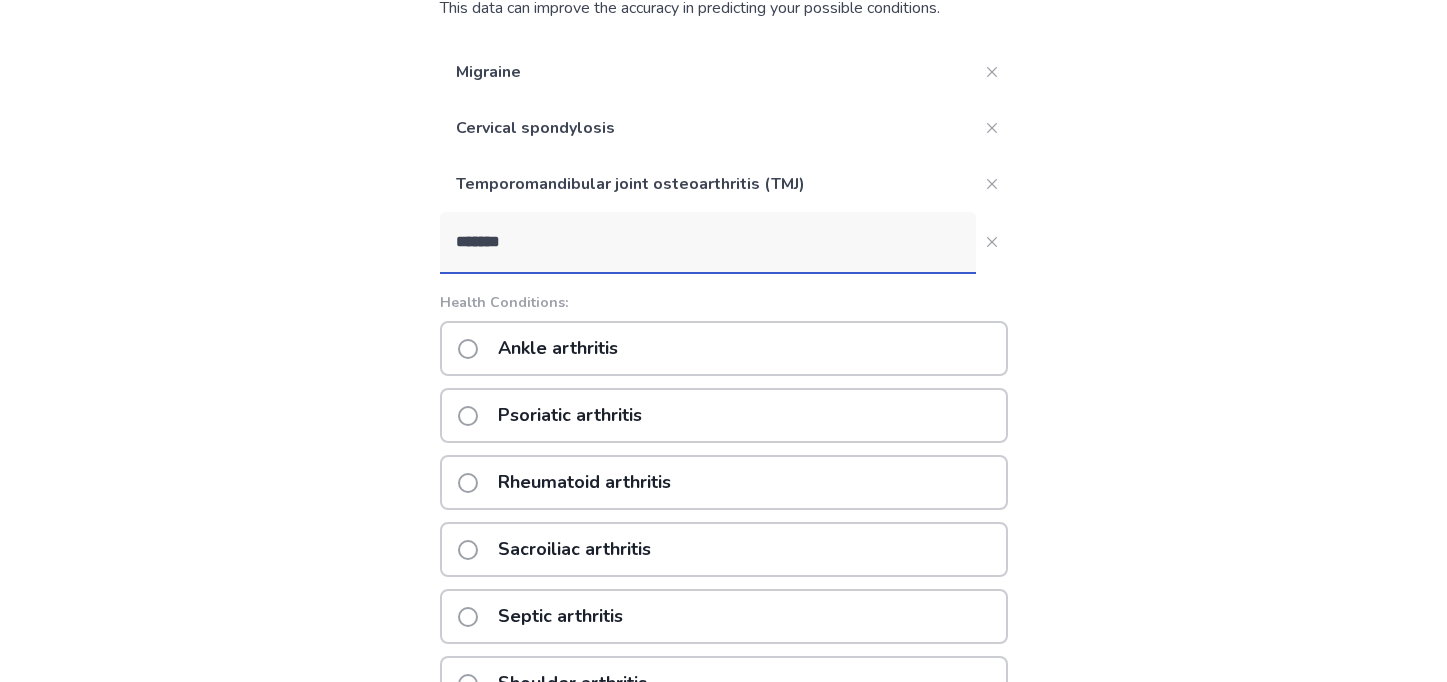 scroll, scrollTop: 199, scrollLeft: 0, axis: vertical 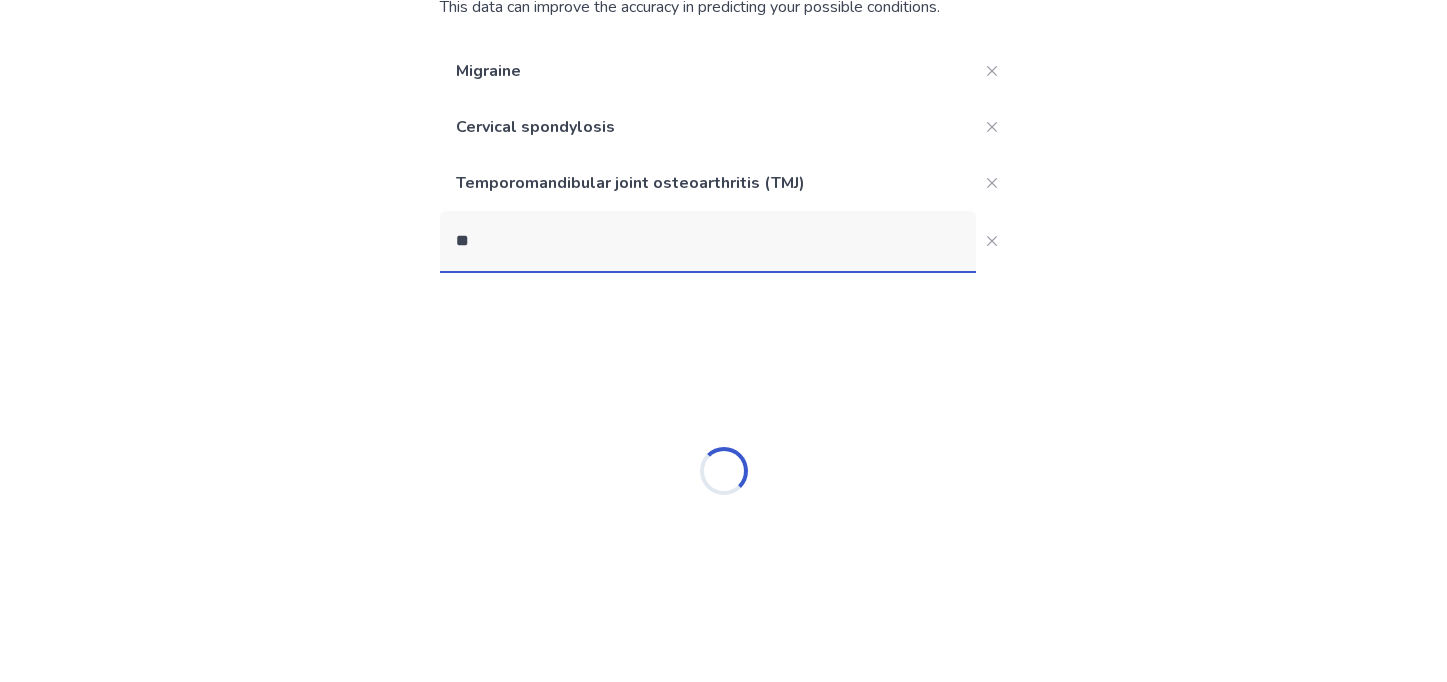 type on "*" 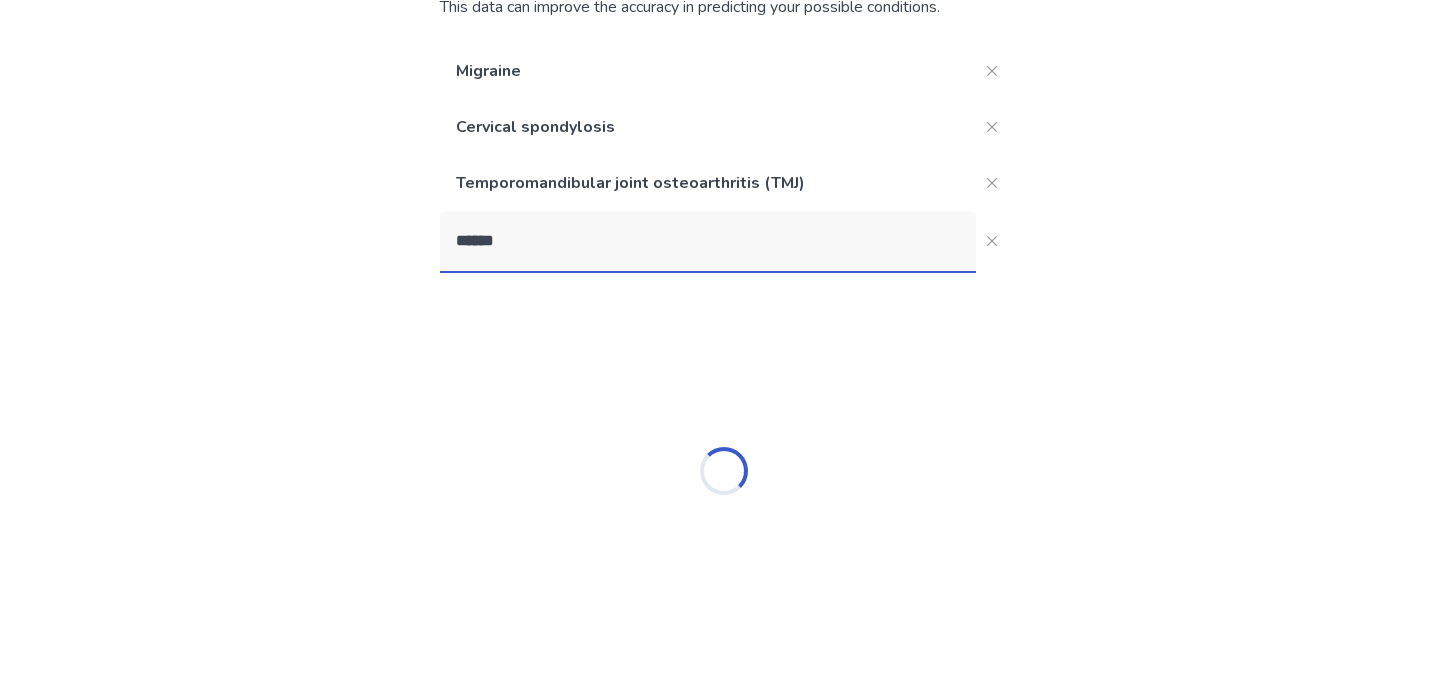 type on "******" 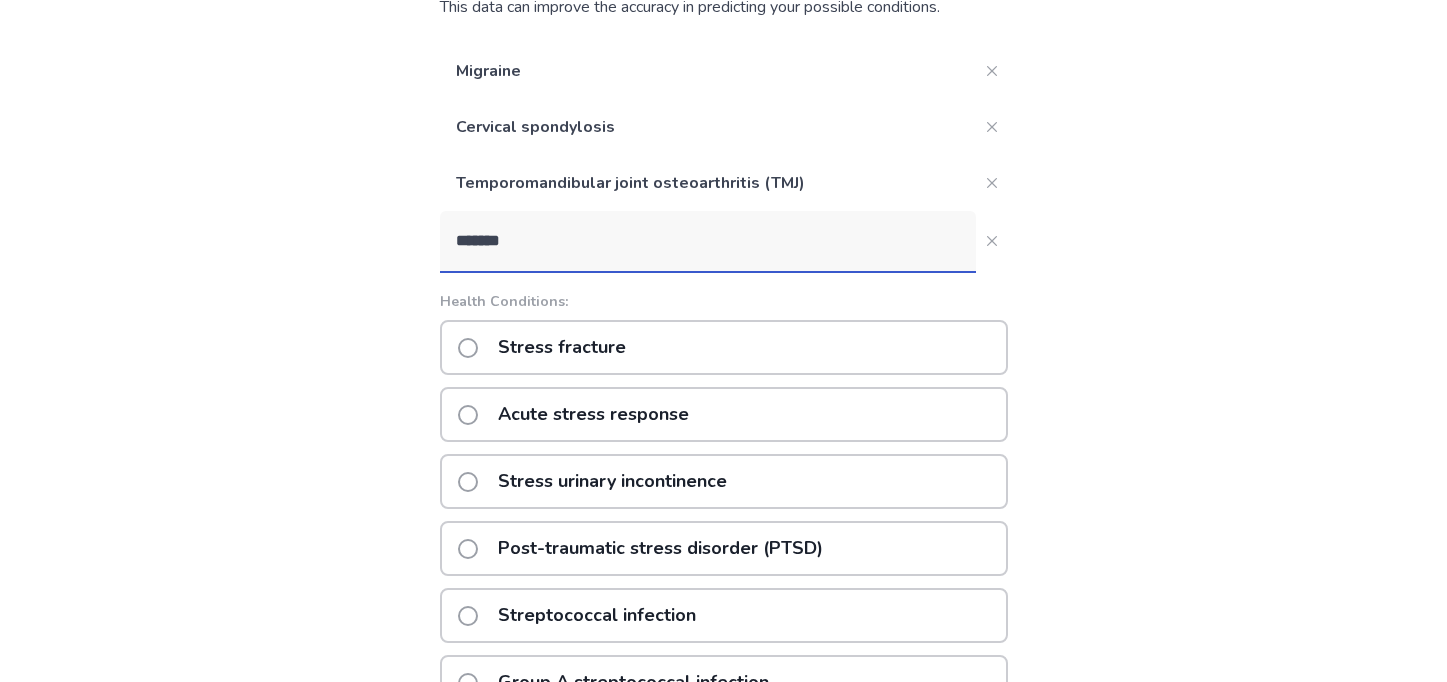 click on "Stress fracture" at bounding box center [562, 347] 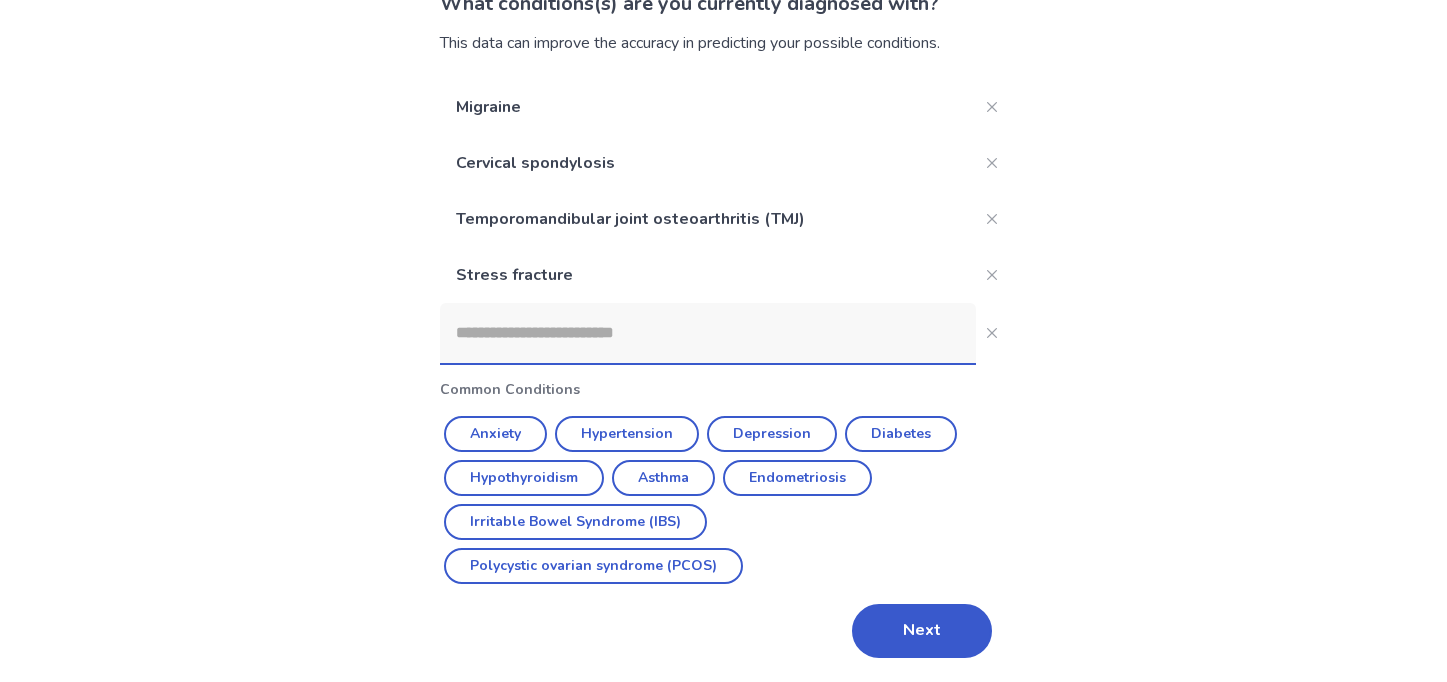 scroll, scrollTop: 163, scrollLeft: 0, axis: vertical 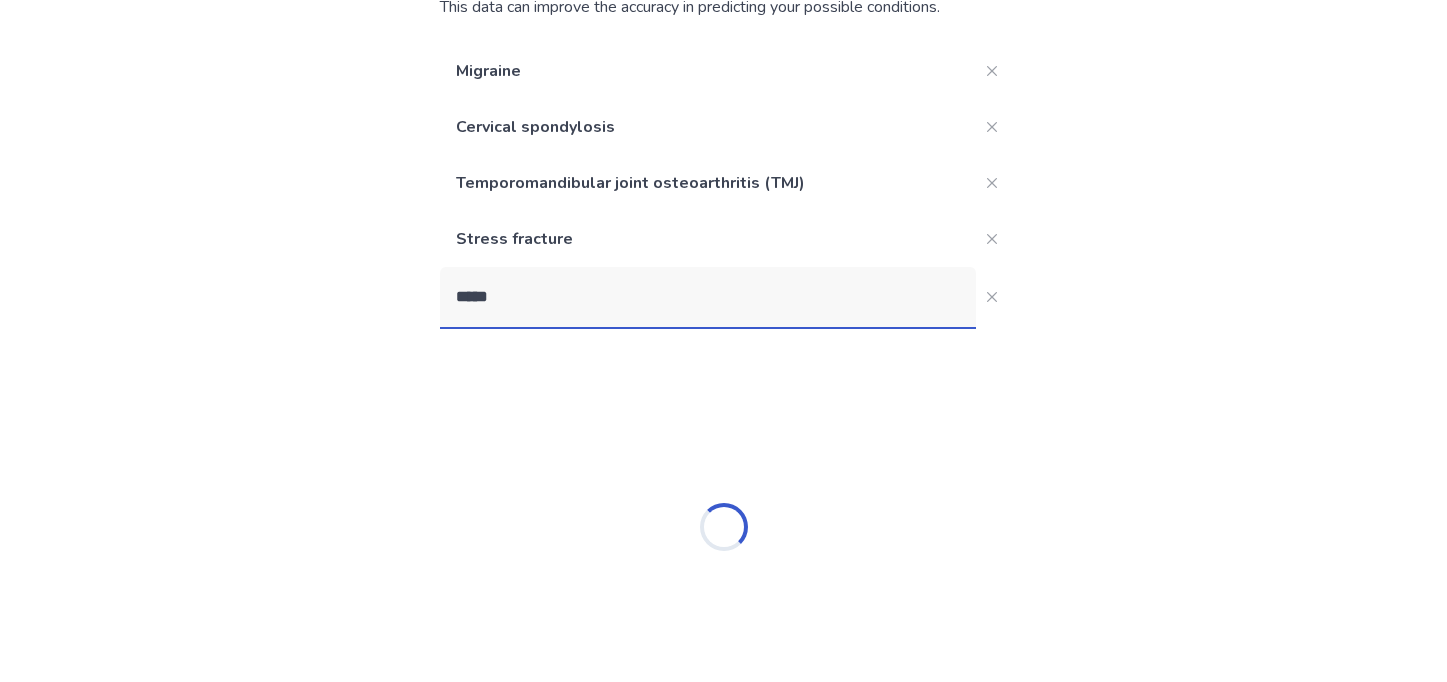 type on "******" 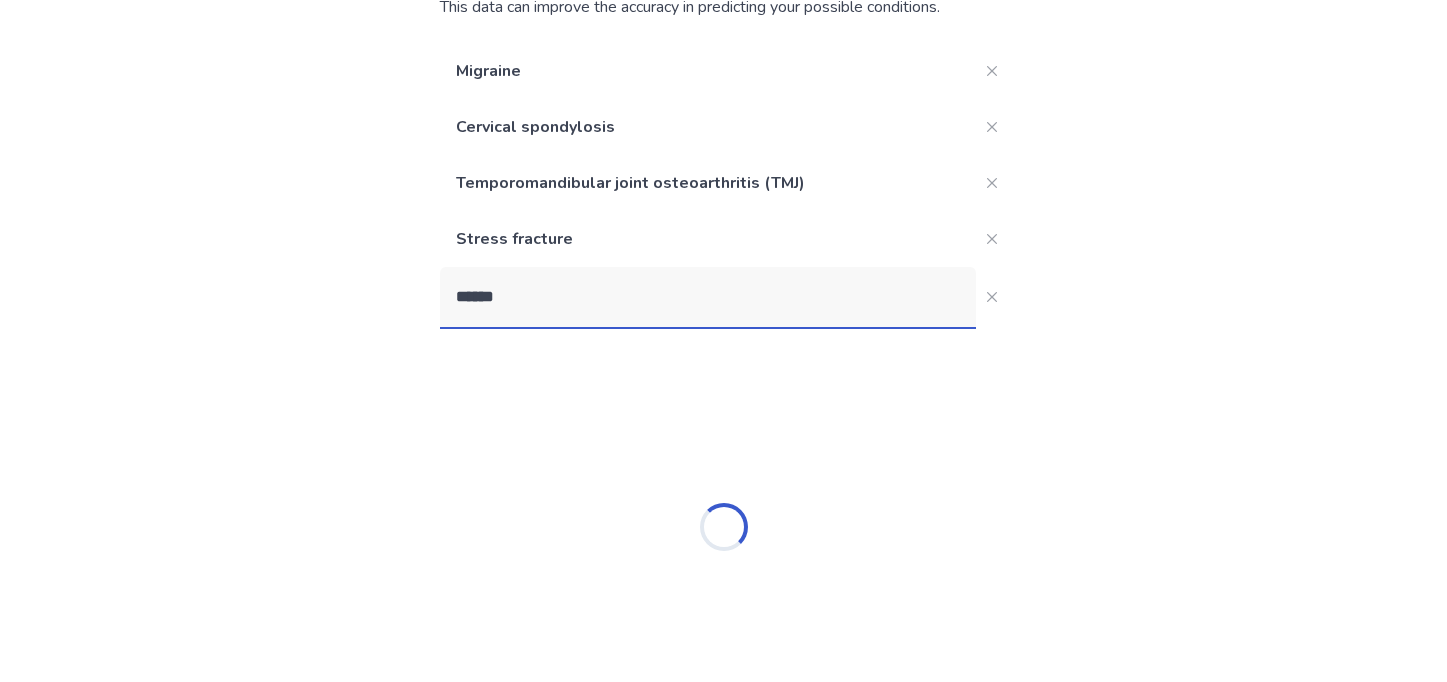 scroll, scrollTop: 119, scrollLeft: 0, axis: vertical 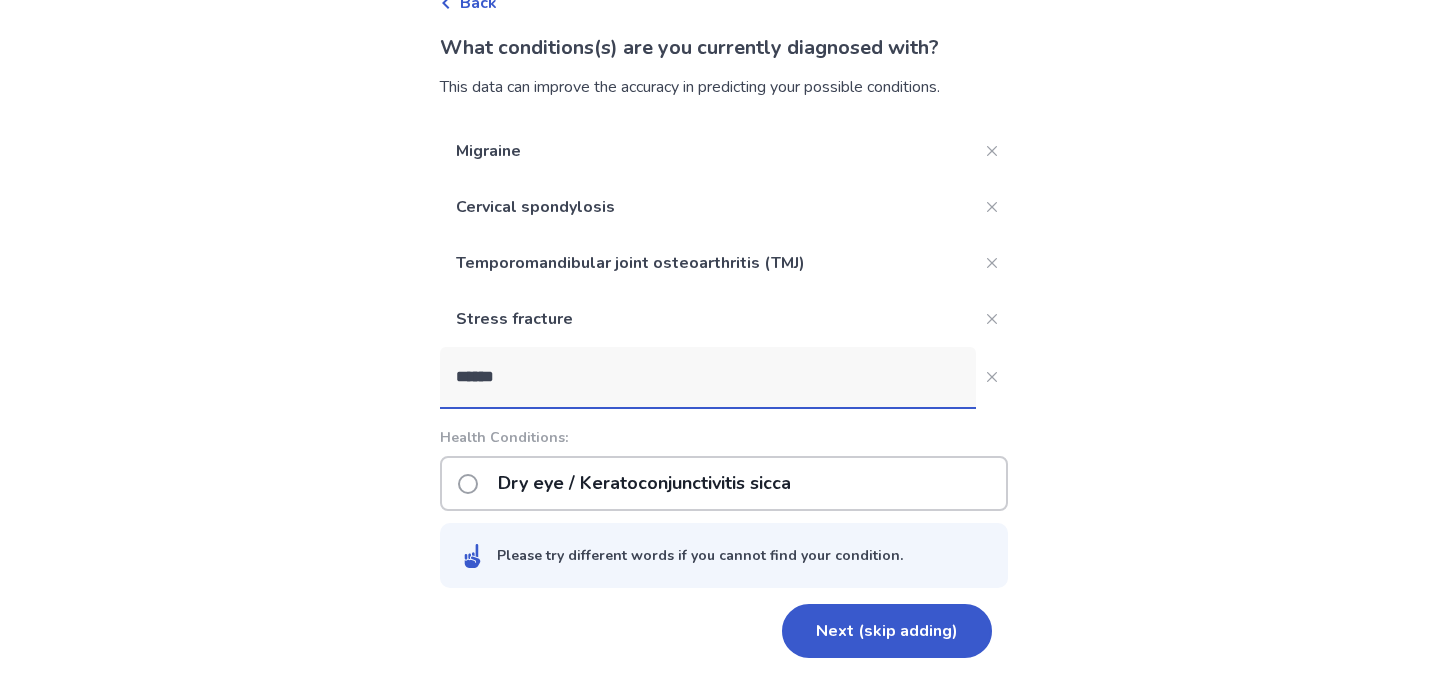 click on "Dry eye / Keratoconjunctivitis sicca" at bounding box center (644, 483) 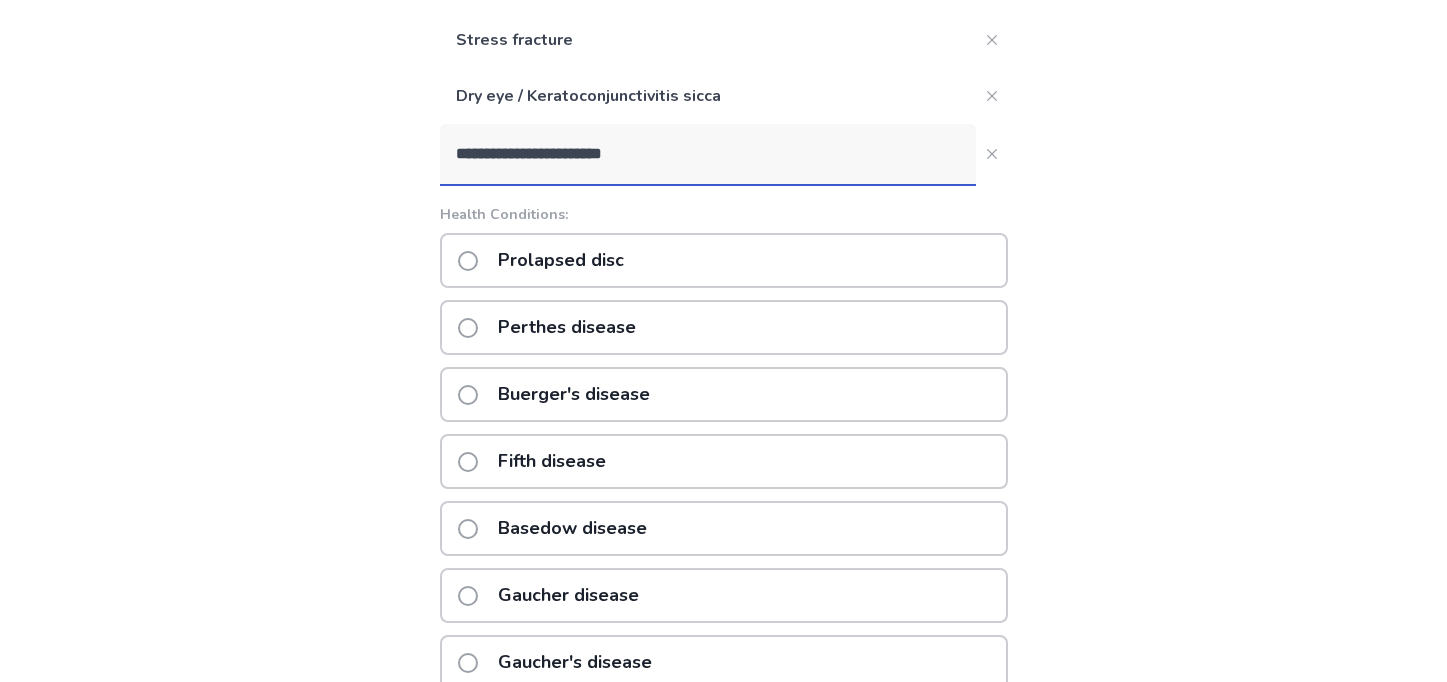 scroll, scrollTop: 324, scrollLeft: 0, axis: vertical 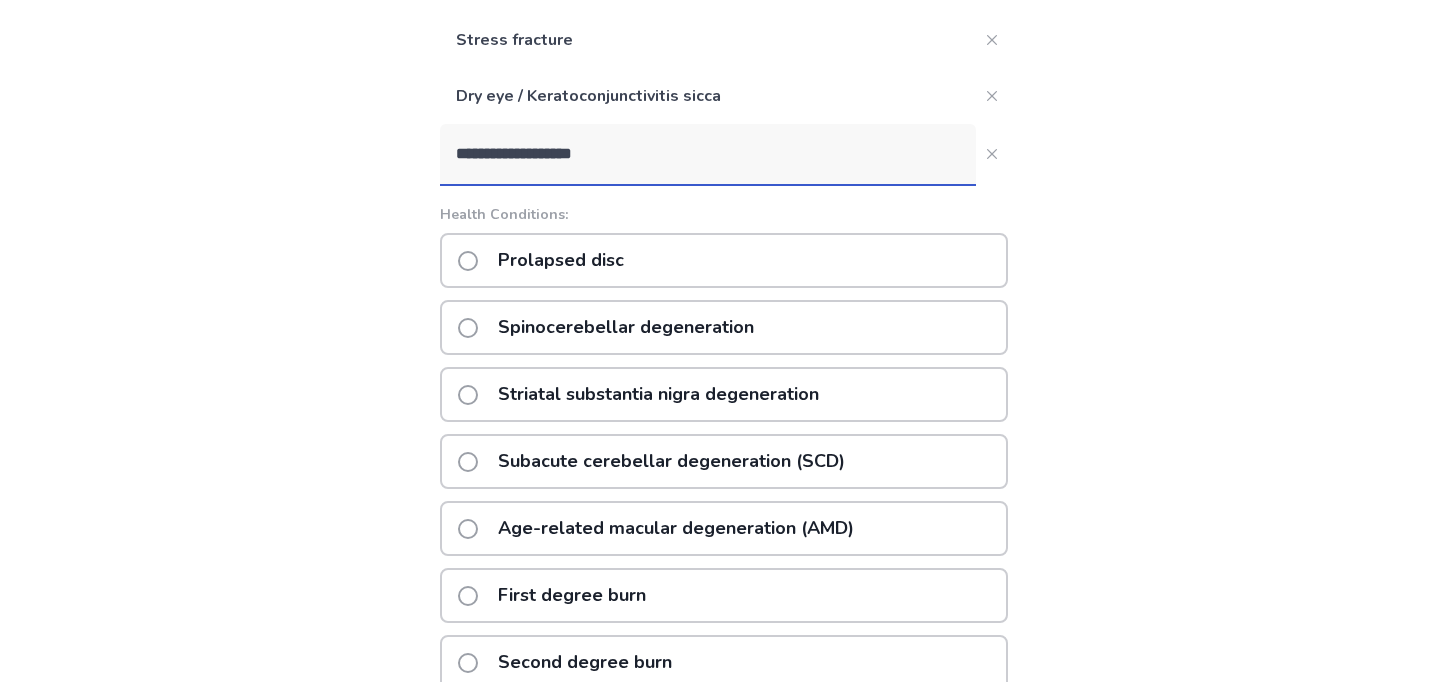 type on "**********" 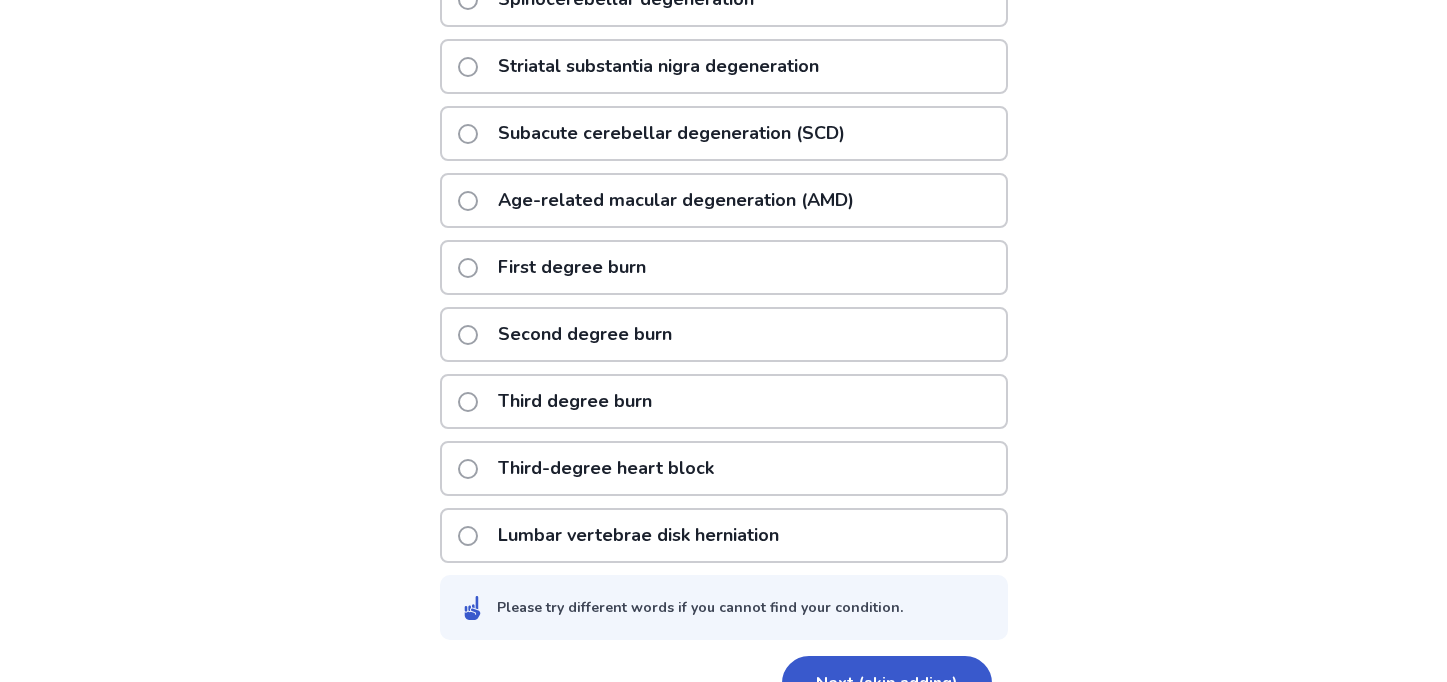 scroll, scrollTop: 728, scrollLeft: 0, axis: vertical 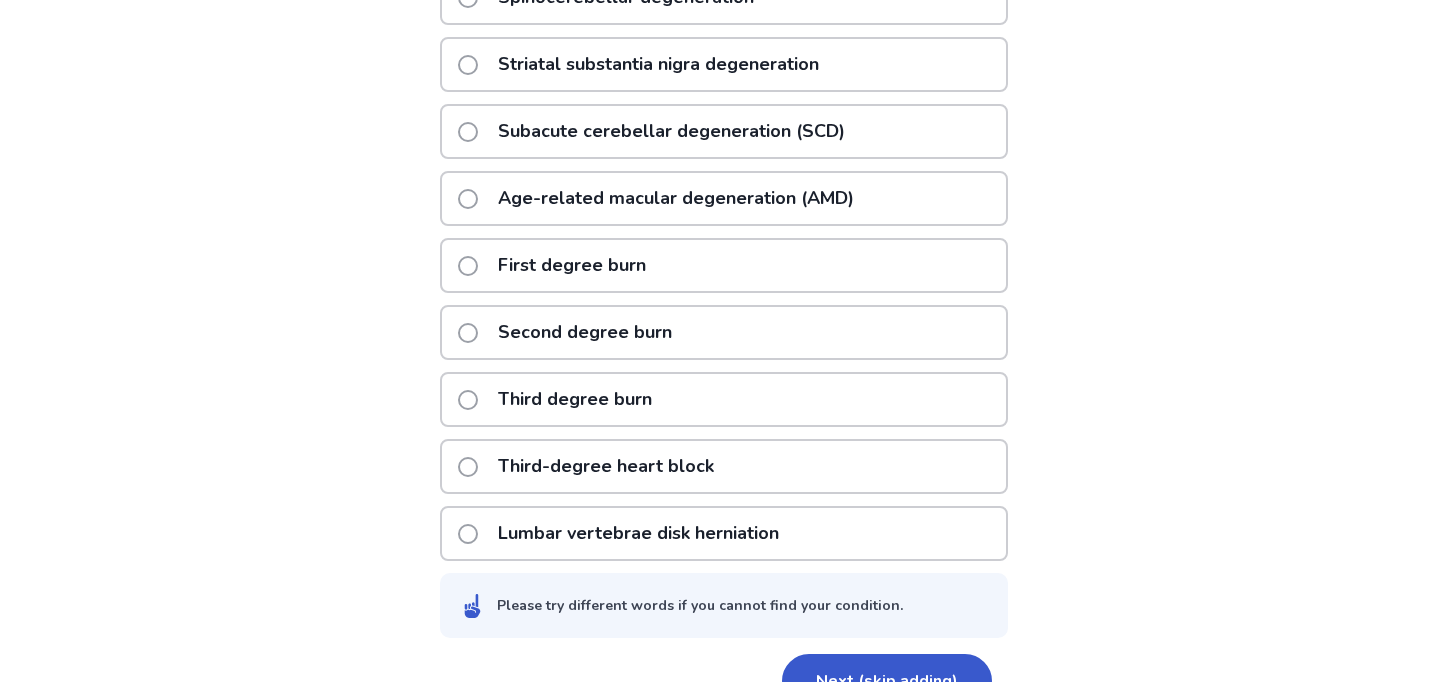 click on "Lumbar vertebrae disk herniation" at bounding box center [638, 533] 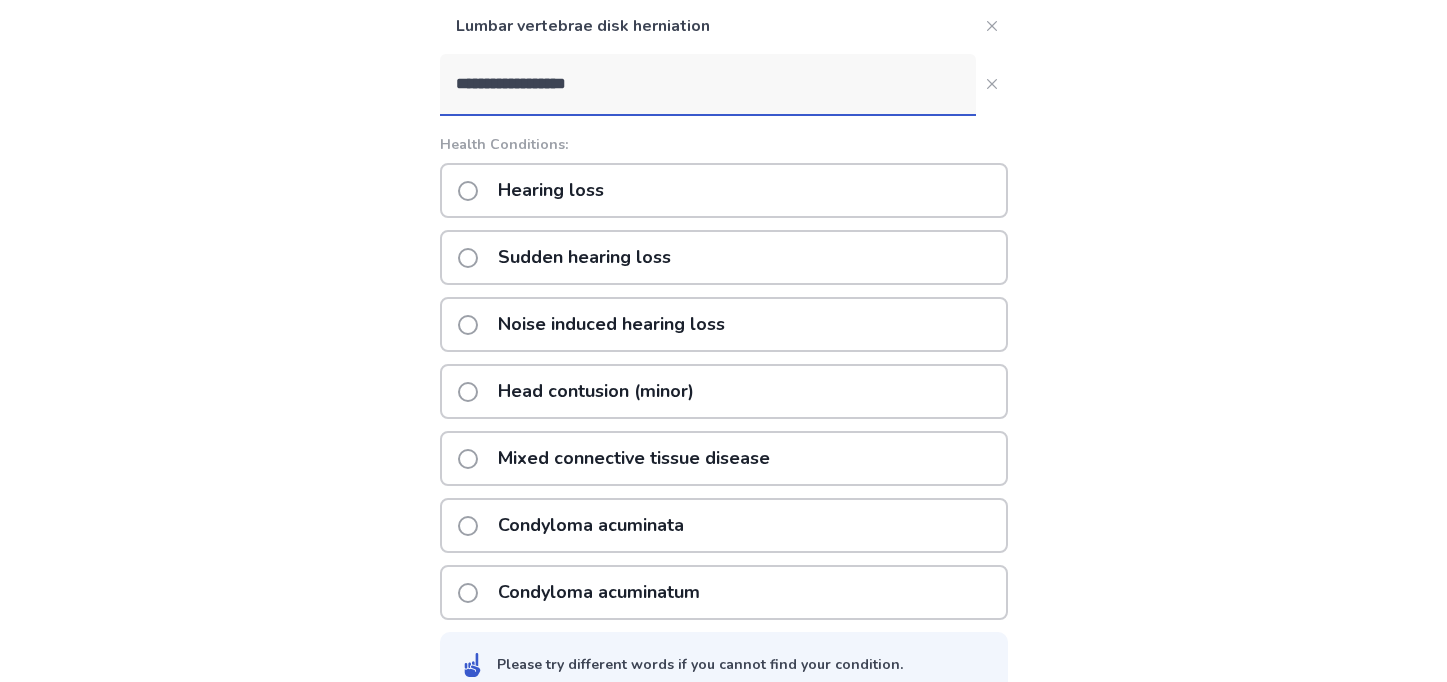 scroll, scrollTop: 479, scrollLeft: 0, axis: vertical 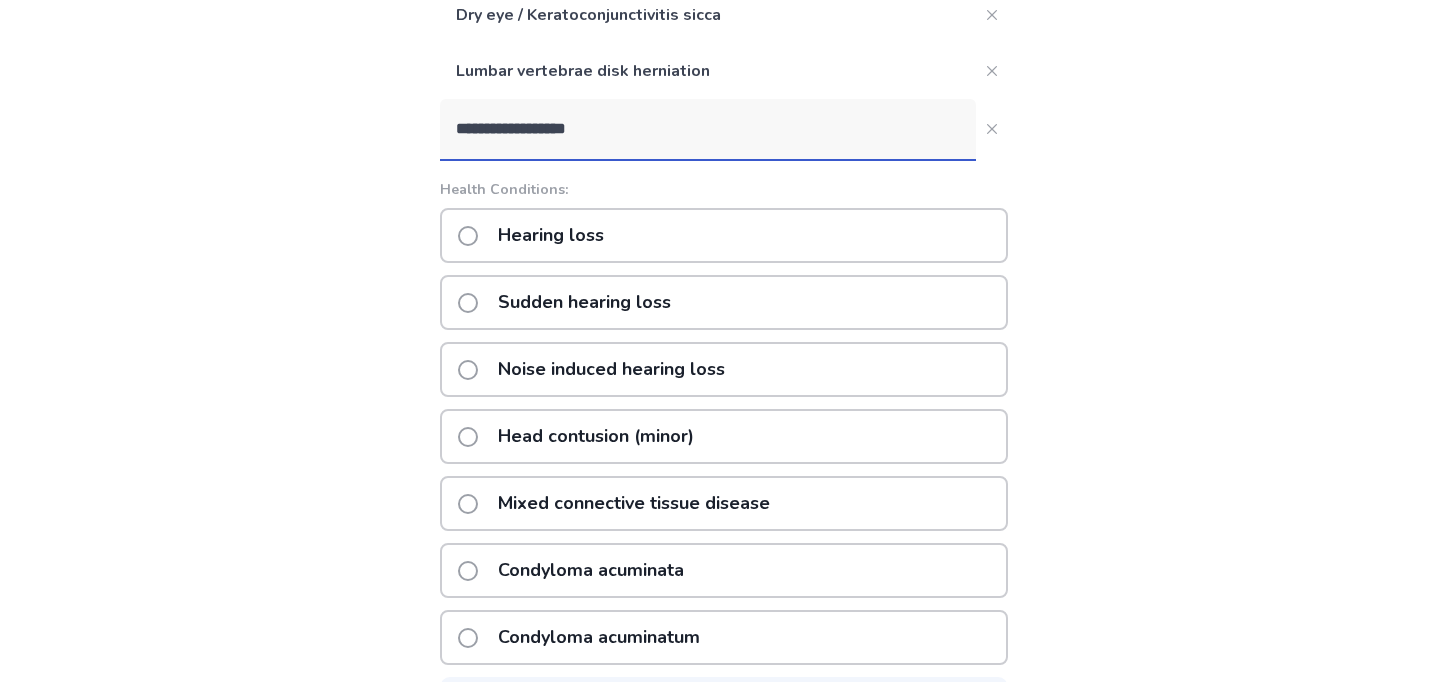 type on "**********" 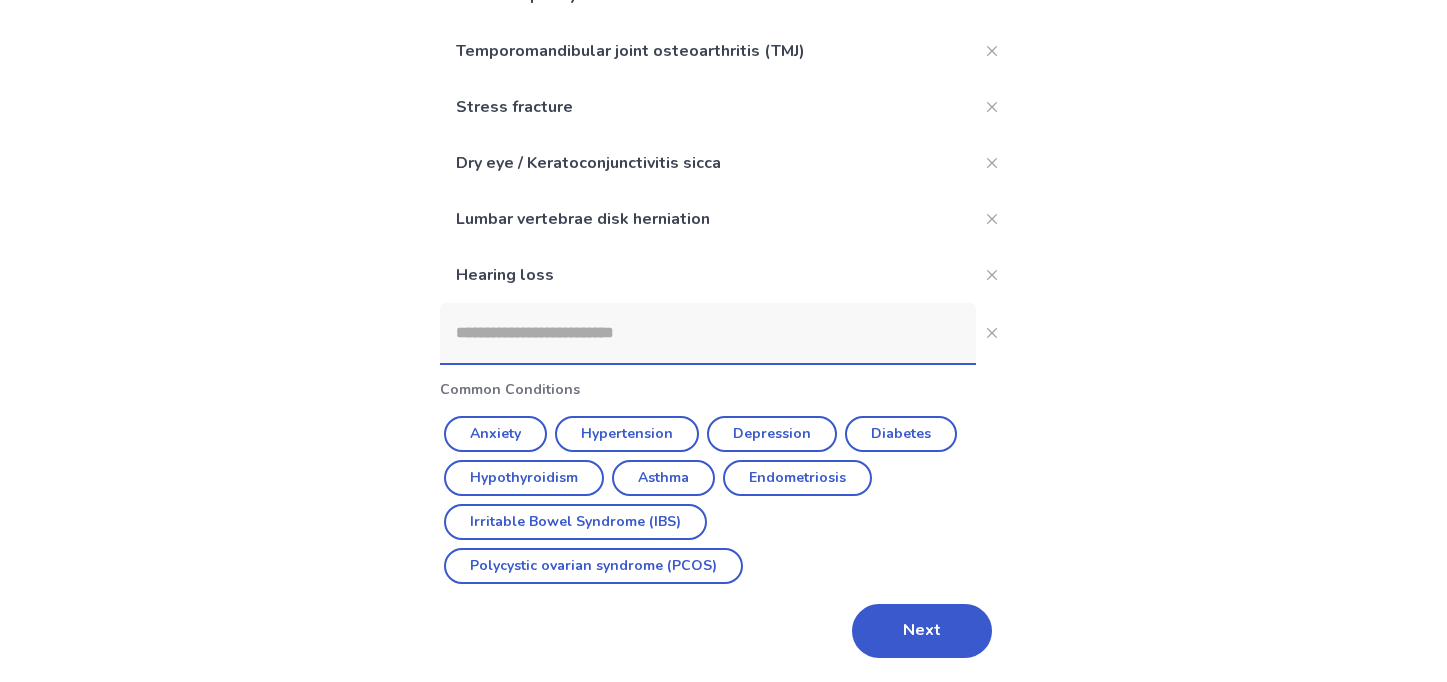 scroll, scrollTop: 331, scrollLeft: 0, axis: vertical 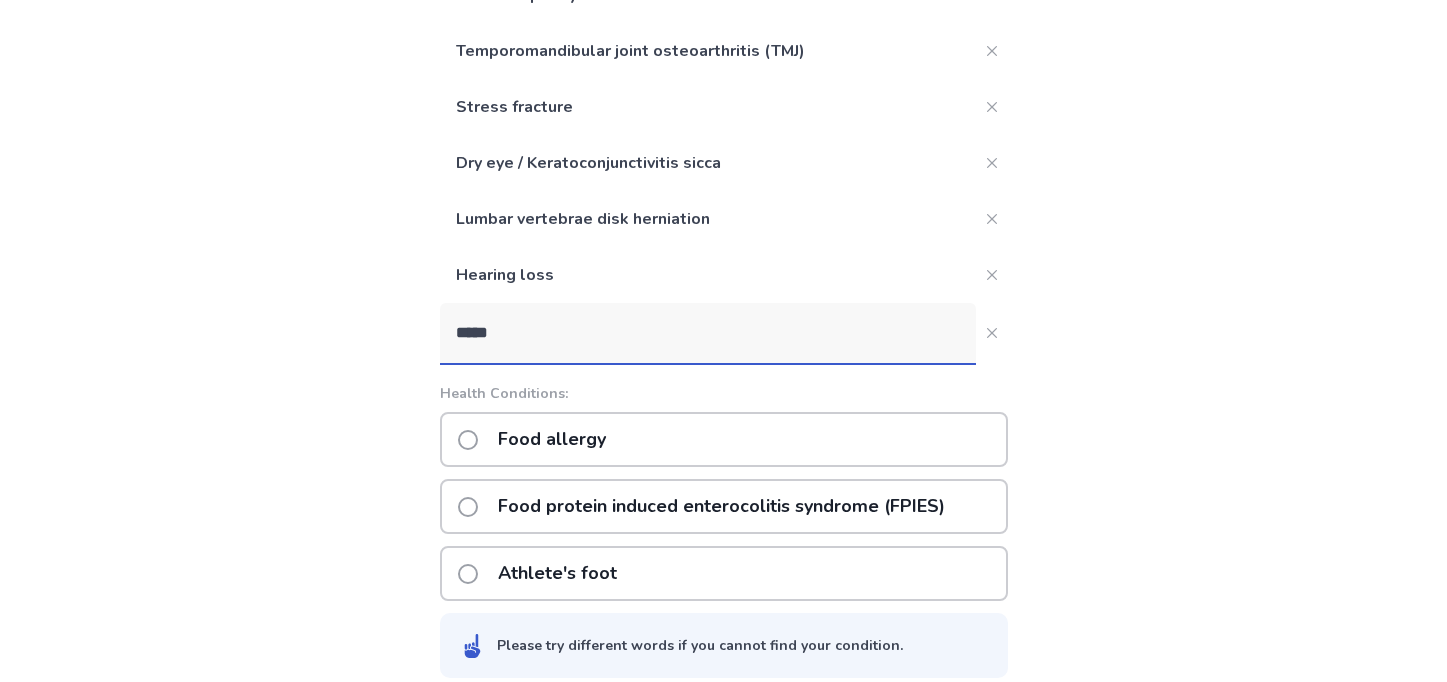 type on "****" 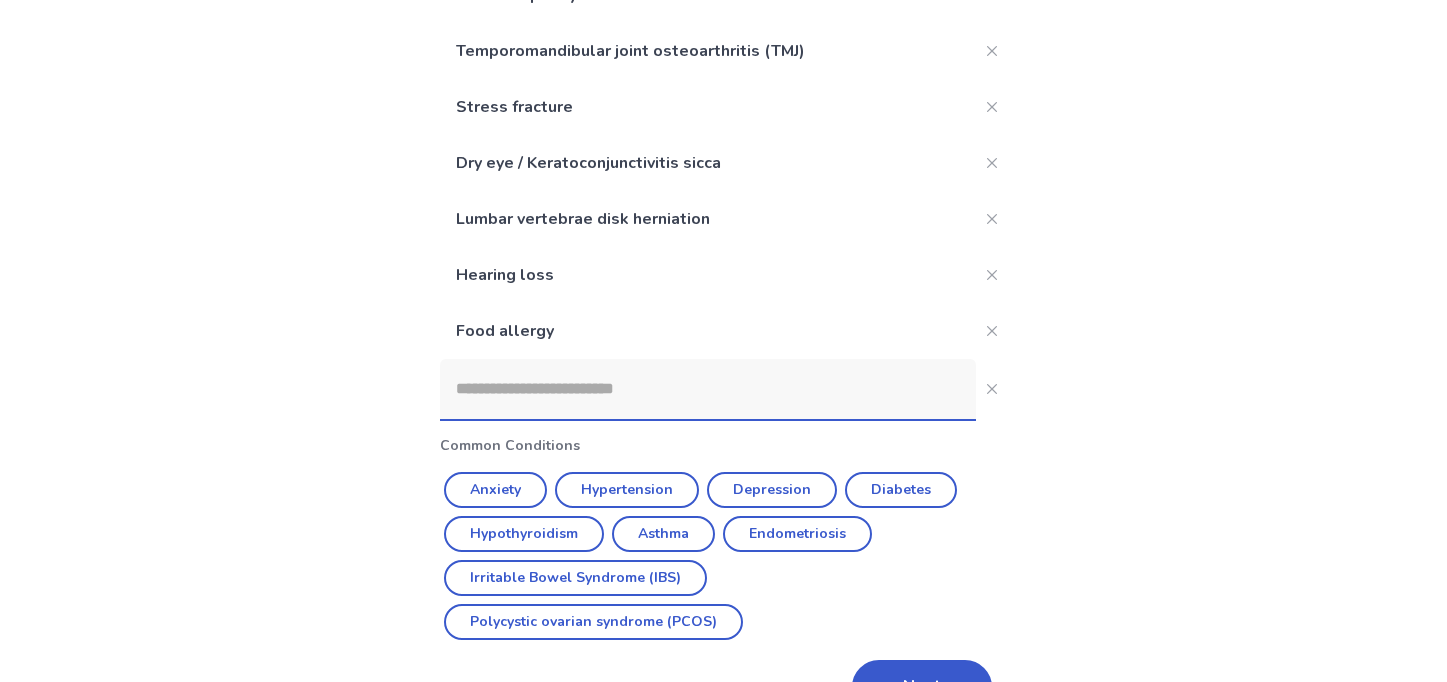 click at bounding box center [708, 389] 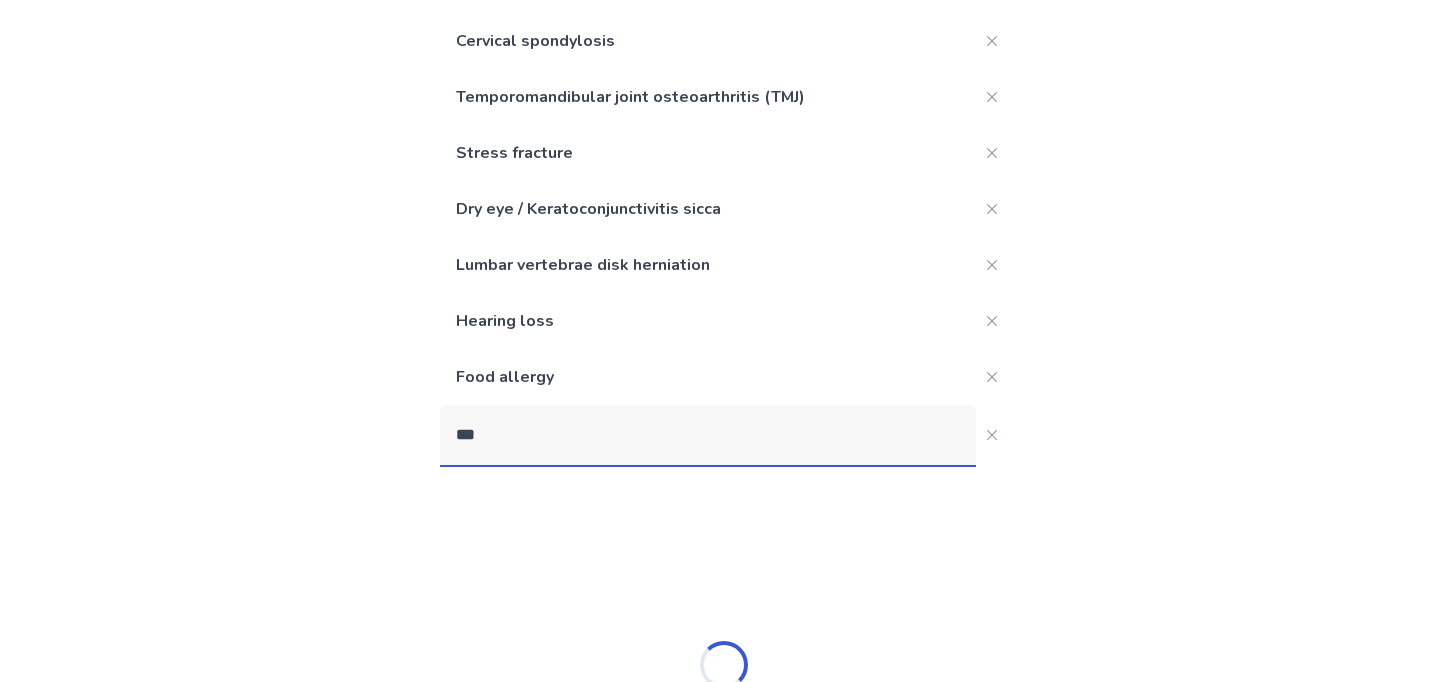 scroll, scrollTop: 331, scrollLeft: 0, axis: vertical 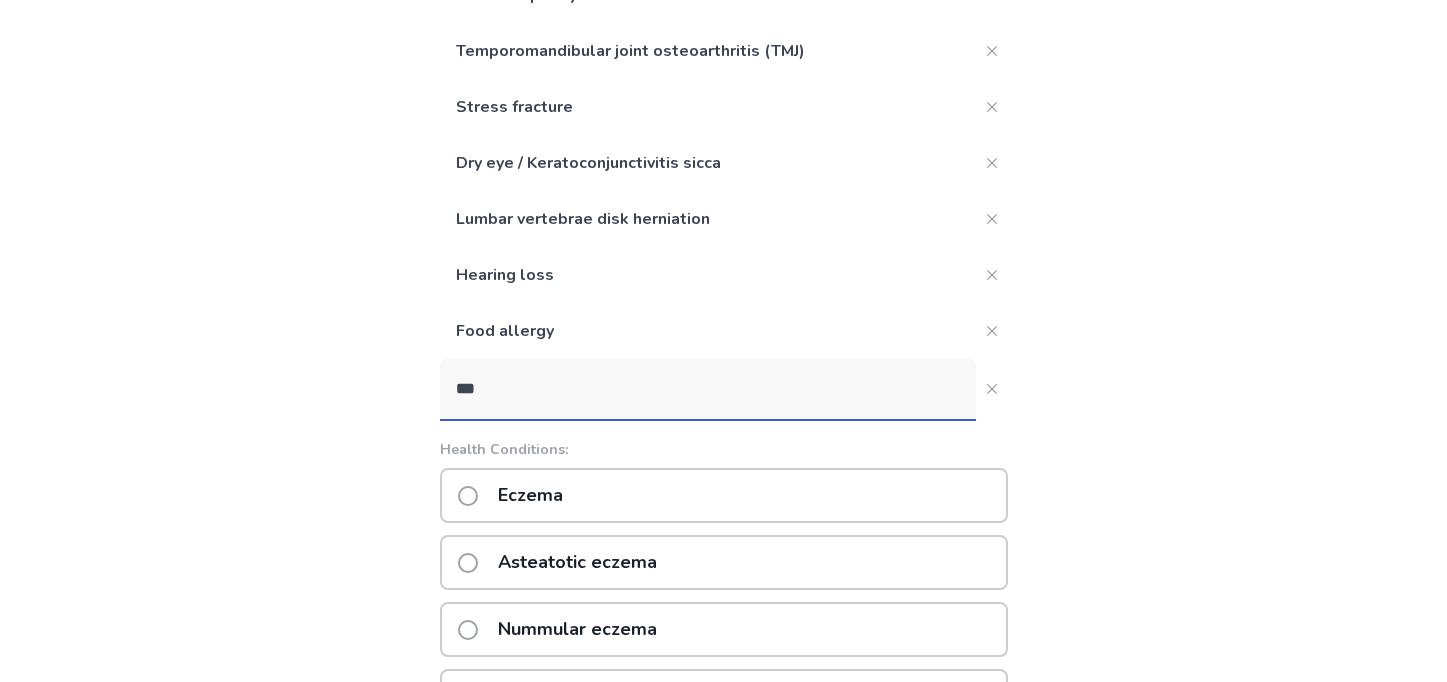 type on "***" 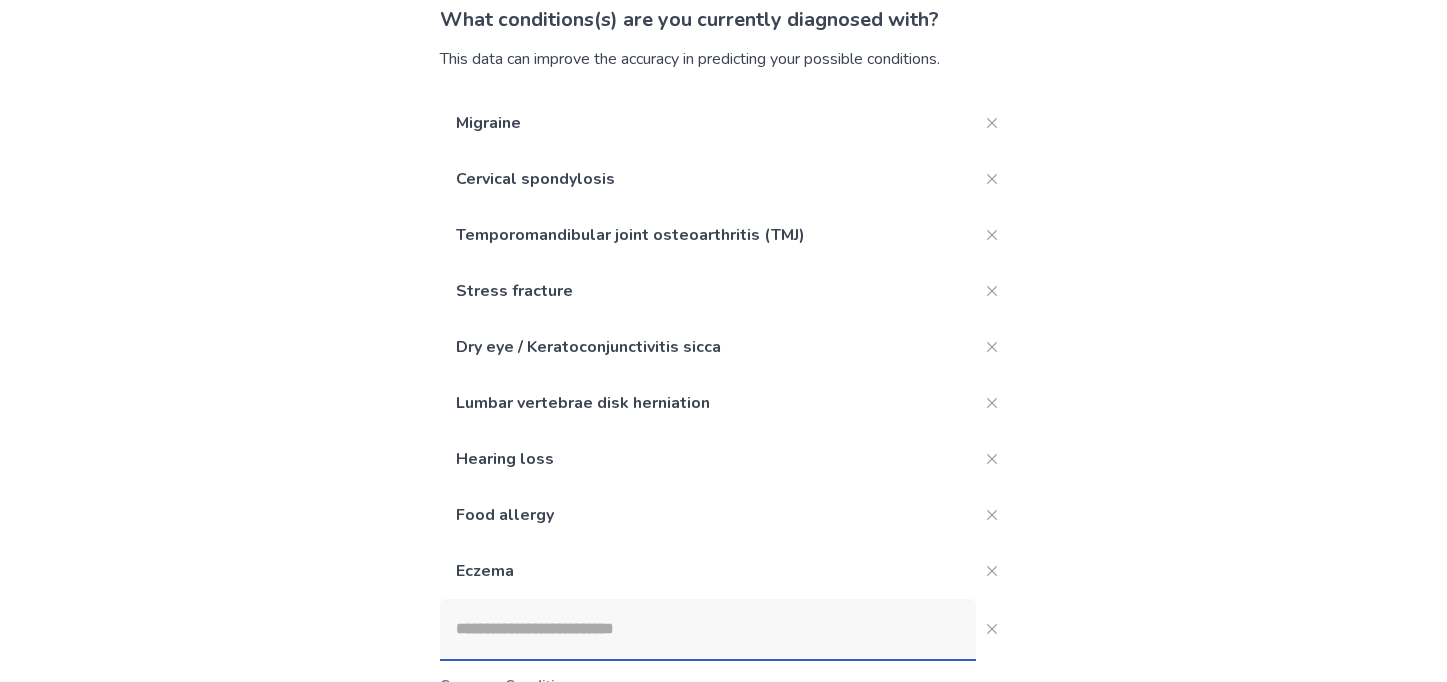 scroll, scrollTop: 145, scrollLeft: 0, axis: vertical 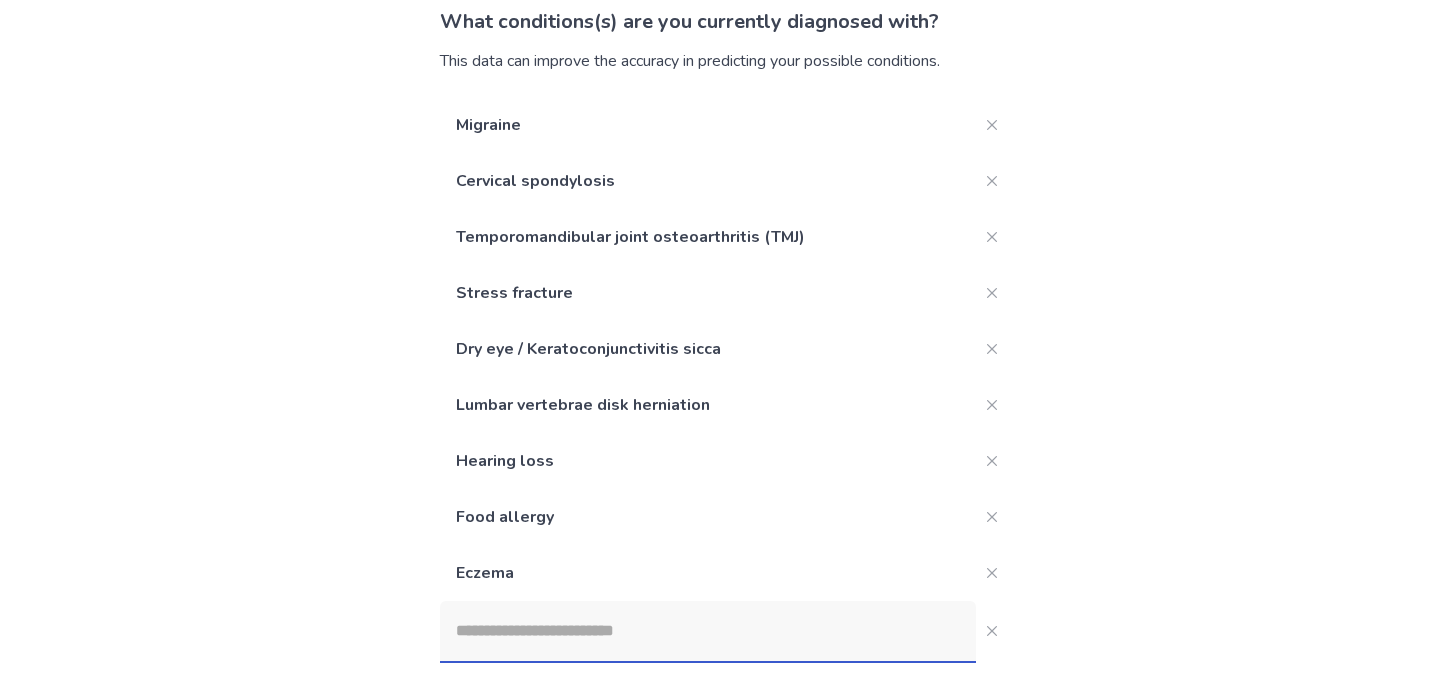 click at bounding box center (708, 631) 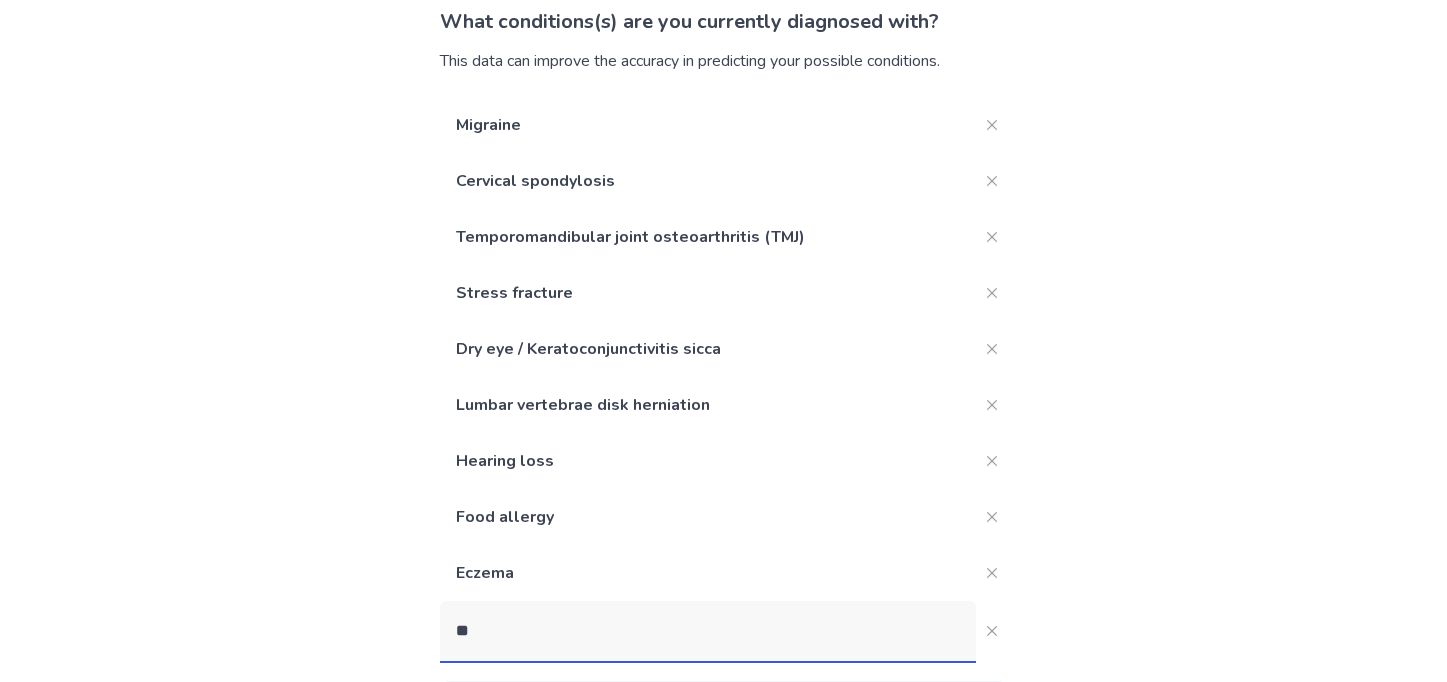 type on "*" 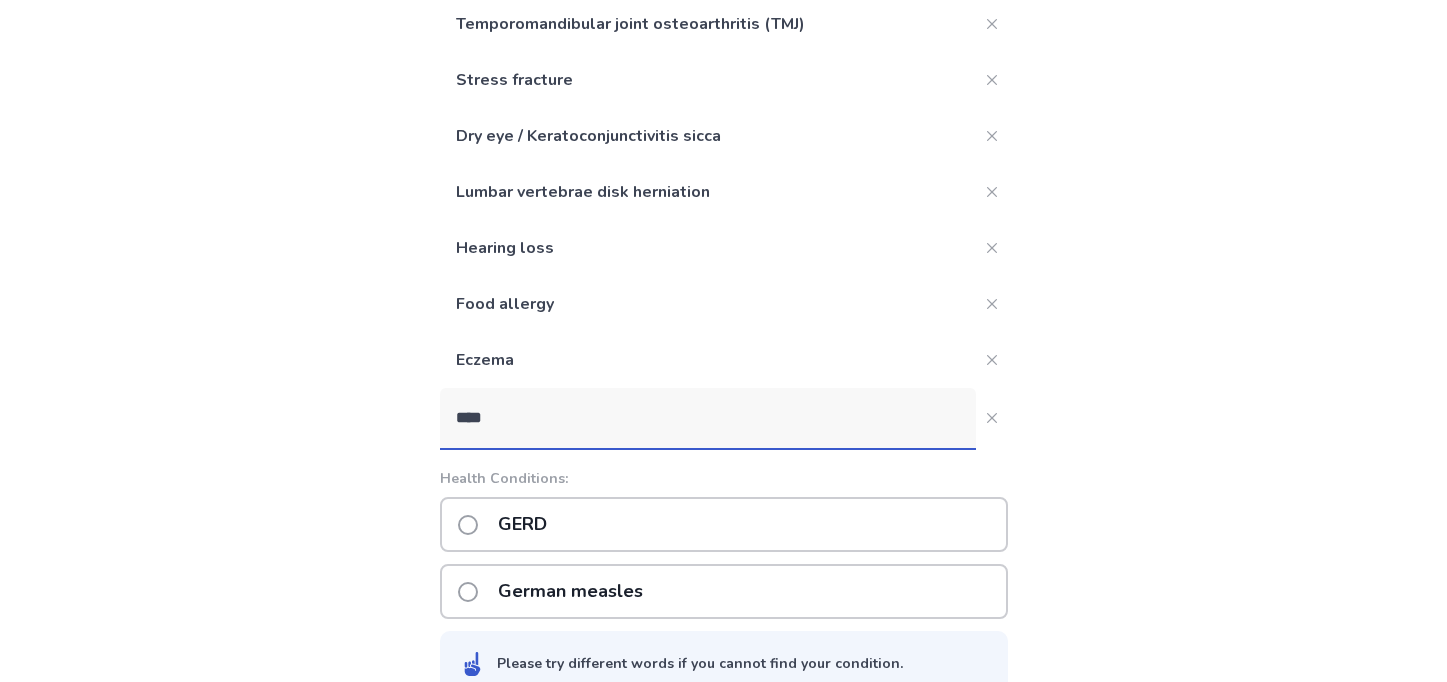 scroll, scrollTop: 360, scrollLeft: 0, axis: vertical 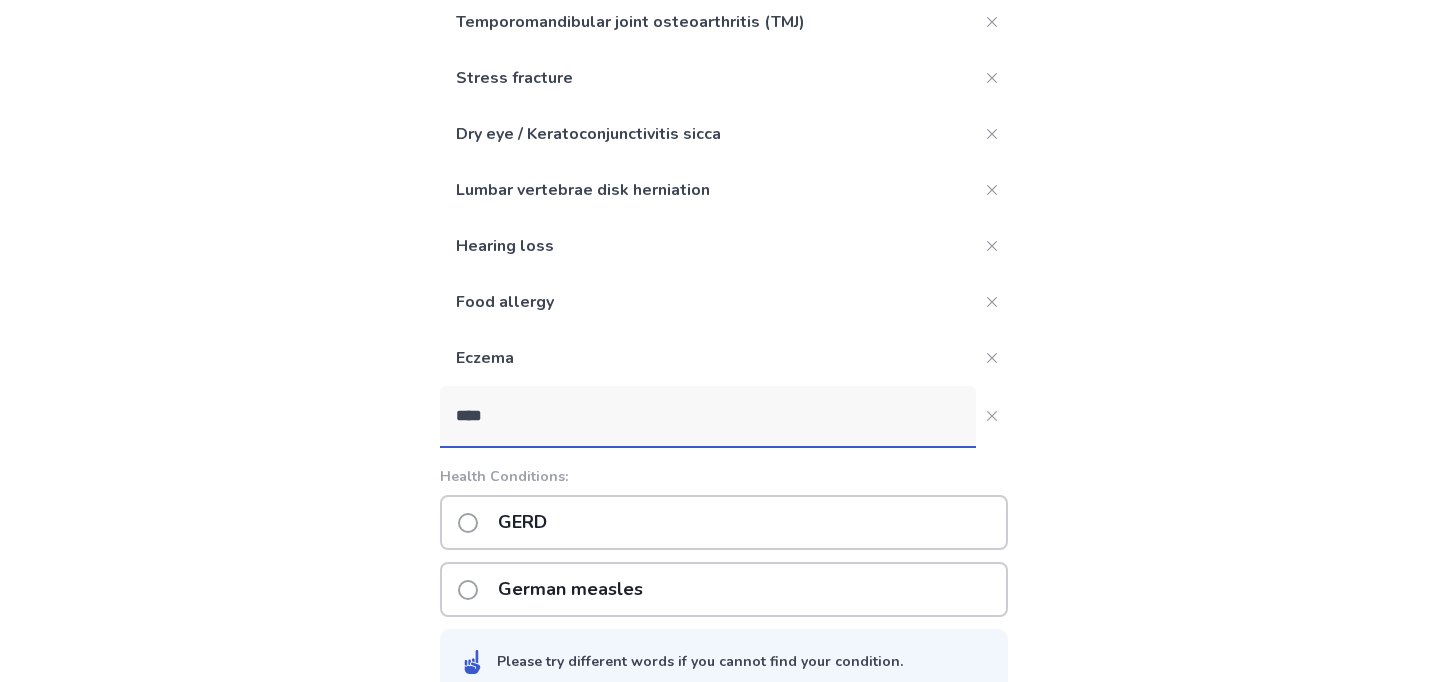 type on "****" 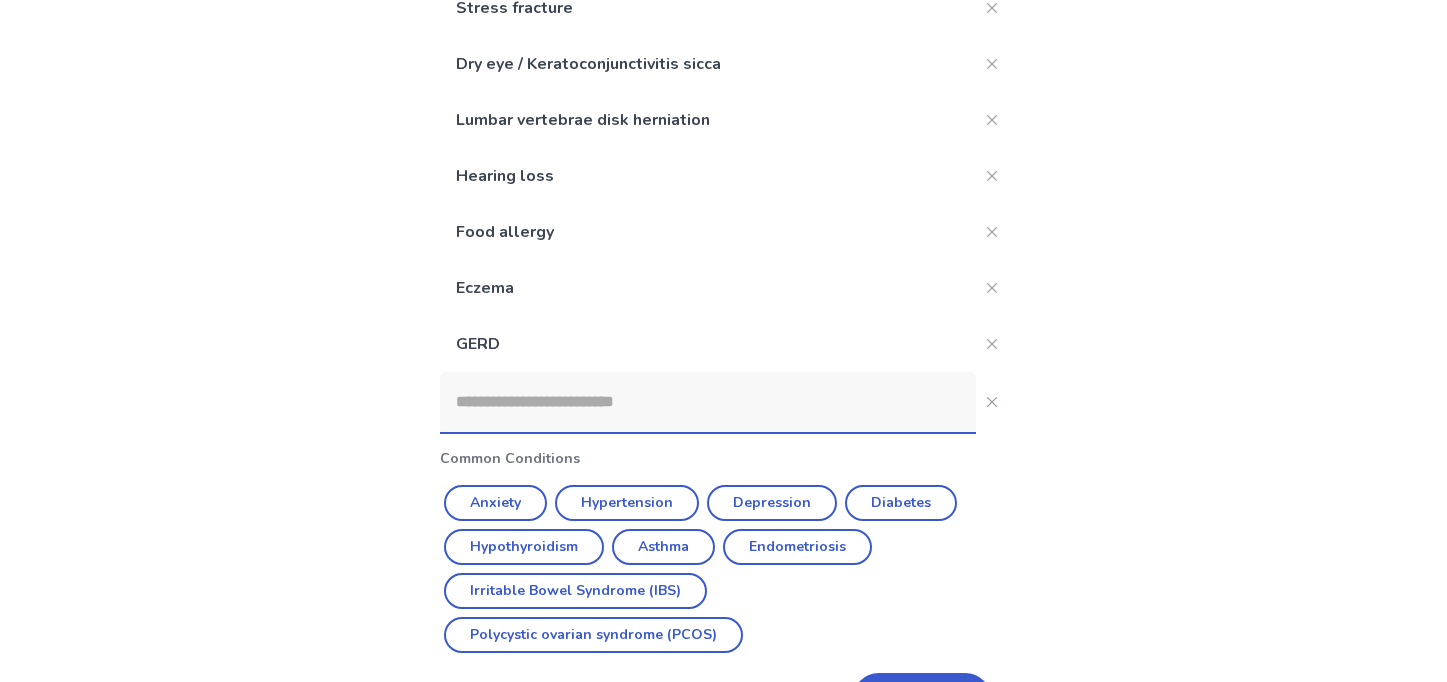 scroll, scrollTop: 499, scrollLeft: 0, axis: vertical 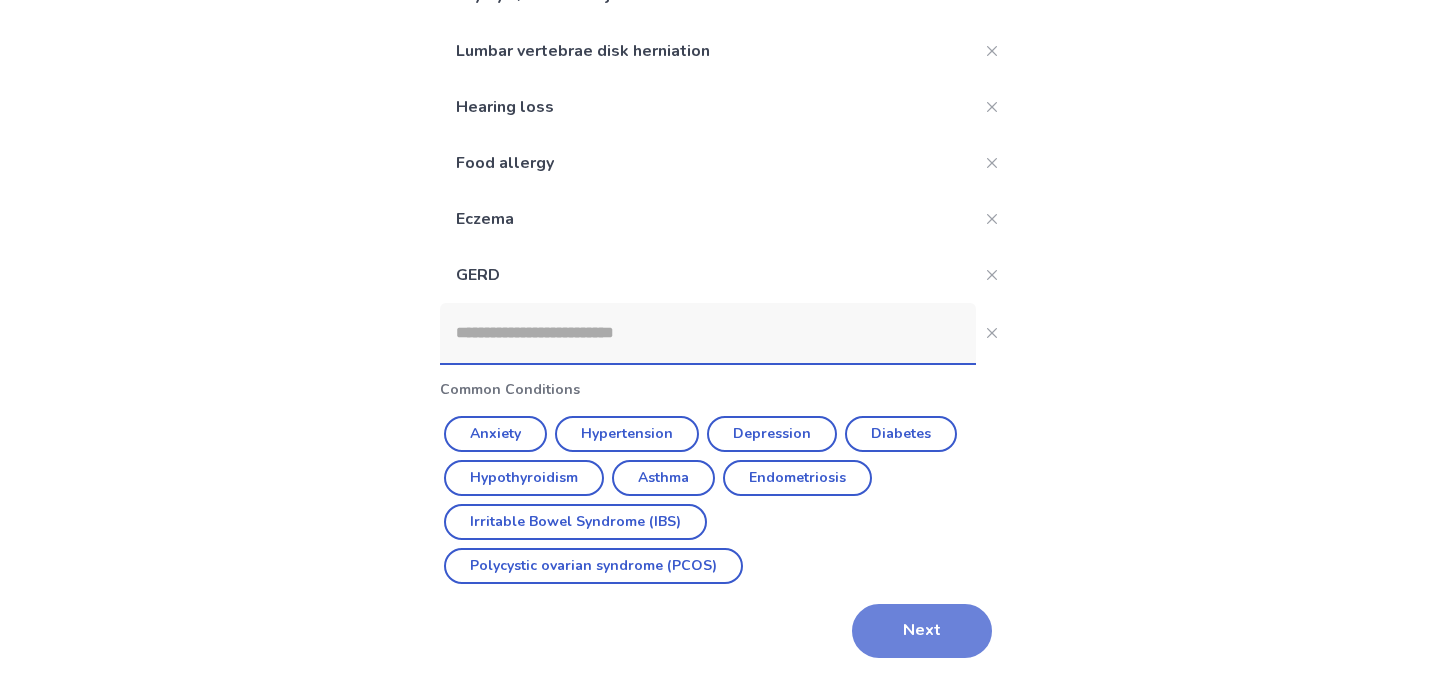 click on "Next" at bounding box center (922, 631) 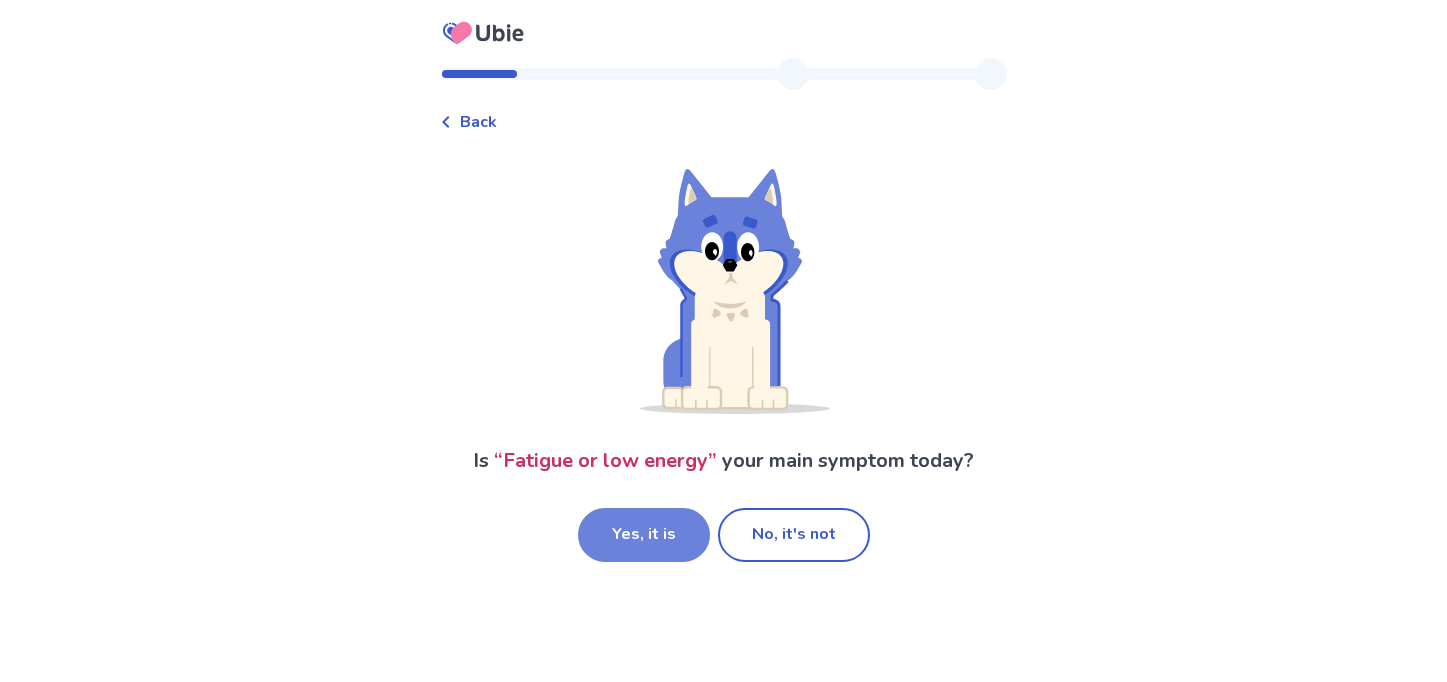 click on "Yes, it is" at bounding box center [644, 535] 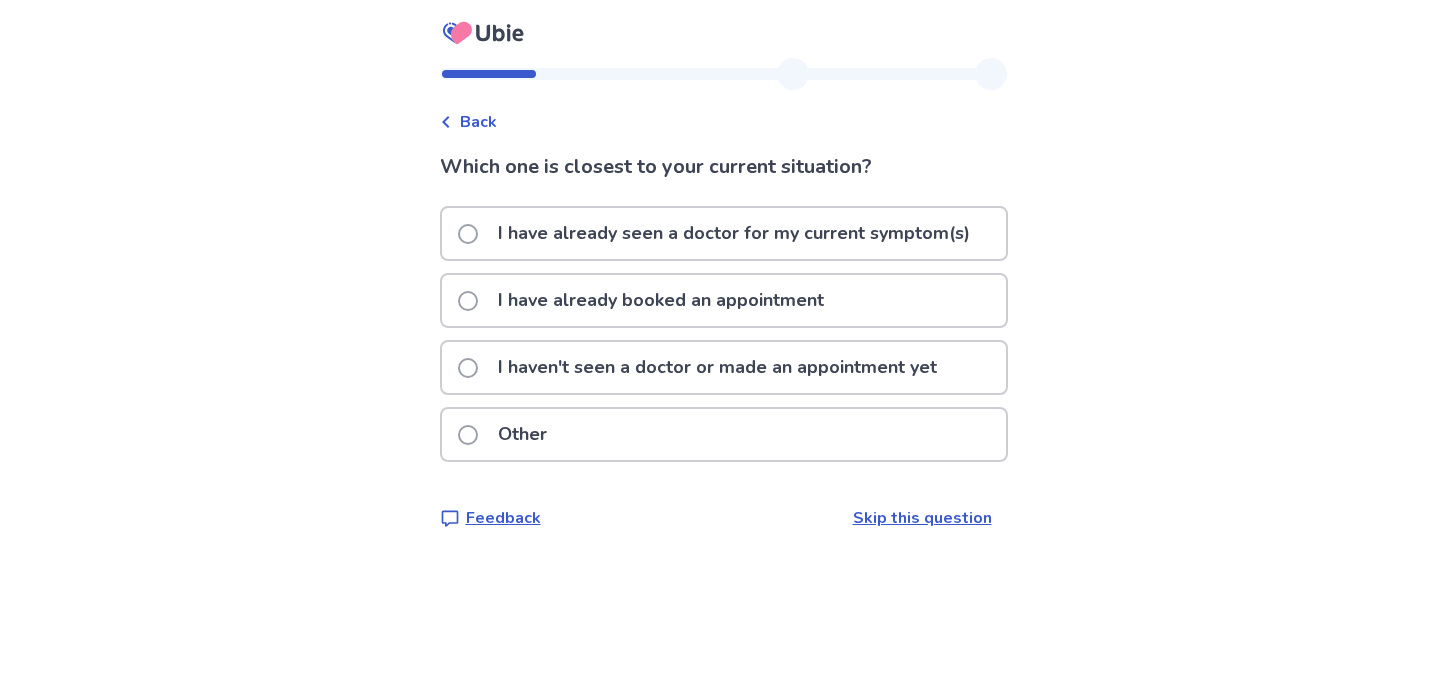 click on "I haven't seen a doctor or made an appointment yet" at bounding box center (717, 367) 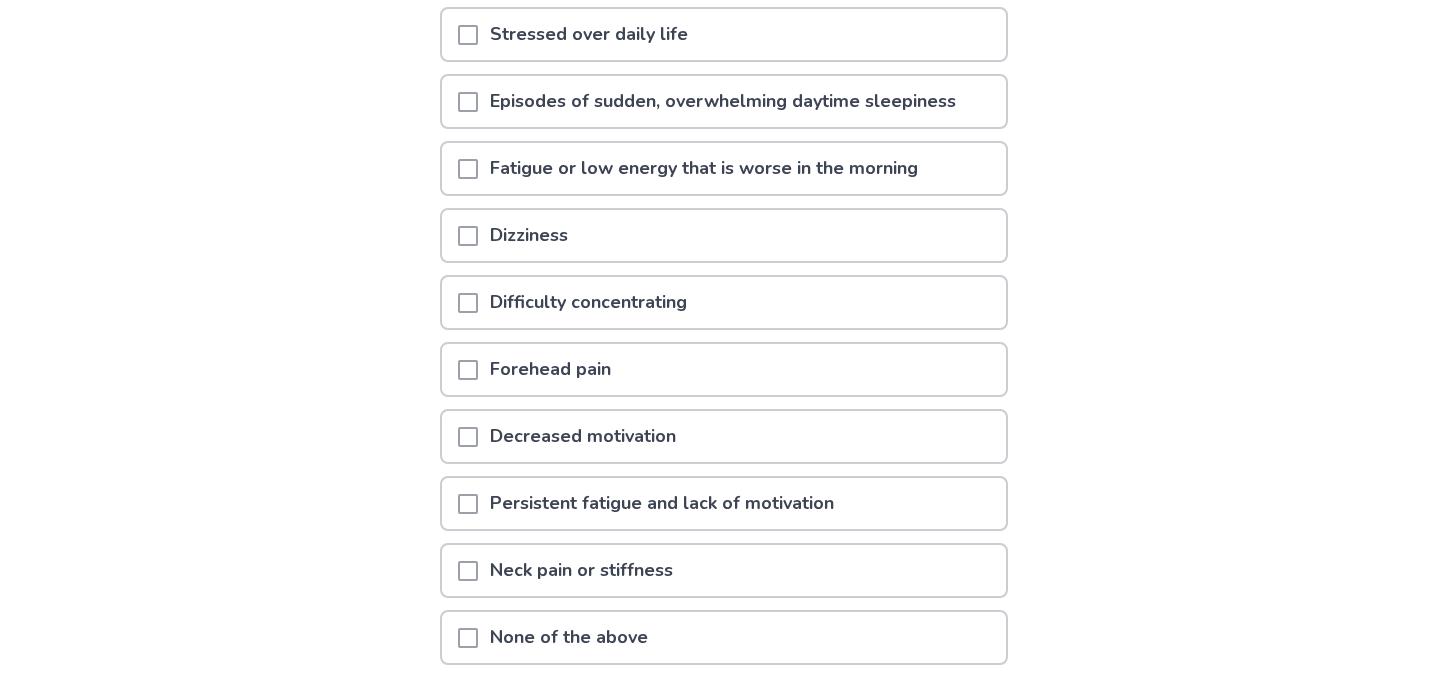 scroll, scrollTop: 264, scrollLeft: 0, axis: vertical 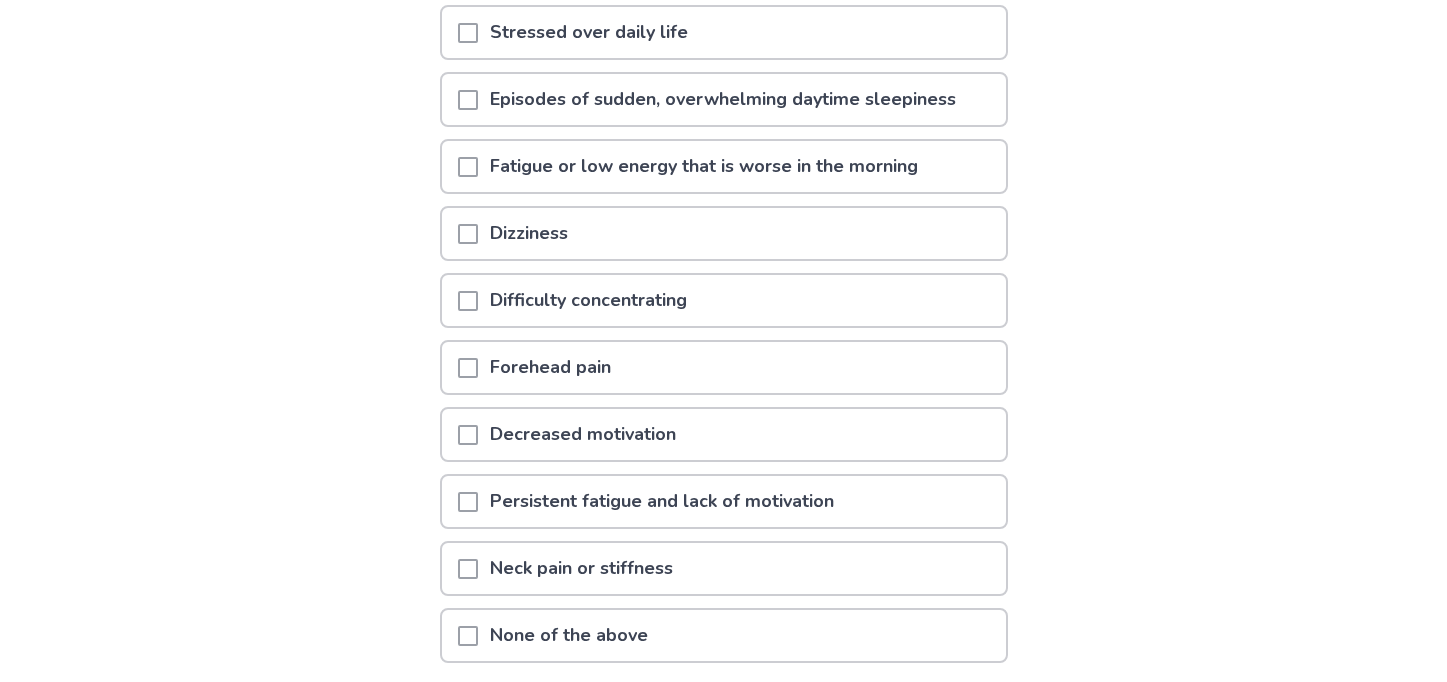 click at bounding box center (468, 100) 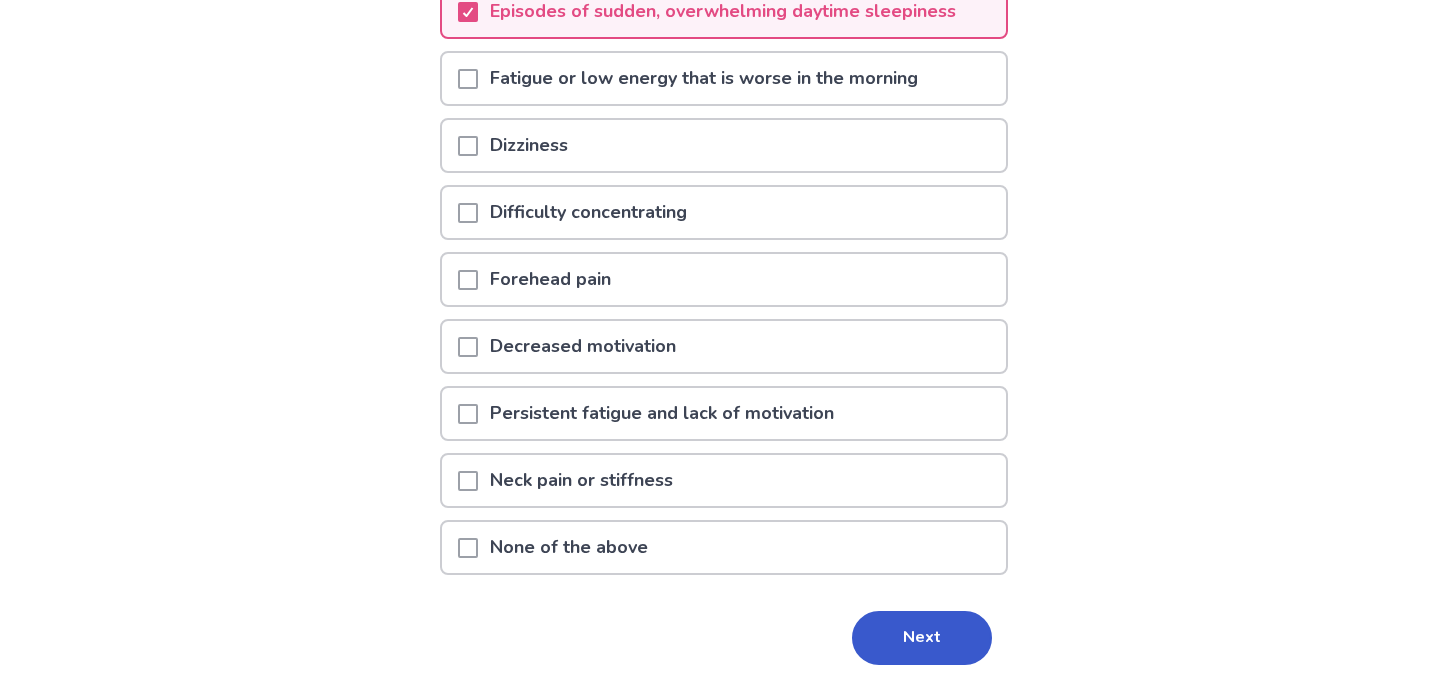 scroll, scrollTop: 354, scrollLeft: 0, axis: vertical 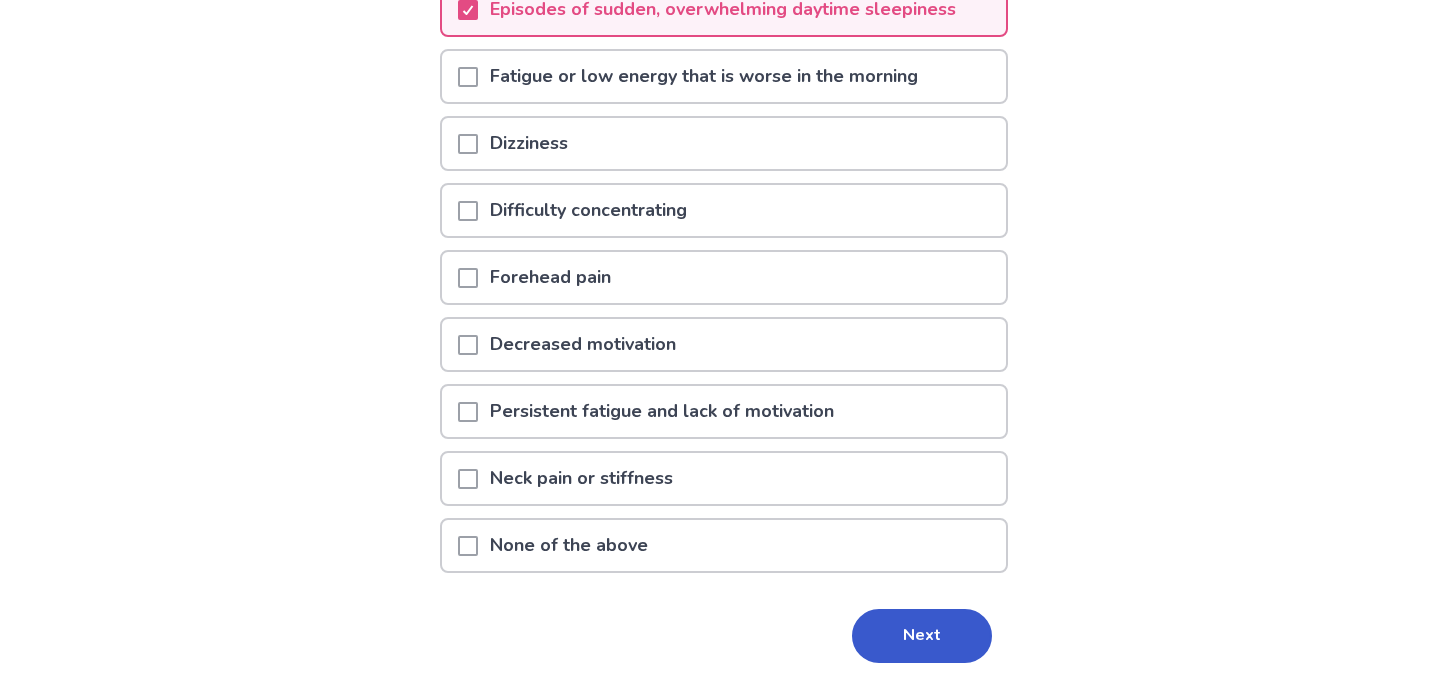 click at bounding box center (468, 211) 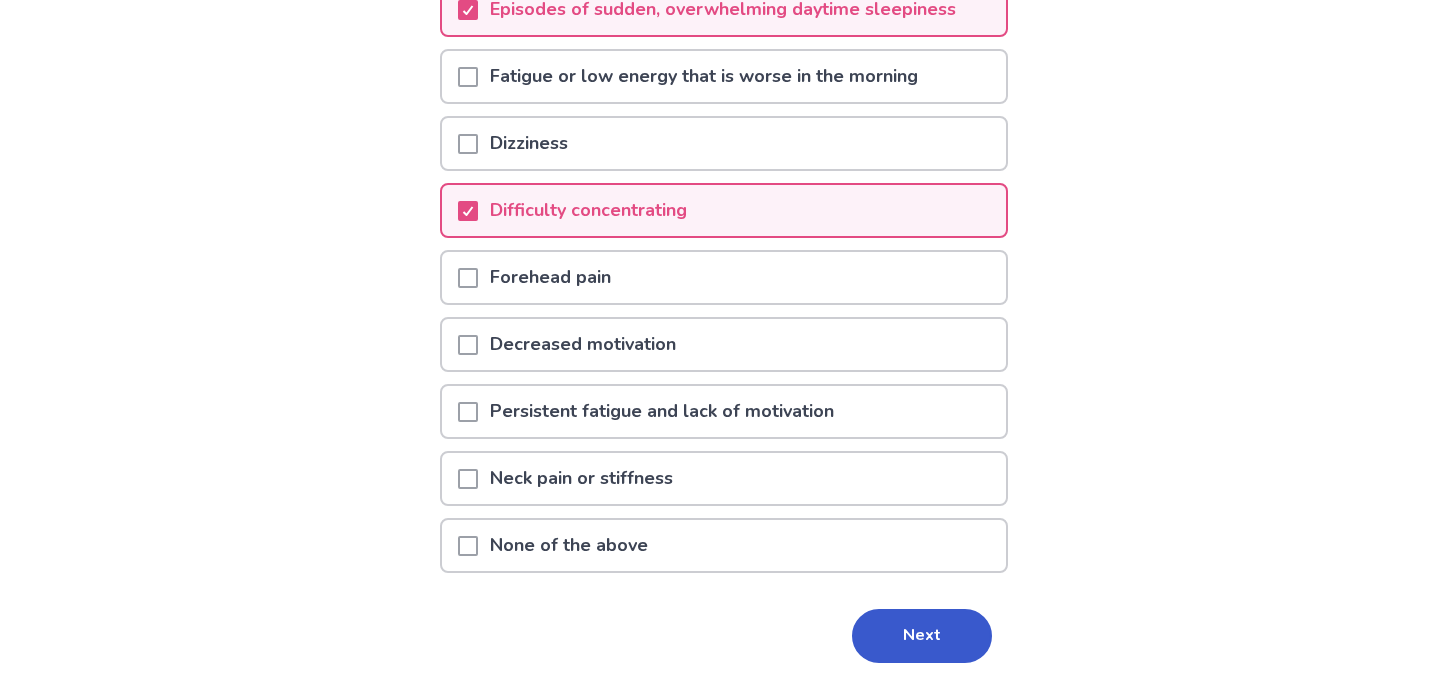 click at bounding box center [468, 344] 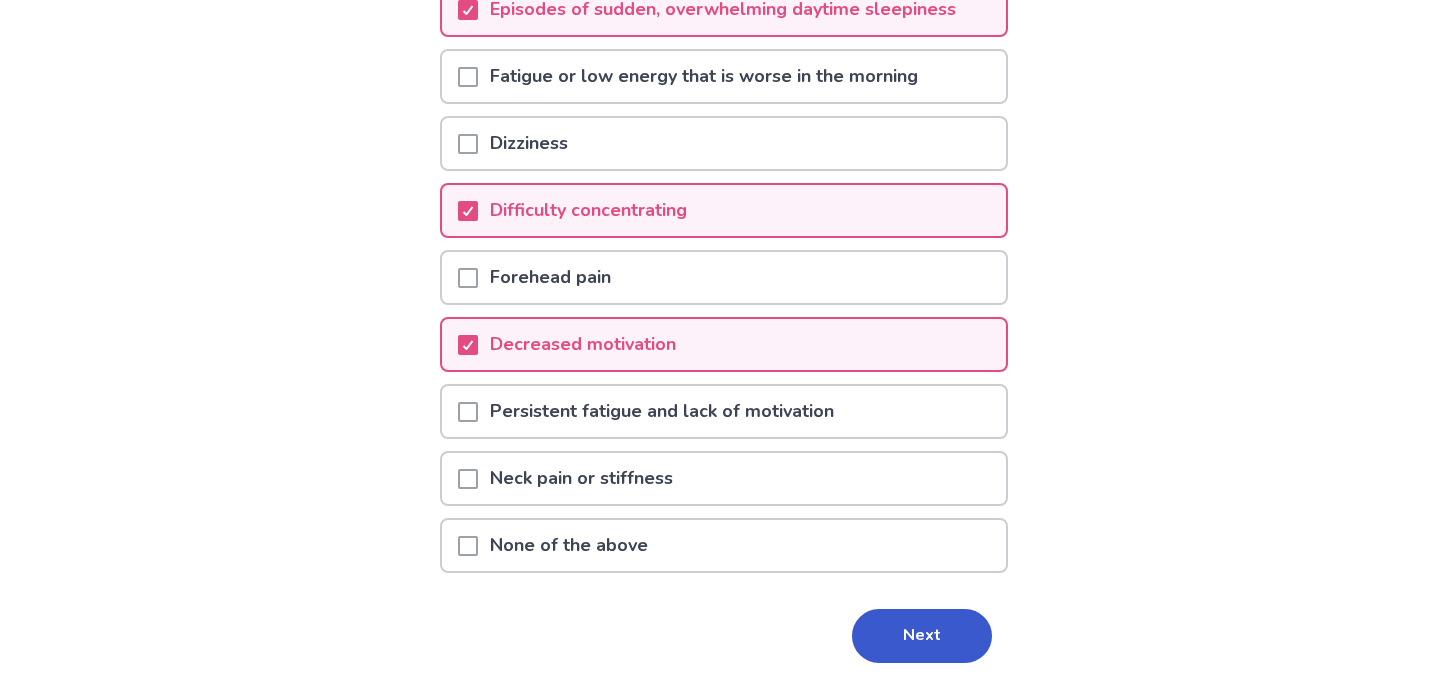 click at bounding box center (468, 412) 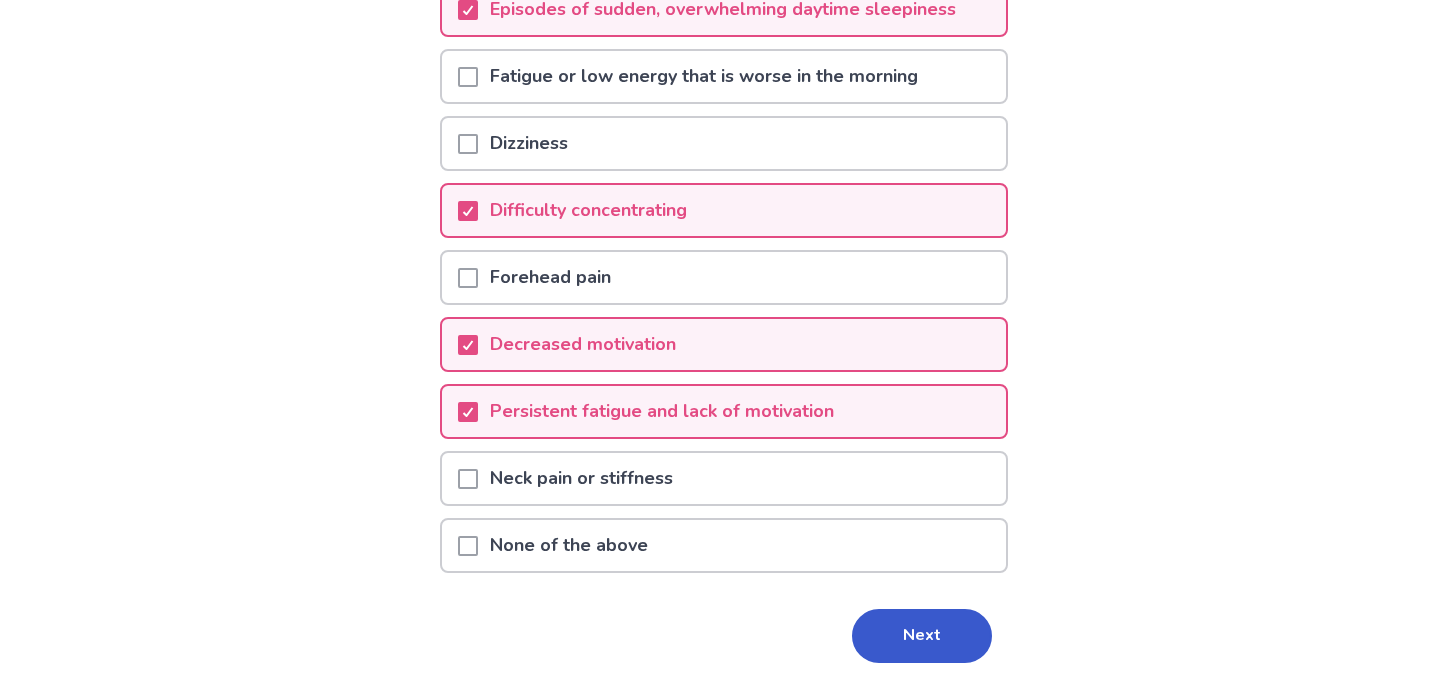 click at bounding box center (468, 479) 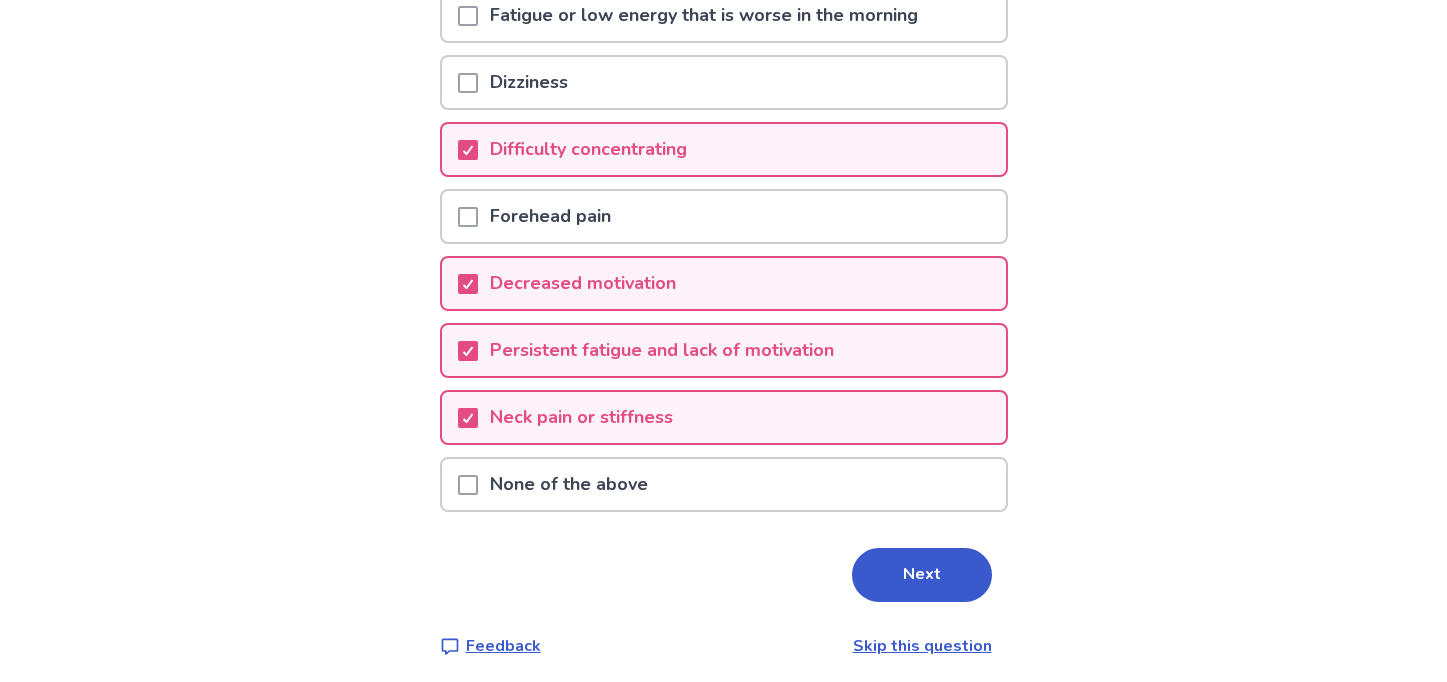 scroll, scrollTop: 423, scrollLeft: 0, axis: vertical 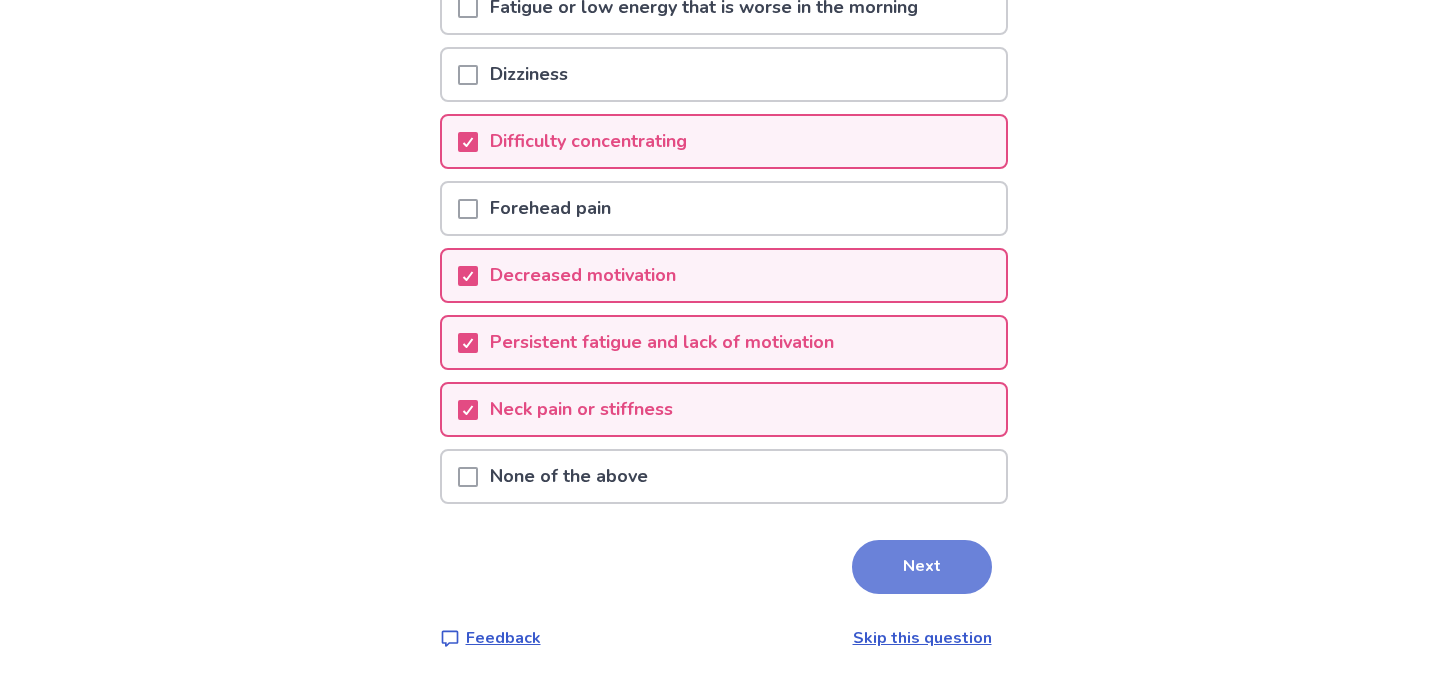click on "Next" at bounding box center (922, 567) 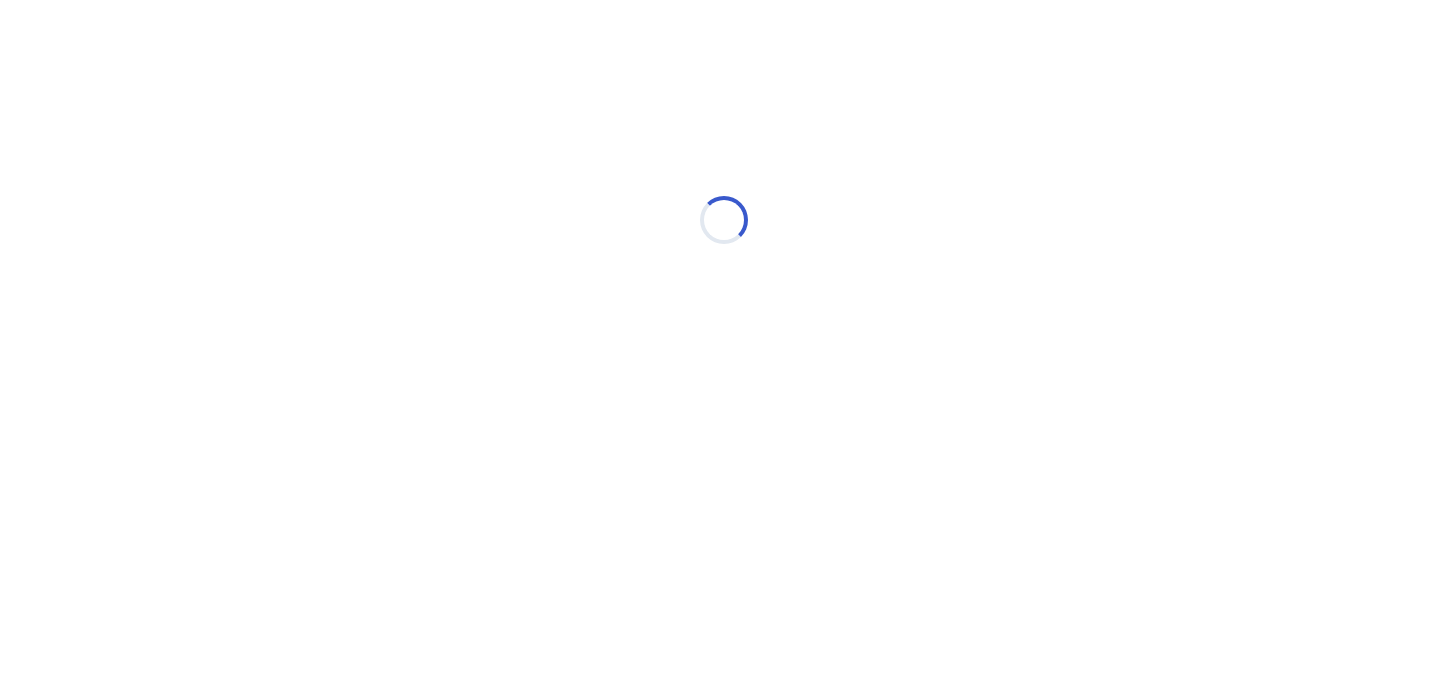 scroll, scrollTop: 0, scrollLeft: 0, axis: both 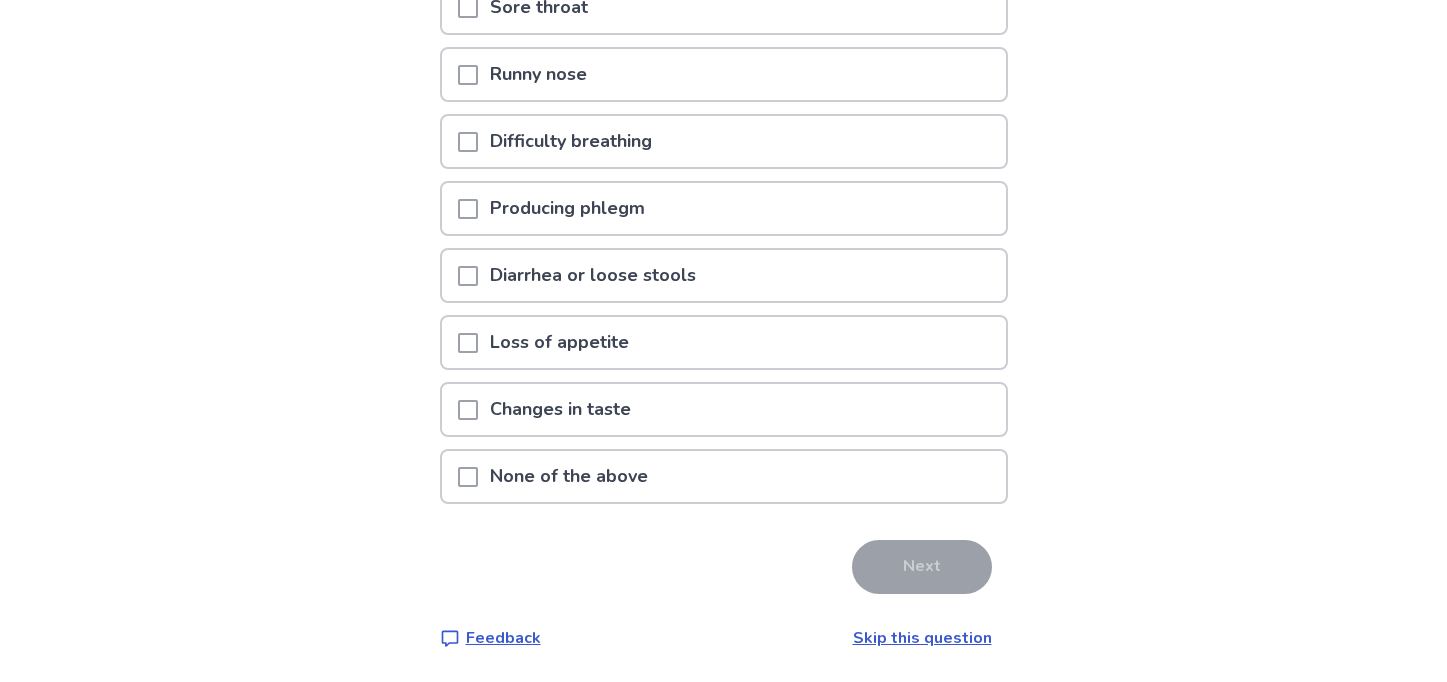 click on "Producing phlegm" at bounding box center (567, 208) 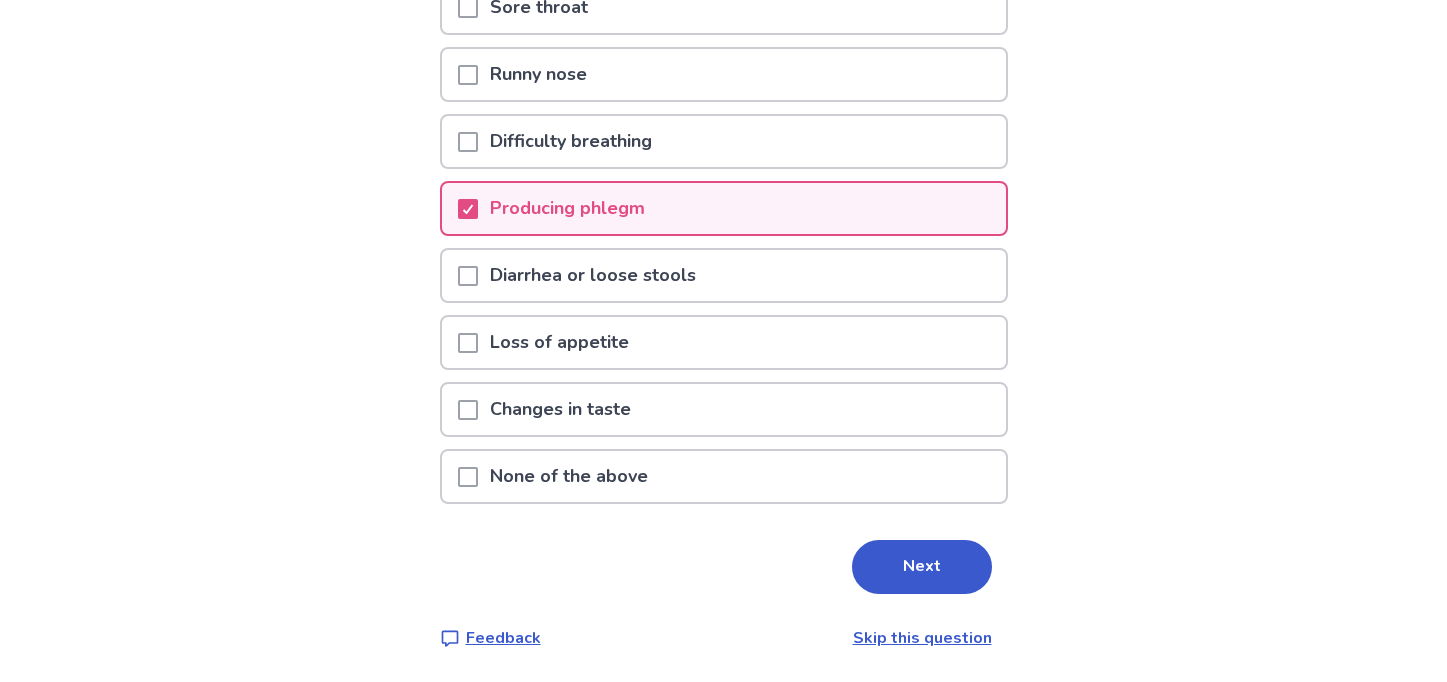 click at bounding box center [468, 276] 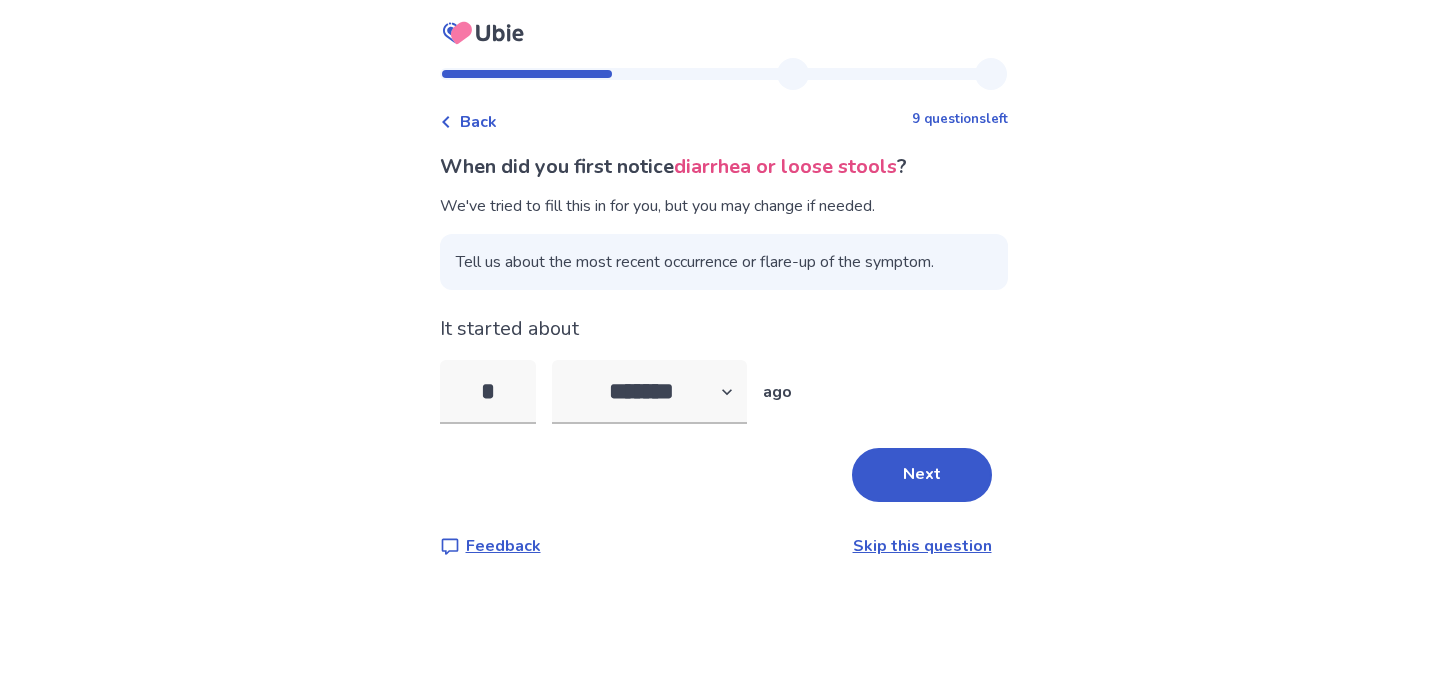 select on "*" 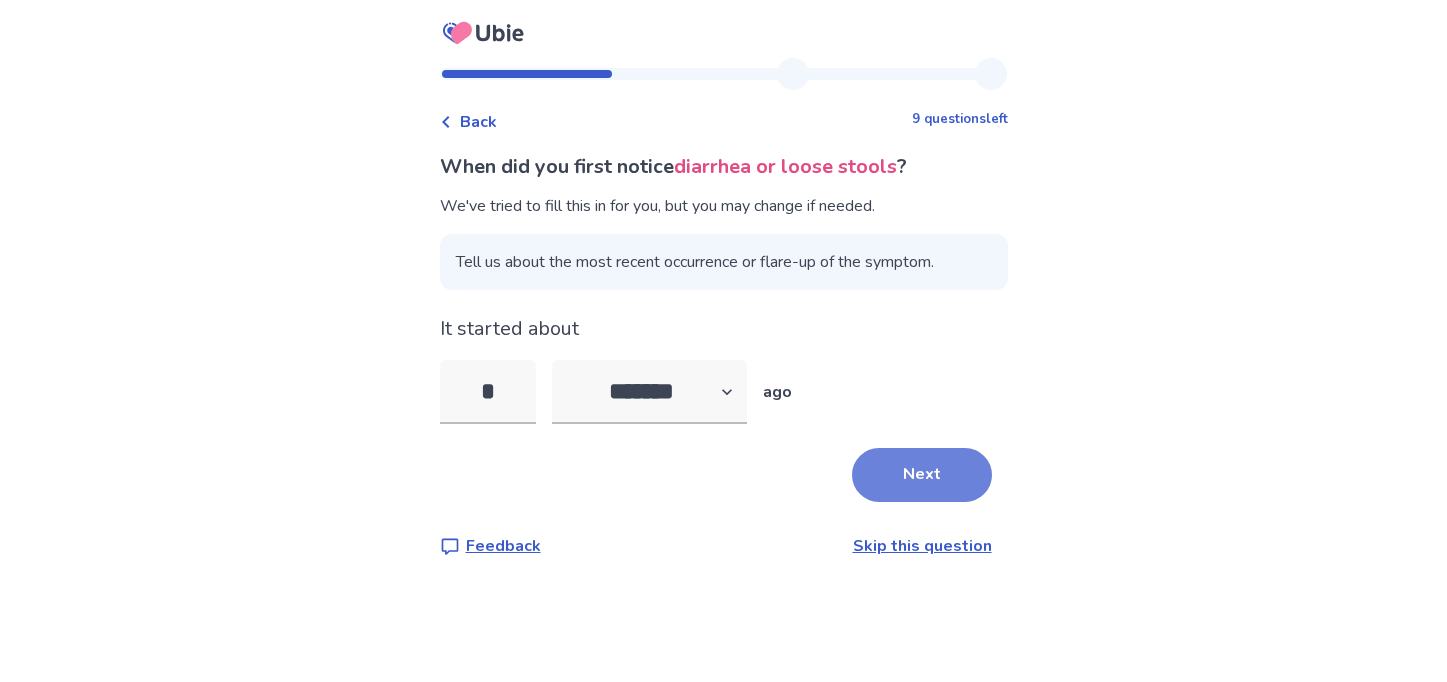 click on "Next" at bounding box center (922, 475) 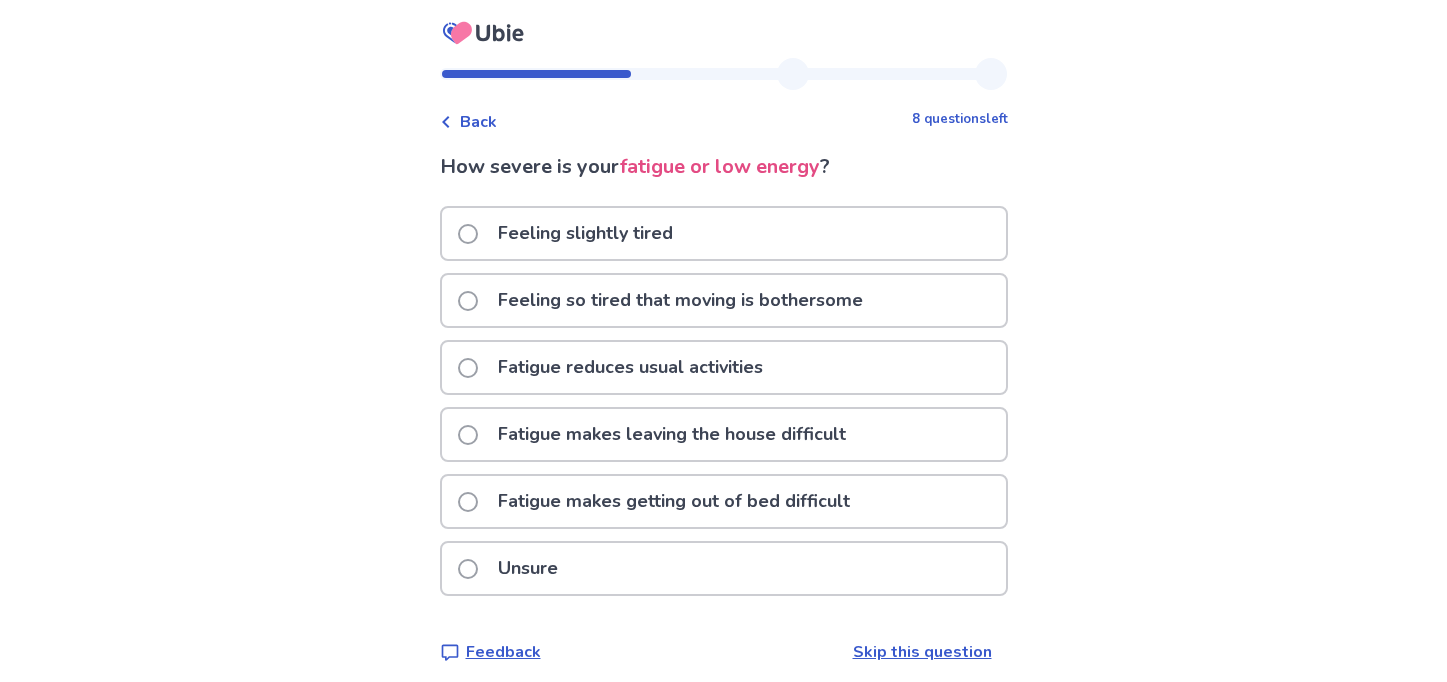 scroll, scrollTop: 14, scrollLeft: 0, axis: vertical 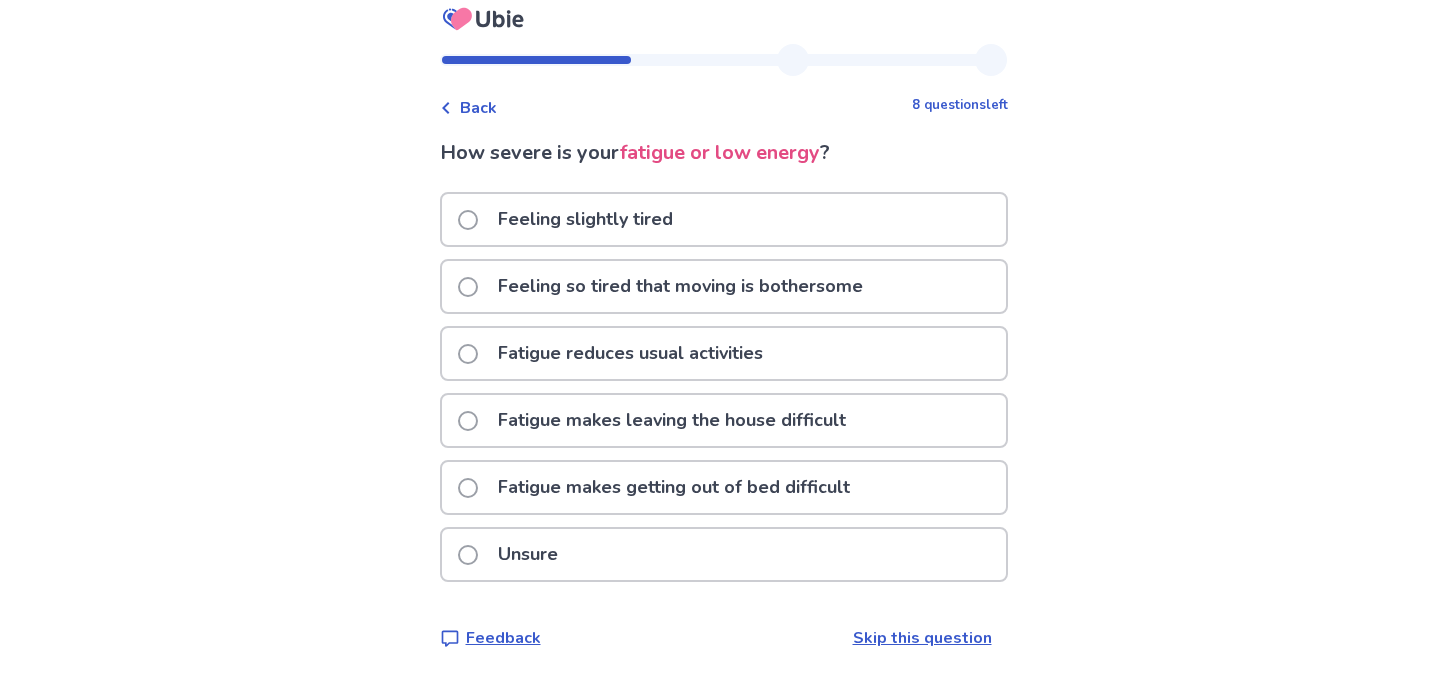 click on "Fatigue reduces usual activities" at bounding box center (630, 353) 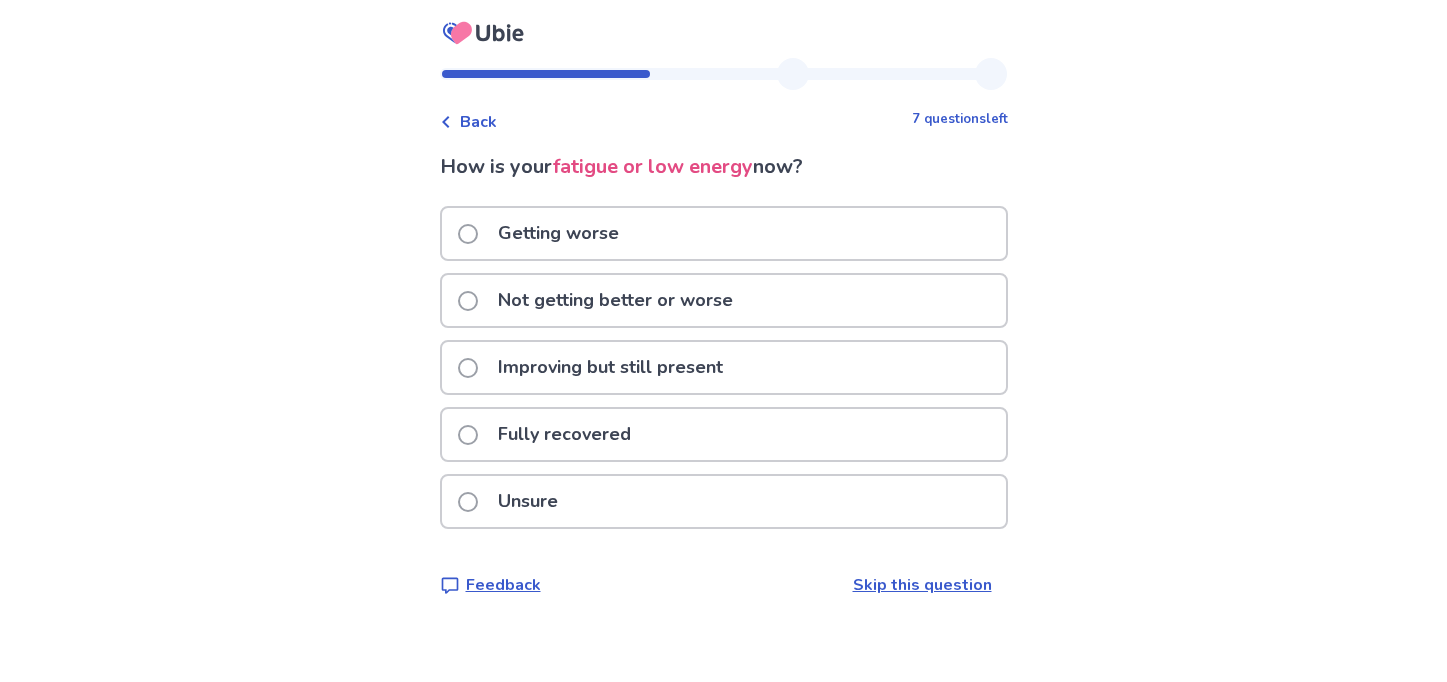click on "Not getting better or worse" at bounding box center (615, 300) 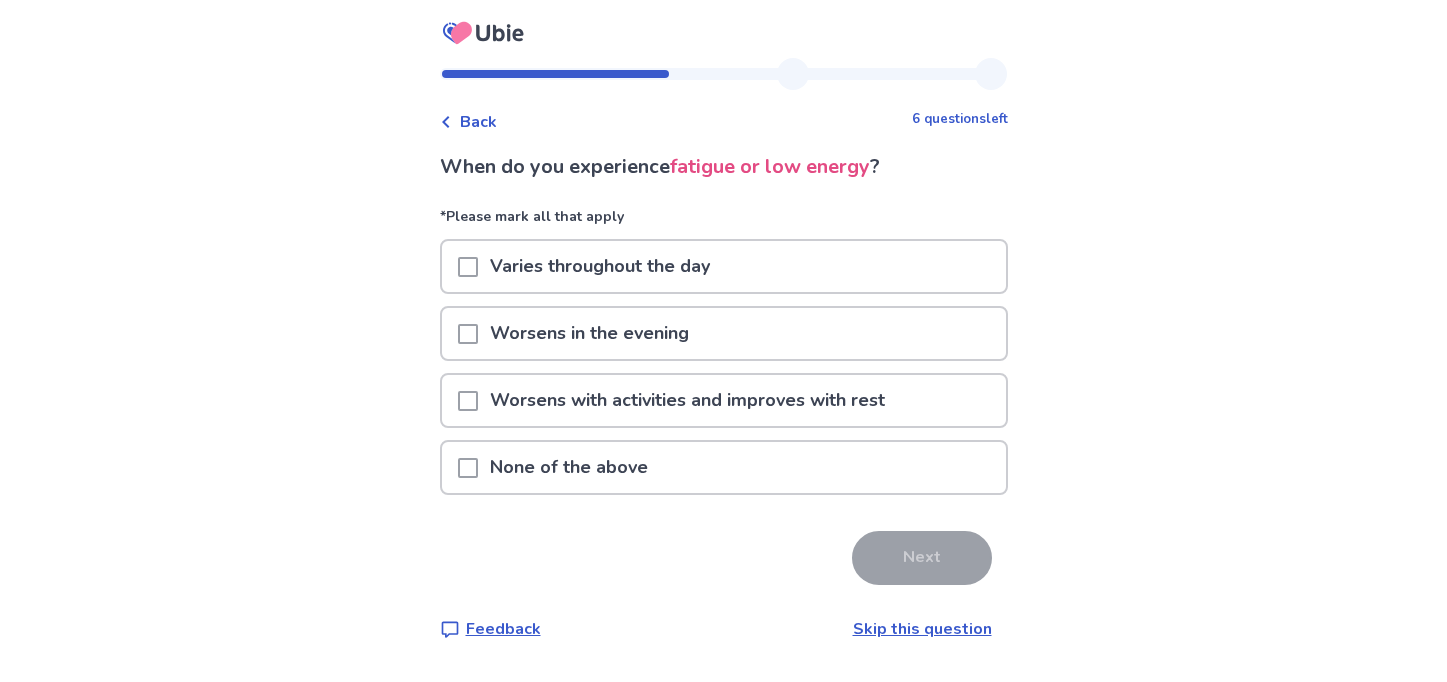 click on "Worsens with activities and improves with rest" at bounding box center (687, 400) 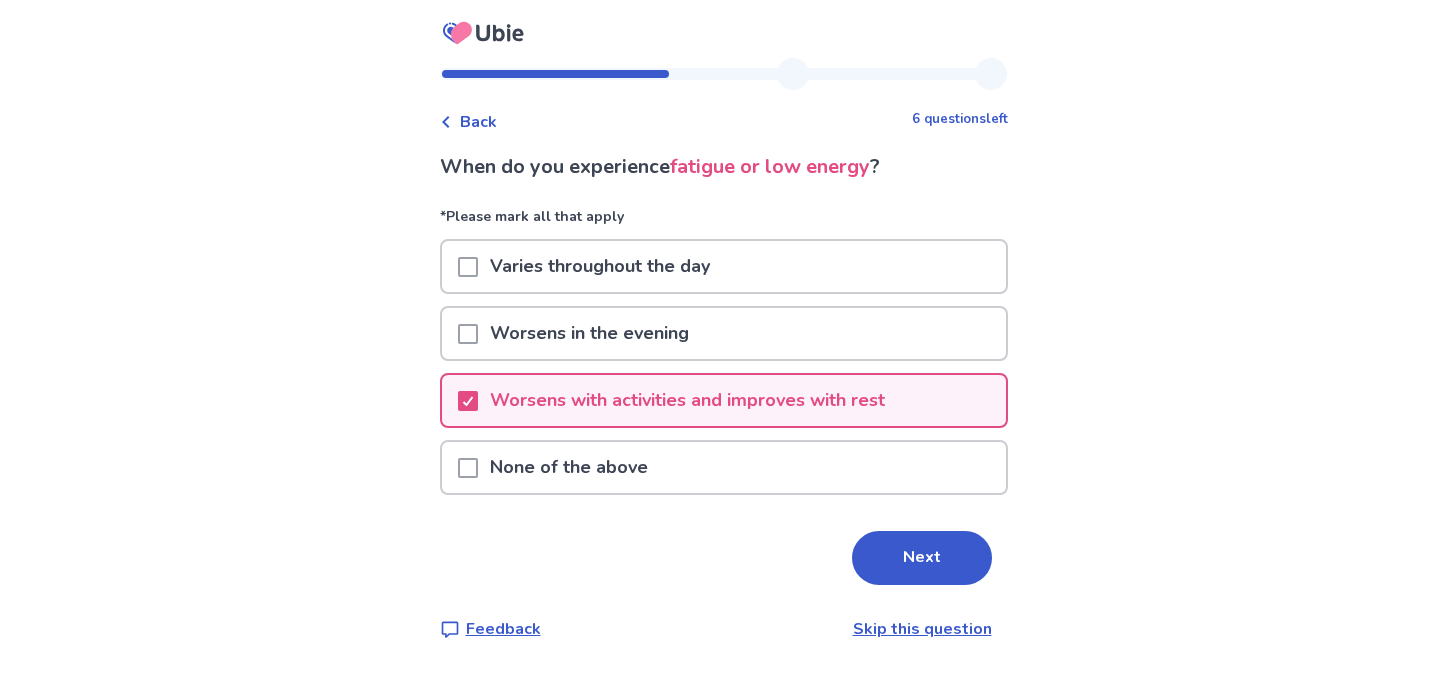 click on "Varies throughout the day" at bounding box center [600, 266] 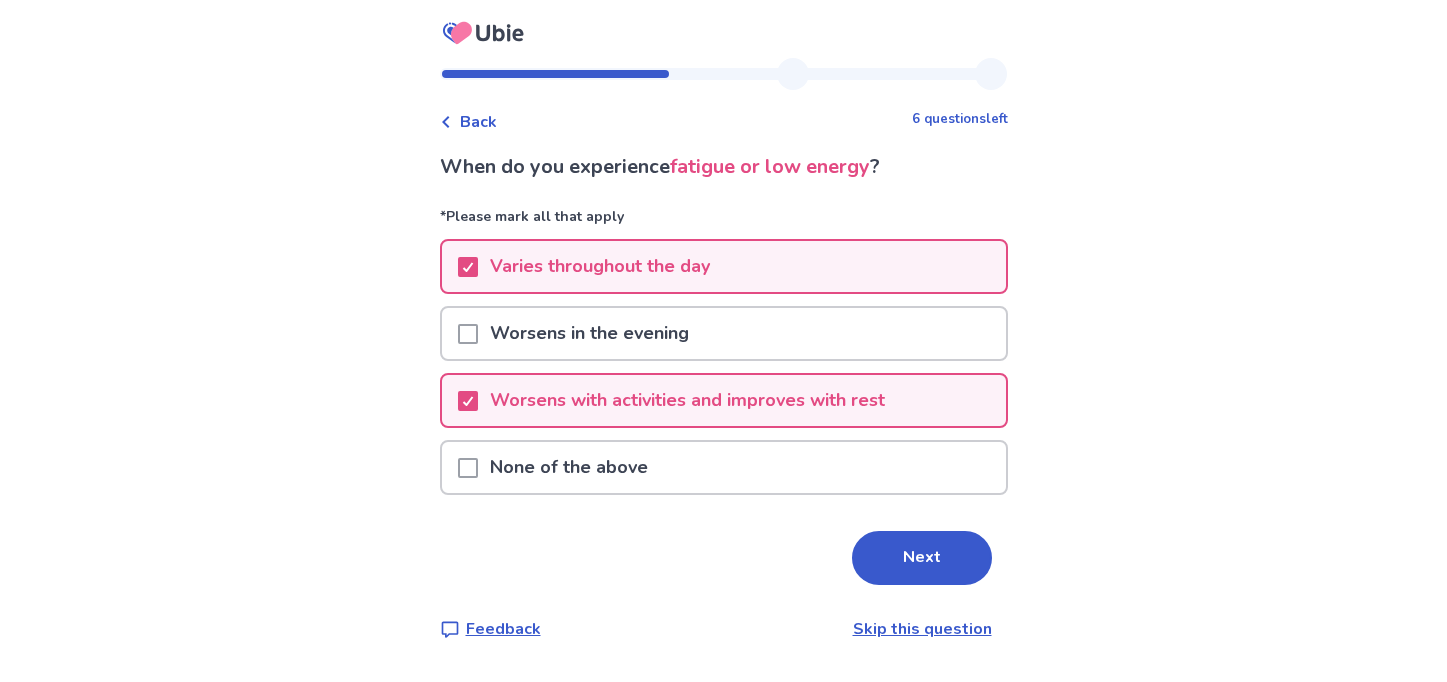 click on "Worsens with activities and improves with rest" at bounding box center [687, 400] 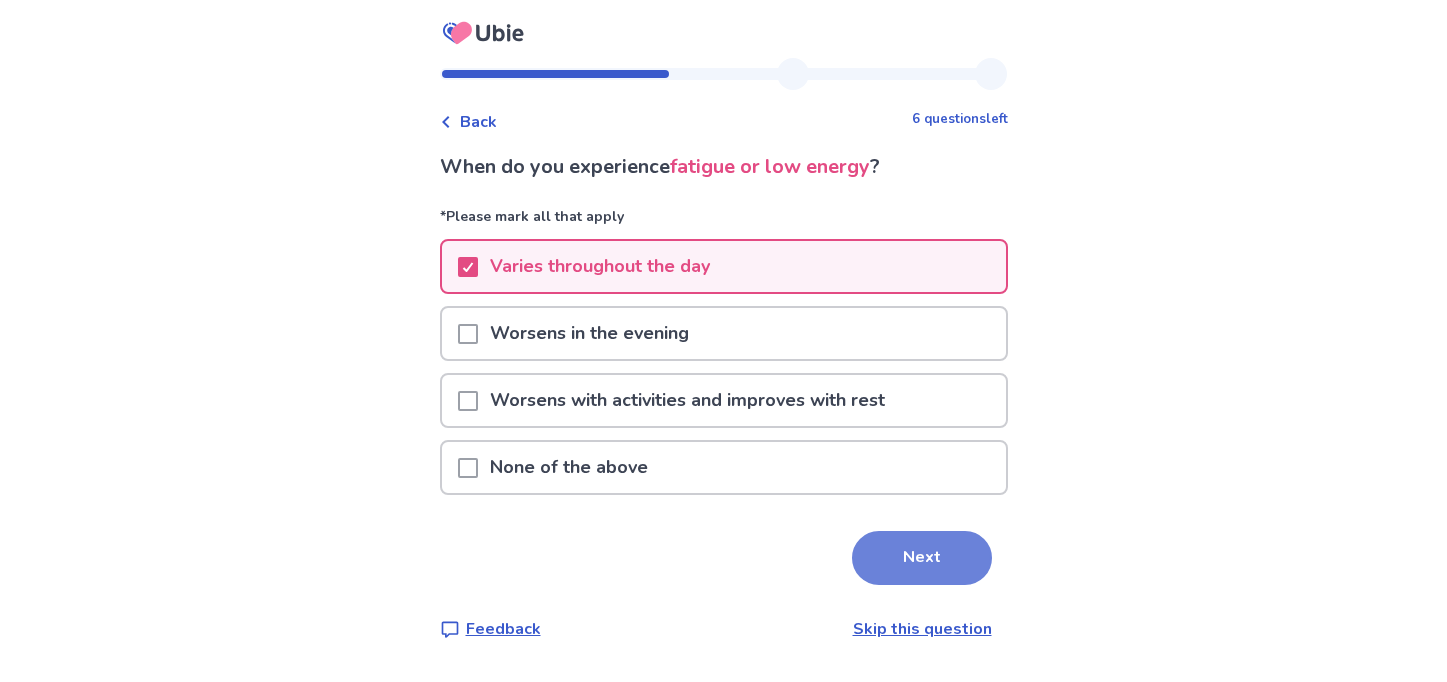 click on "Next" at bounding box center (922, 558) 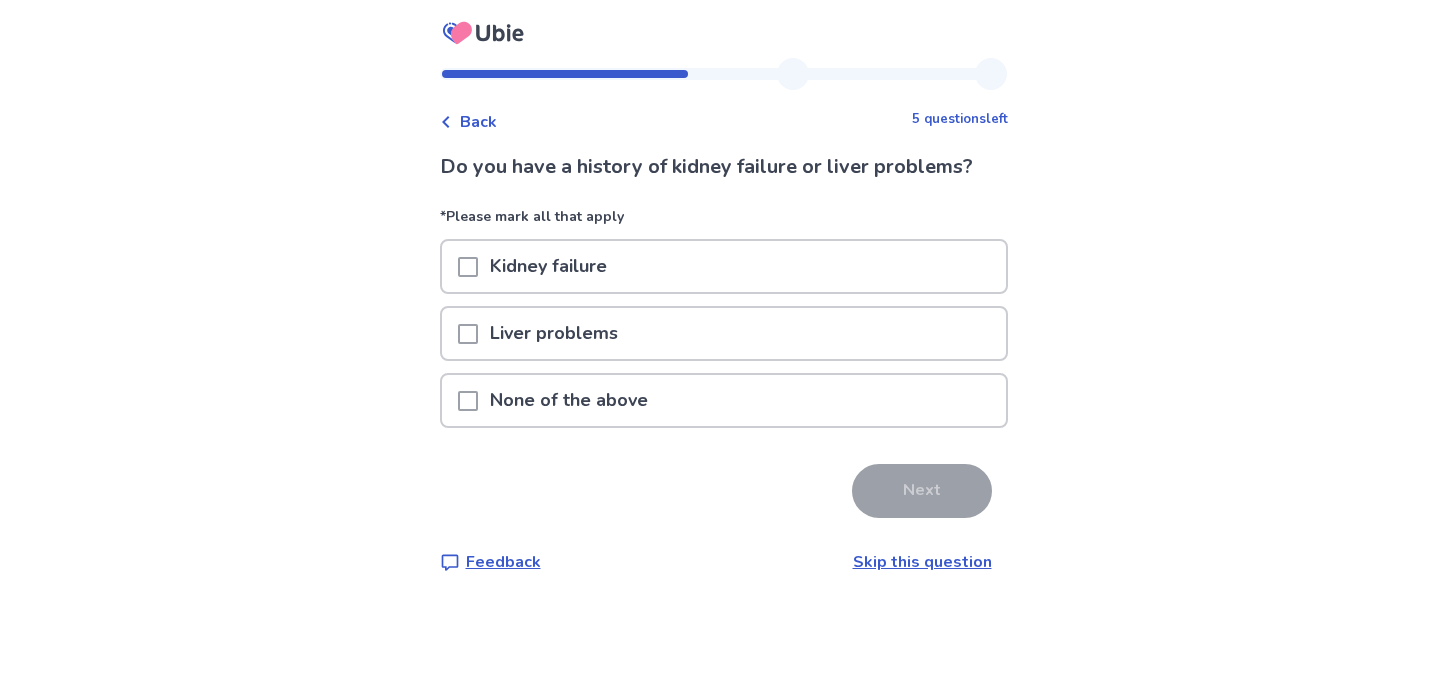 click on "None of the above" at bounding box center [724, 400] 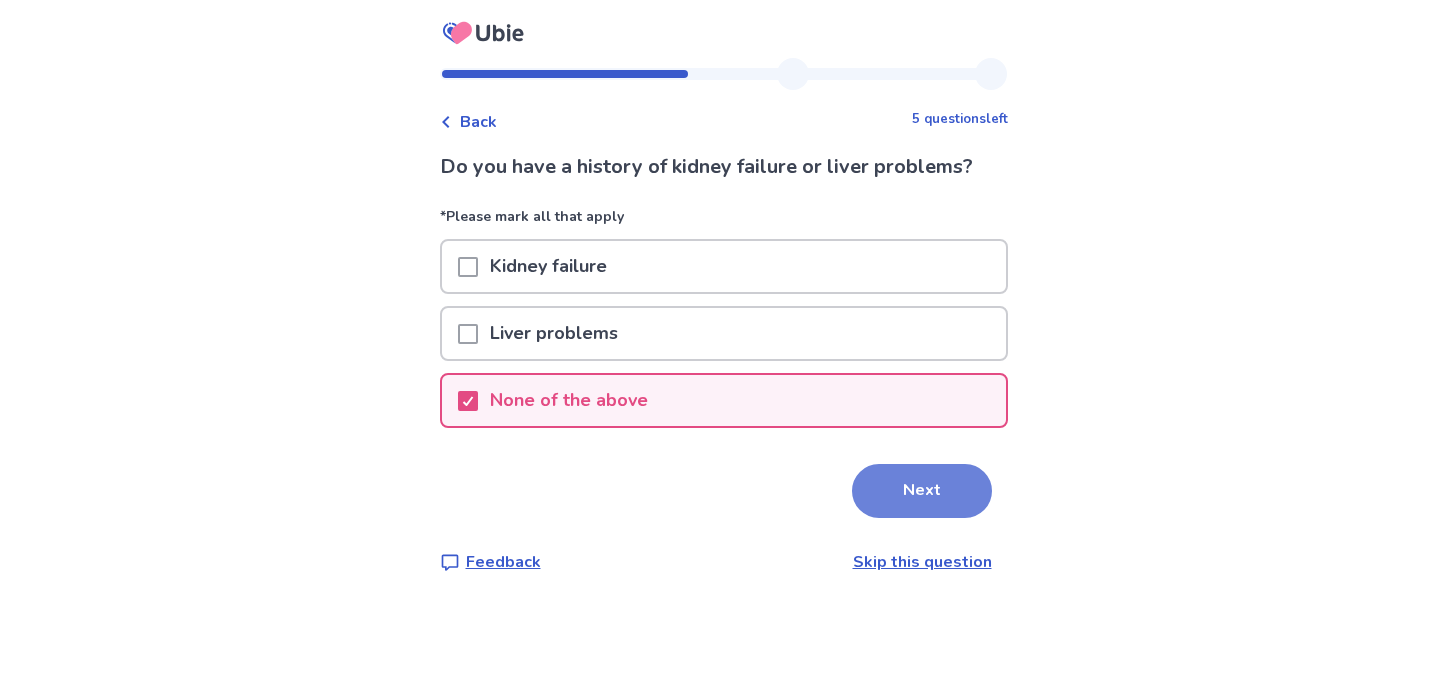 click on "Next" at bounding box center [922, 491] 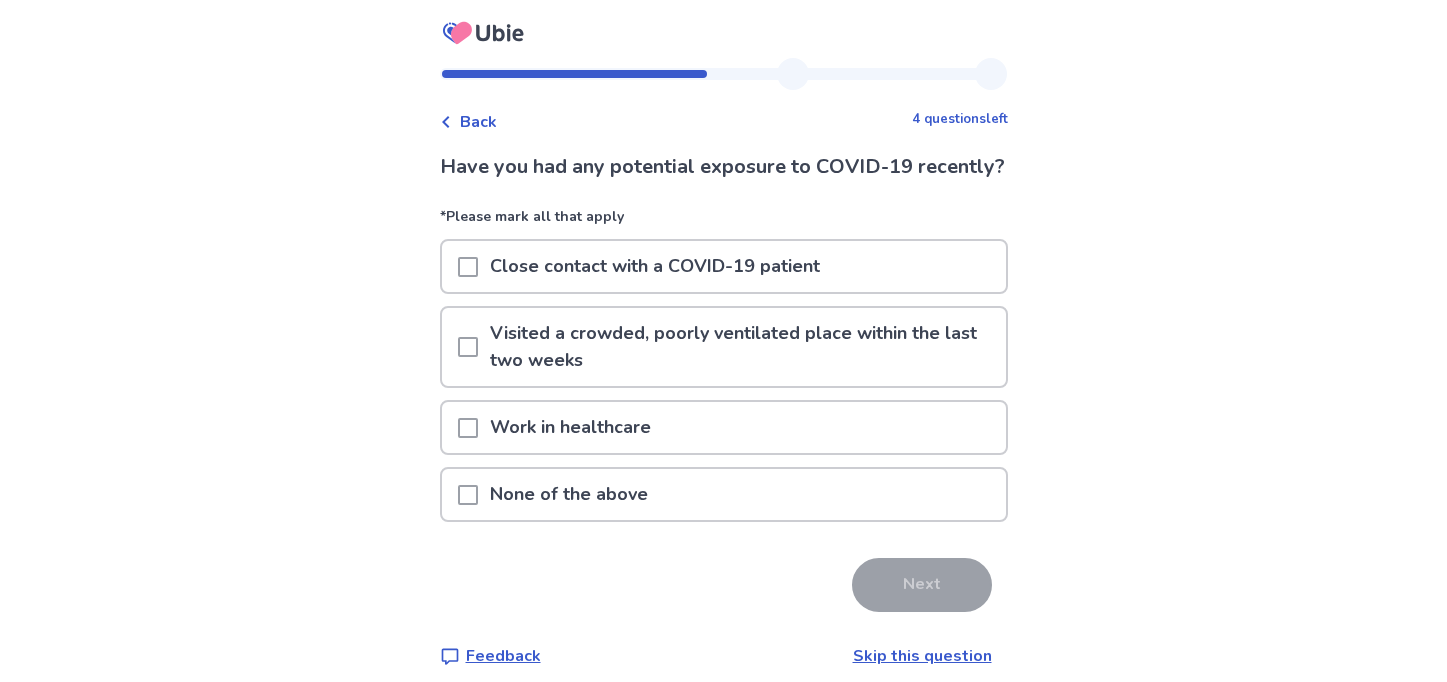 click on "None of the above" at bounding box center [724, 494] 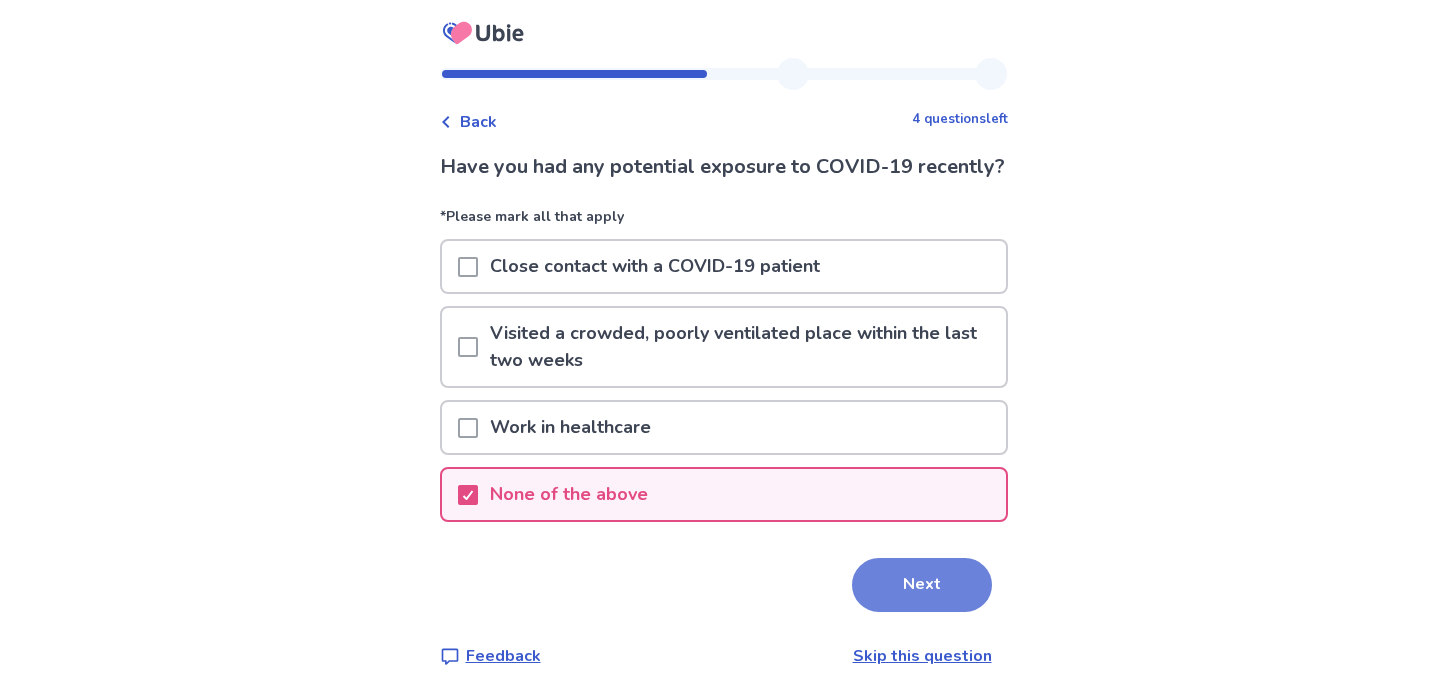 click on "Next" at bounding box center [922, 585] 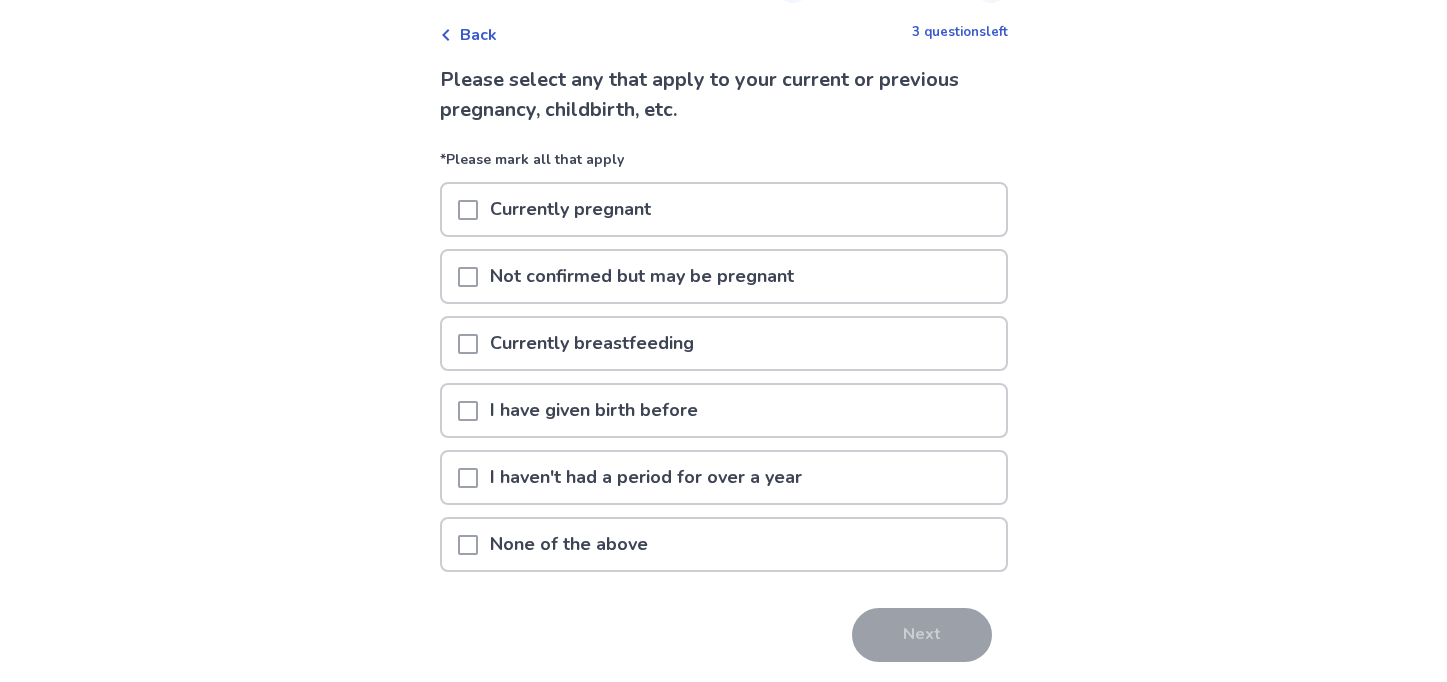 scroll, scrollTop: 93, scrollLeft: 0, axis: vertical 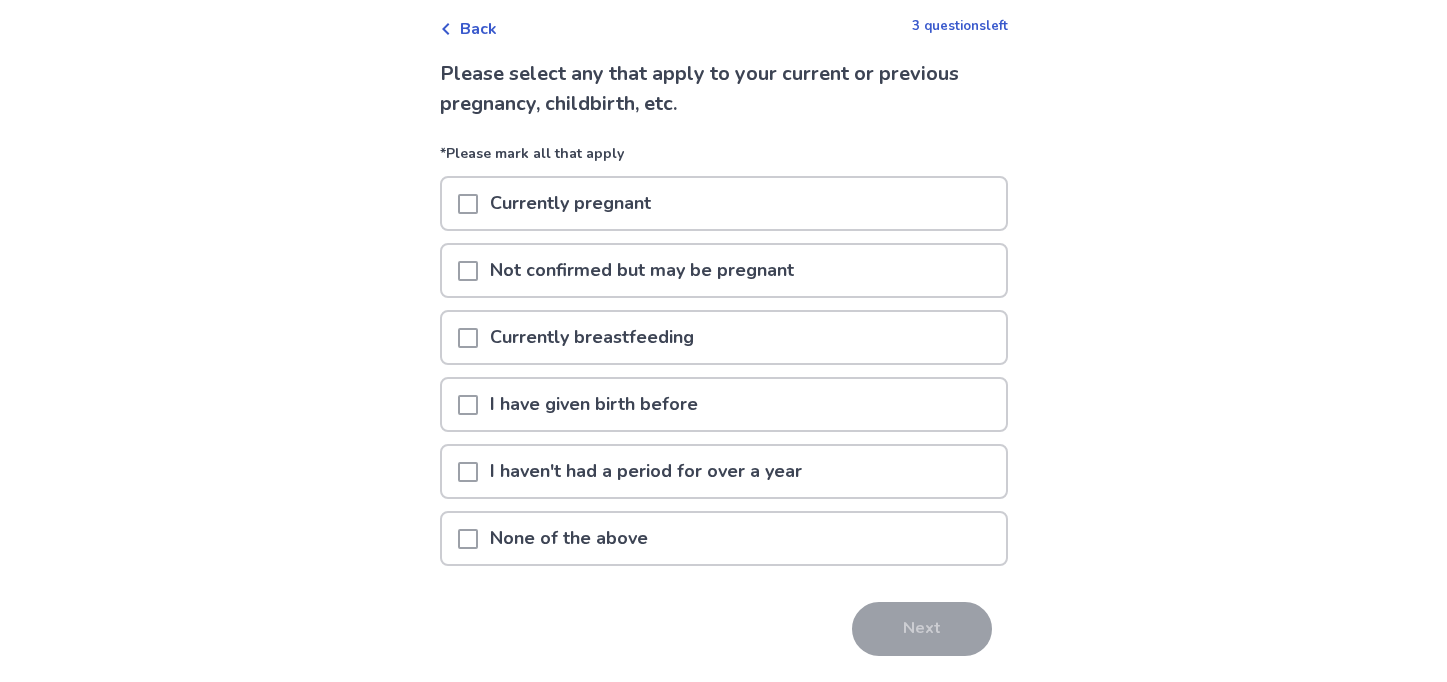click on "None of the above" at bounding box center [724, 538] 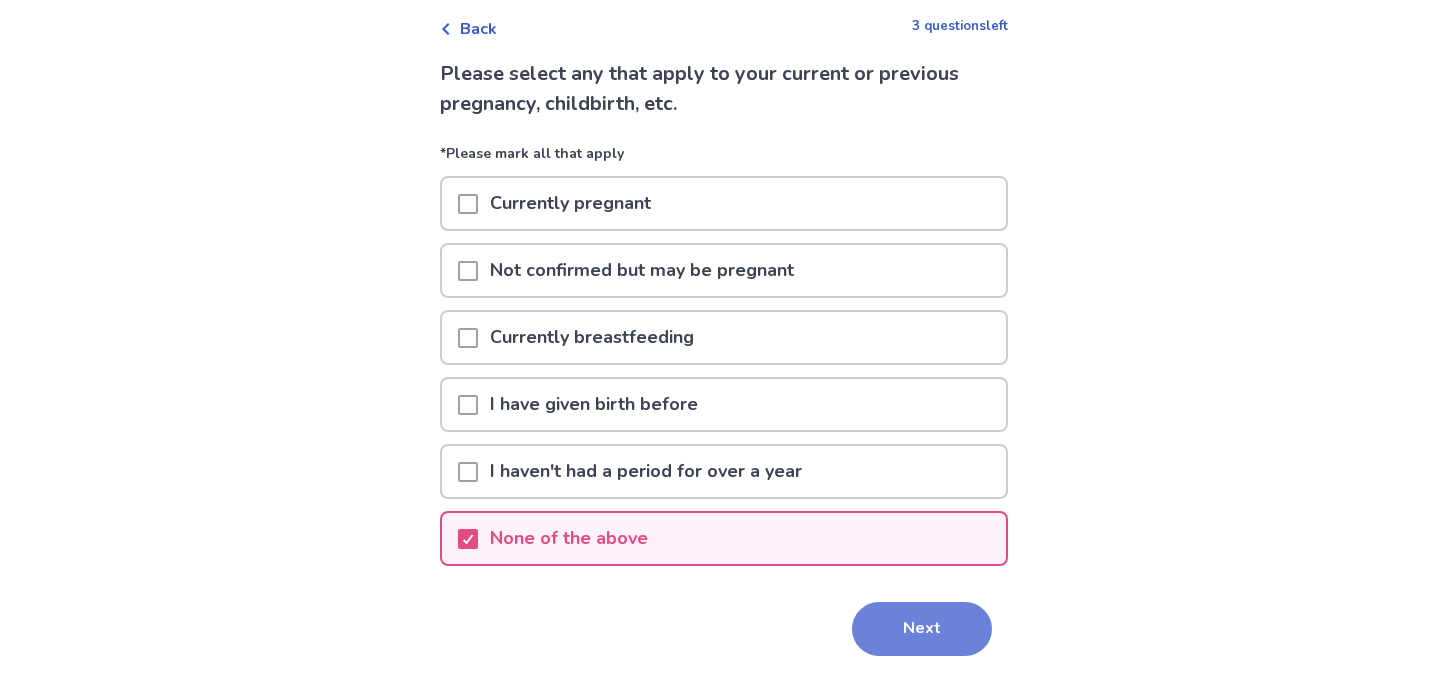 click on "Next" at bounding box center (922, 629) 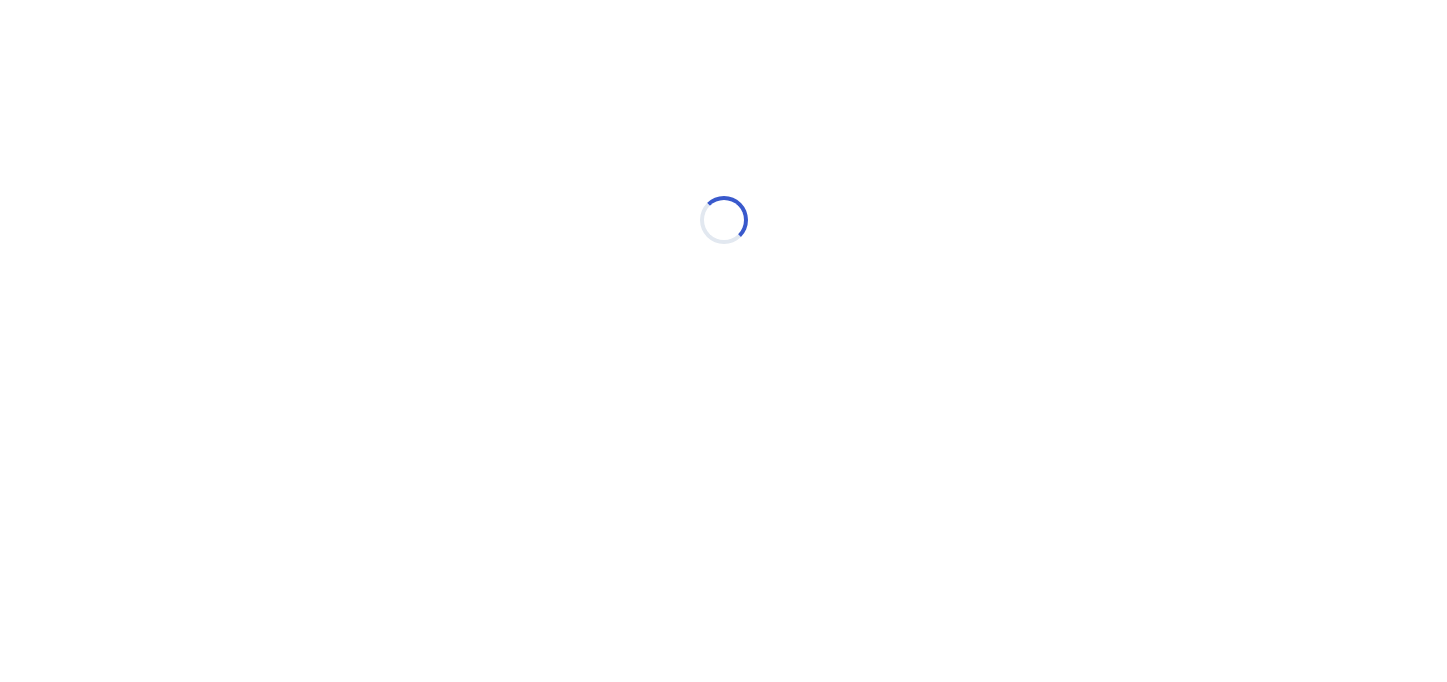 scroll, scrollTop: 0, scrollLeft: 0, axis: both 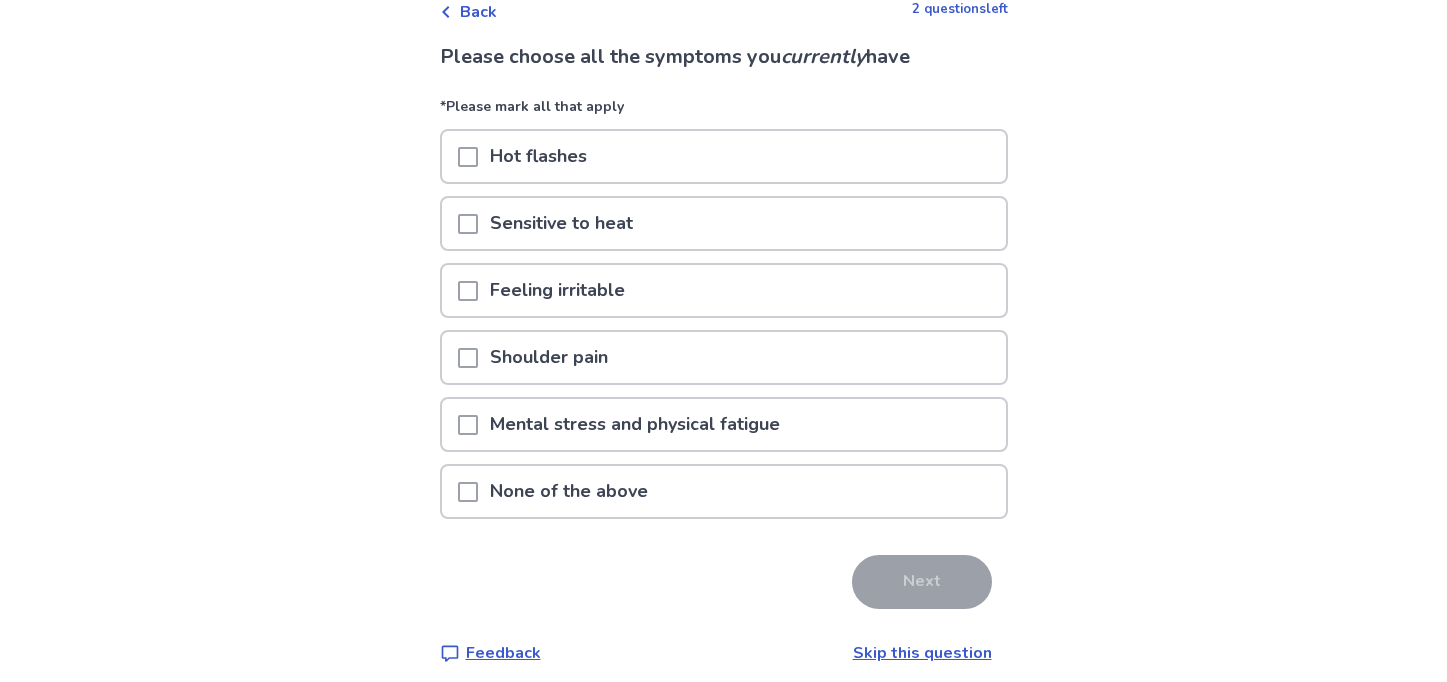 click on "Feeling irritable" at bounding box center (557, 290) 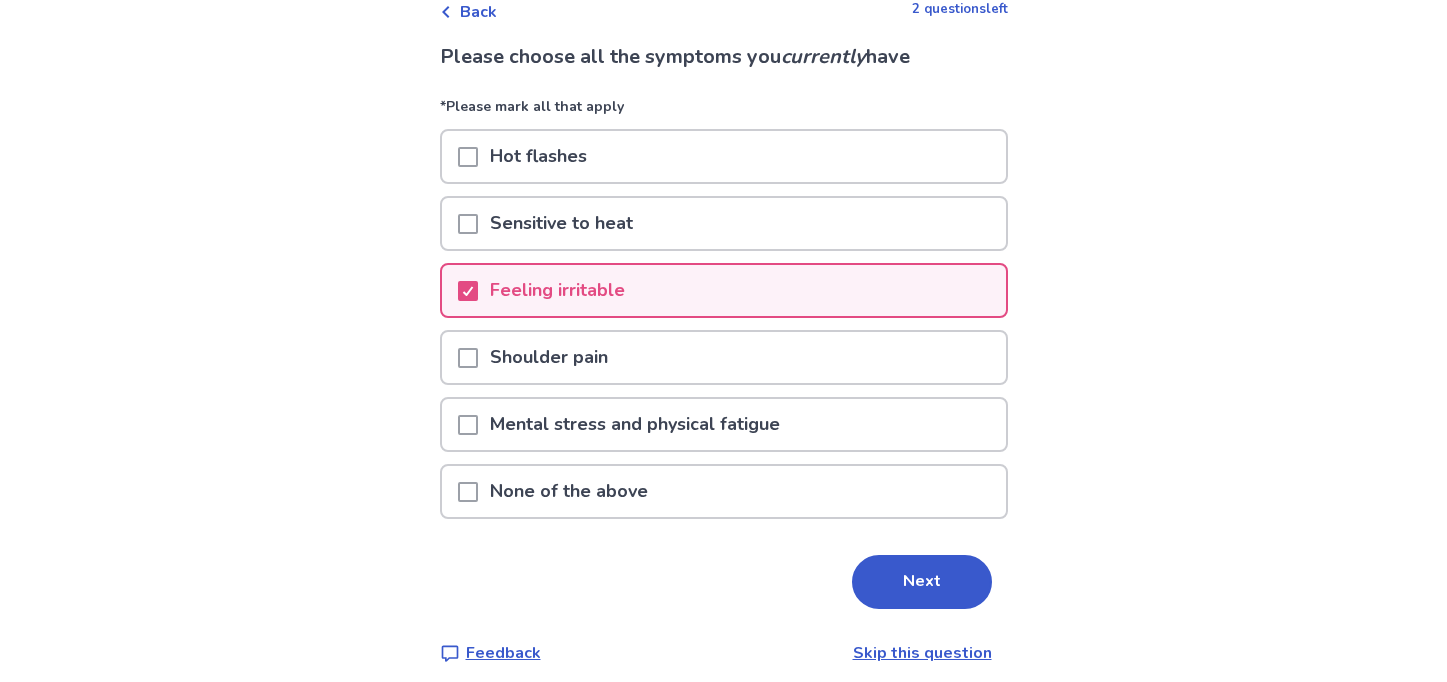 click on "Mental stress and physical fatigue" at bounding box center (635, 424) 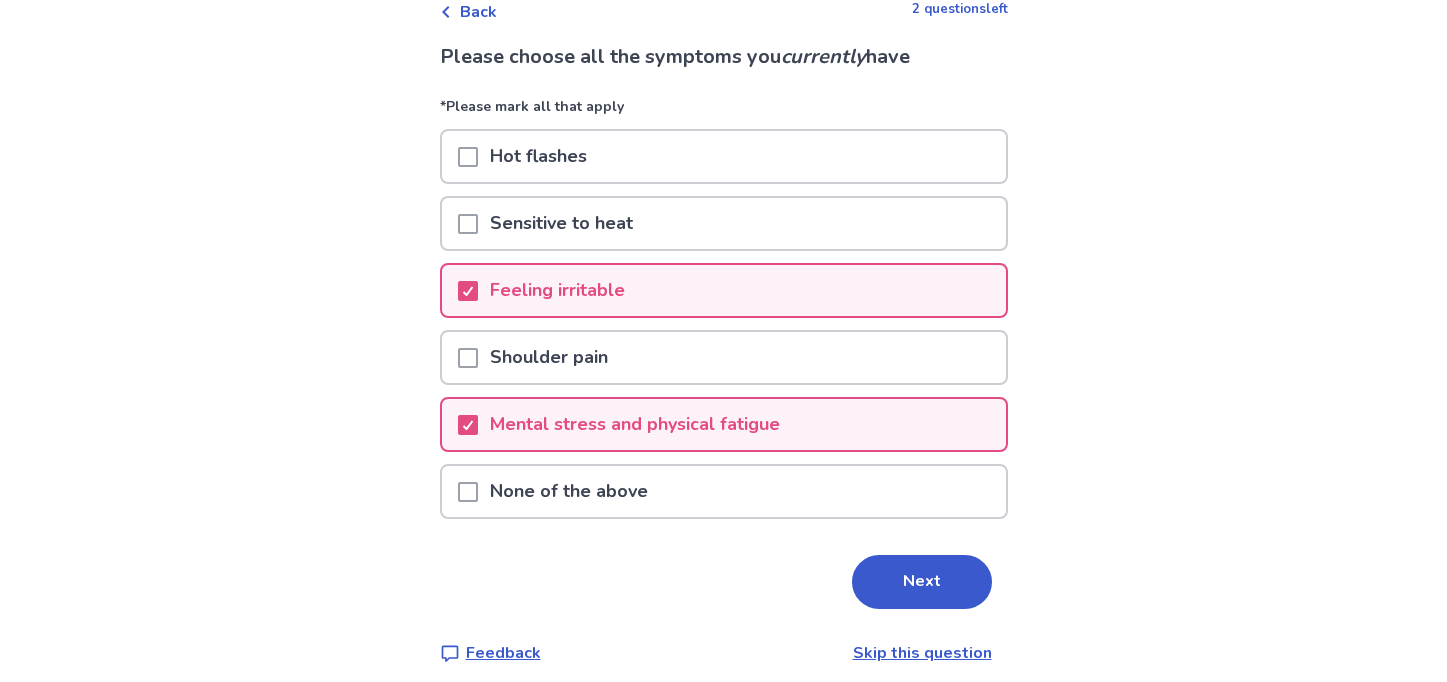 click on "Shoulder pain" at bounding box center (549, 357) 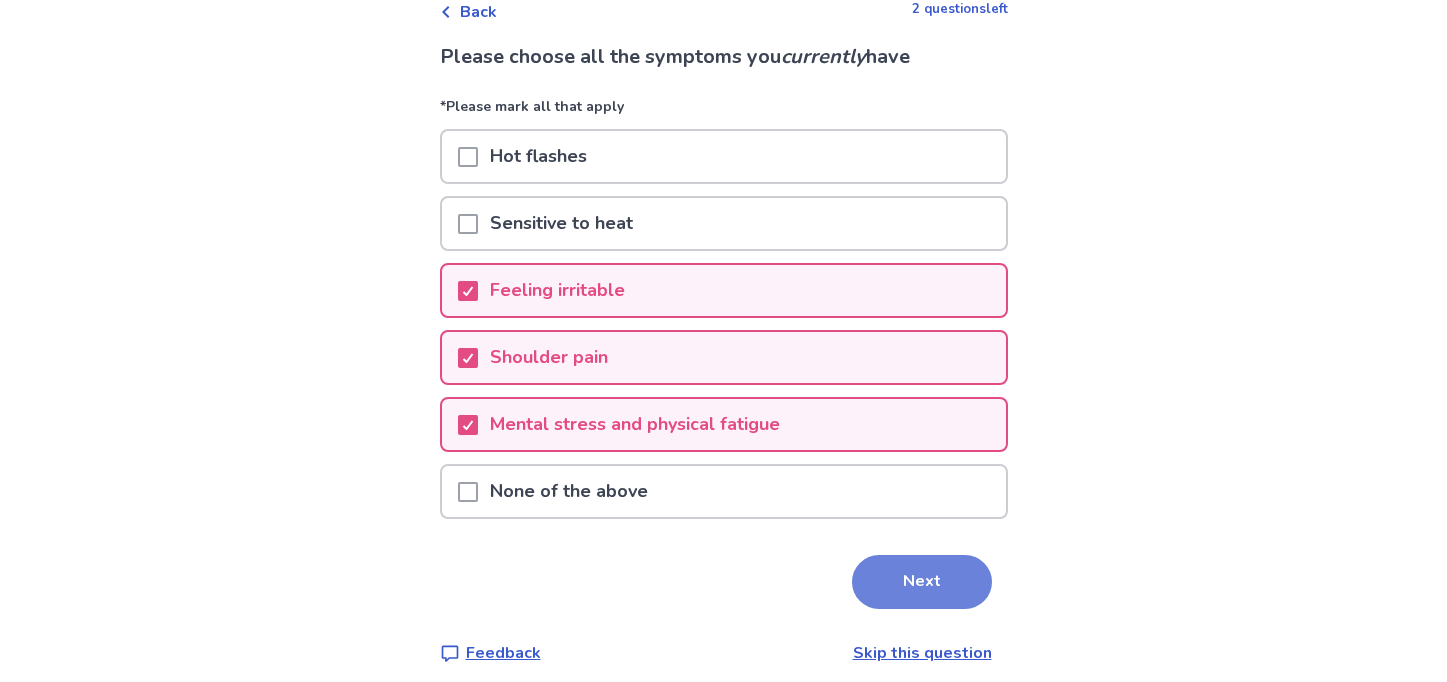 click on "Next" at bounding box center [922, 582] 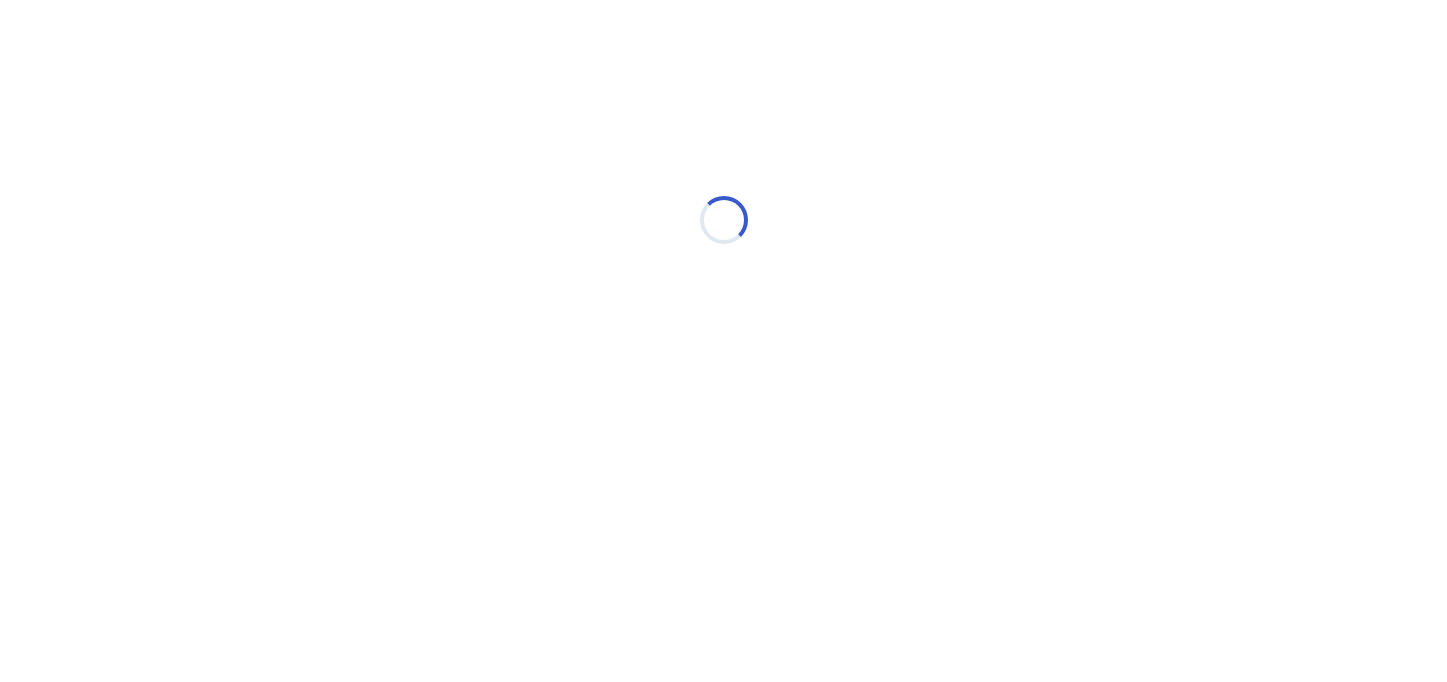 scroll, scrollTop: 0, scrollLeft: 0, axis: both 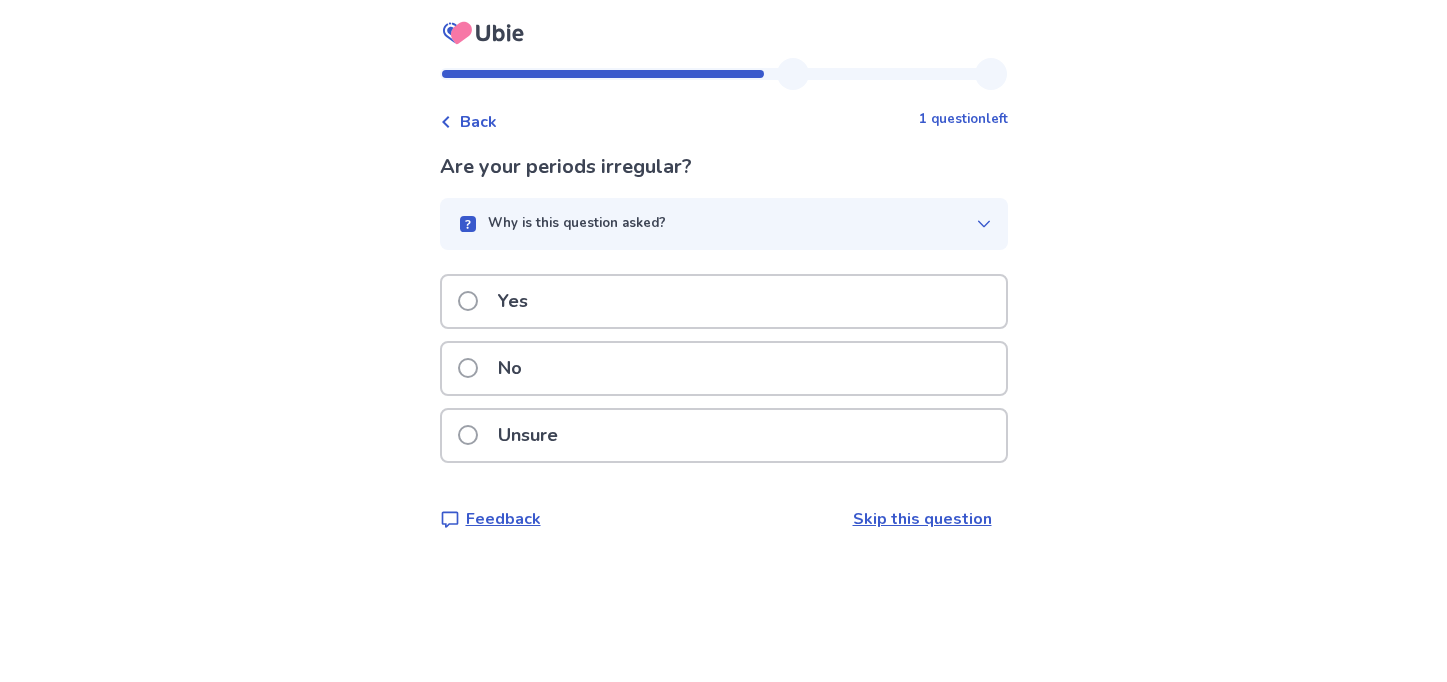 click on "No" at bounding box center [724, 368] 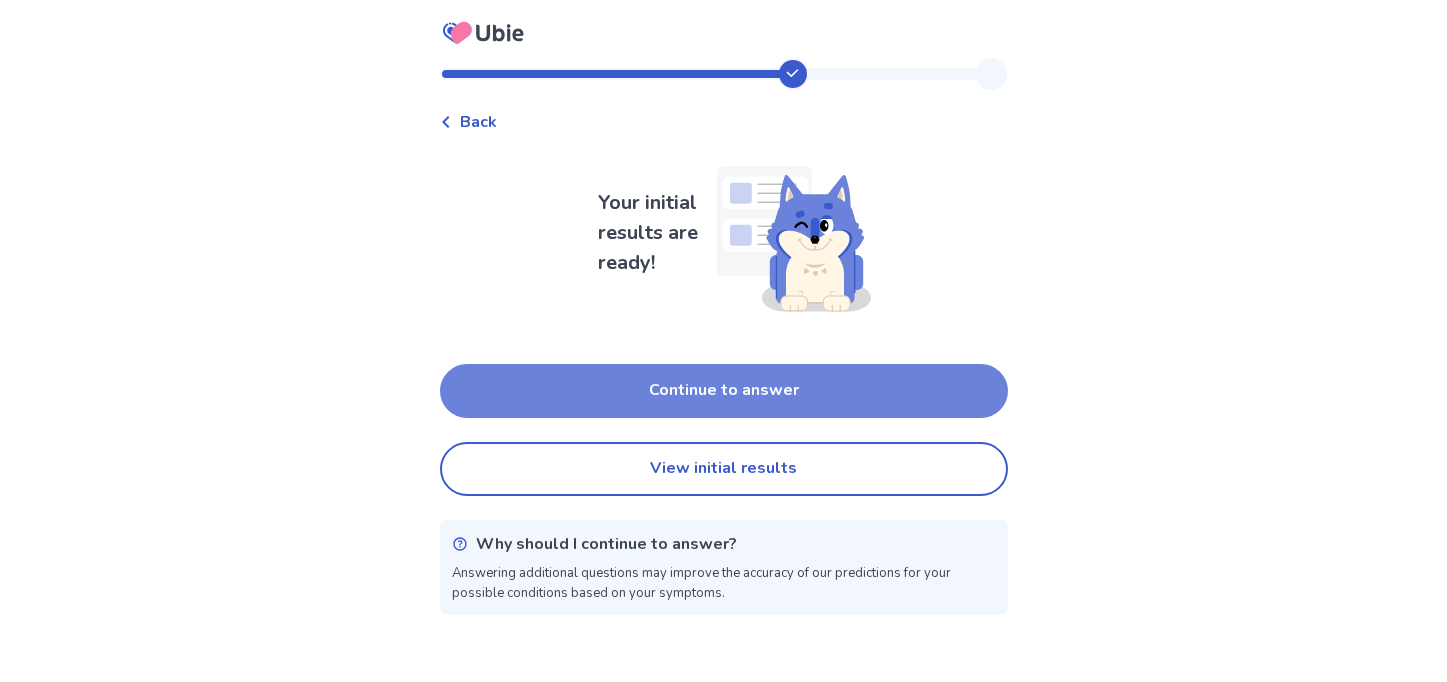 click on "Continue to answer" at bounding box center [724, 391] 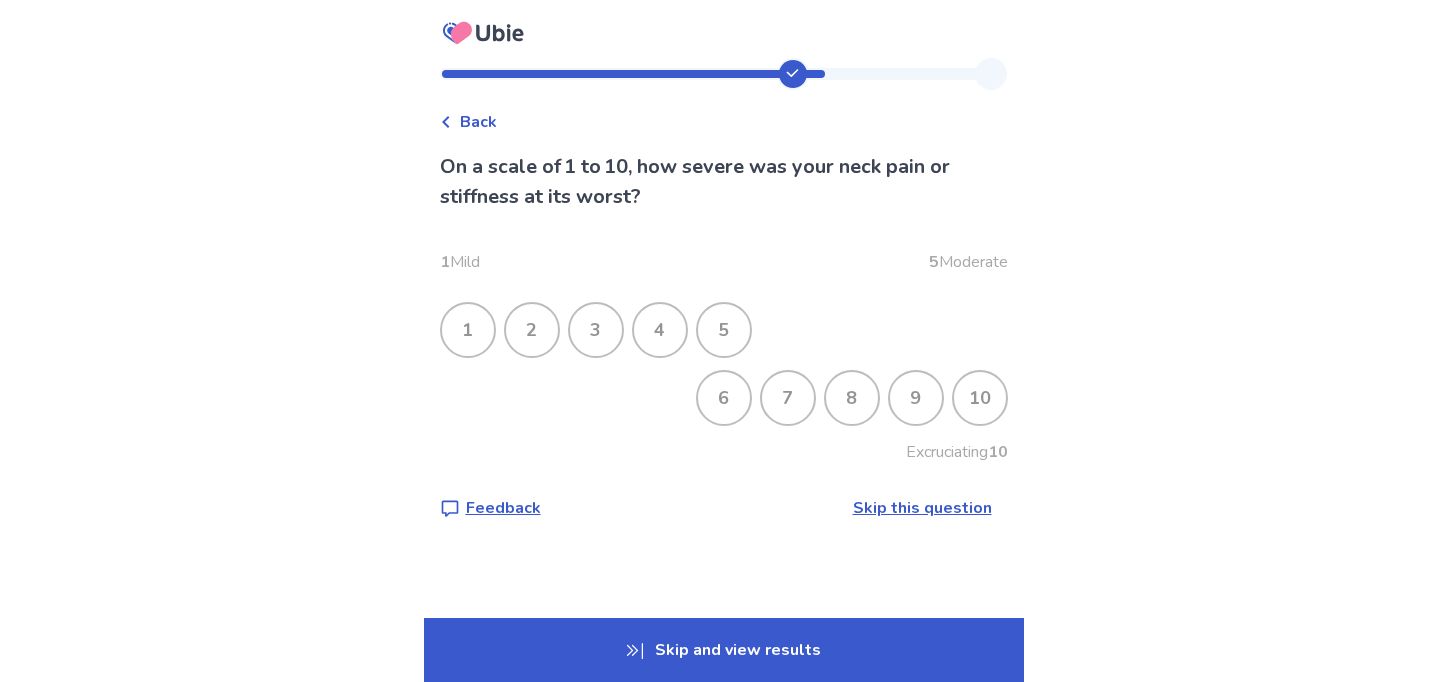 click on "5" at bounding box center (724, 330) 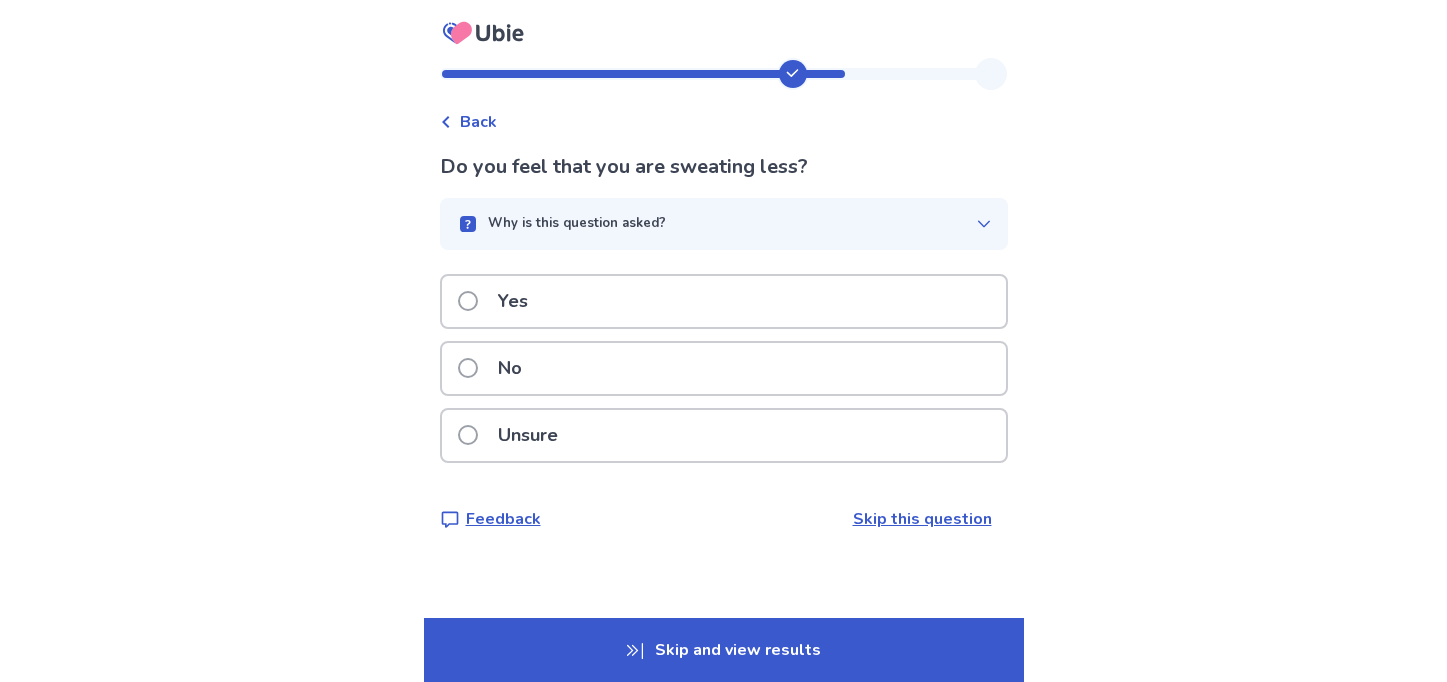 click on "Yes" at bounding box center (724, 301) 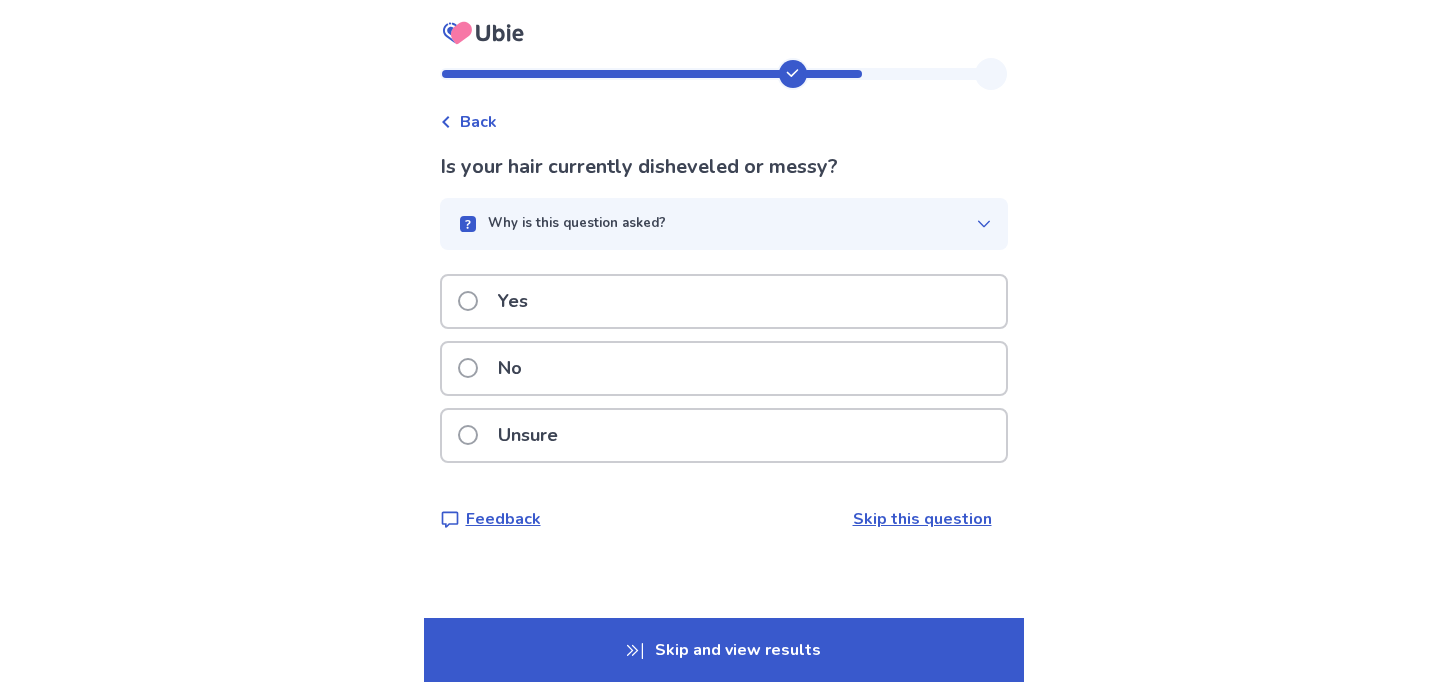 click on "No" at bounding box center [724, 368] 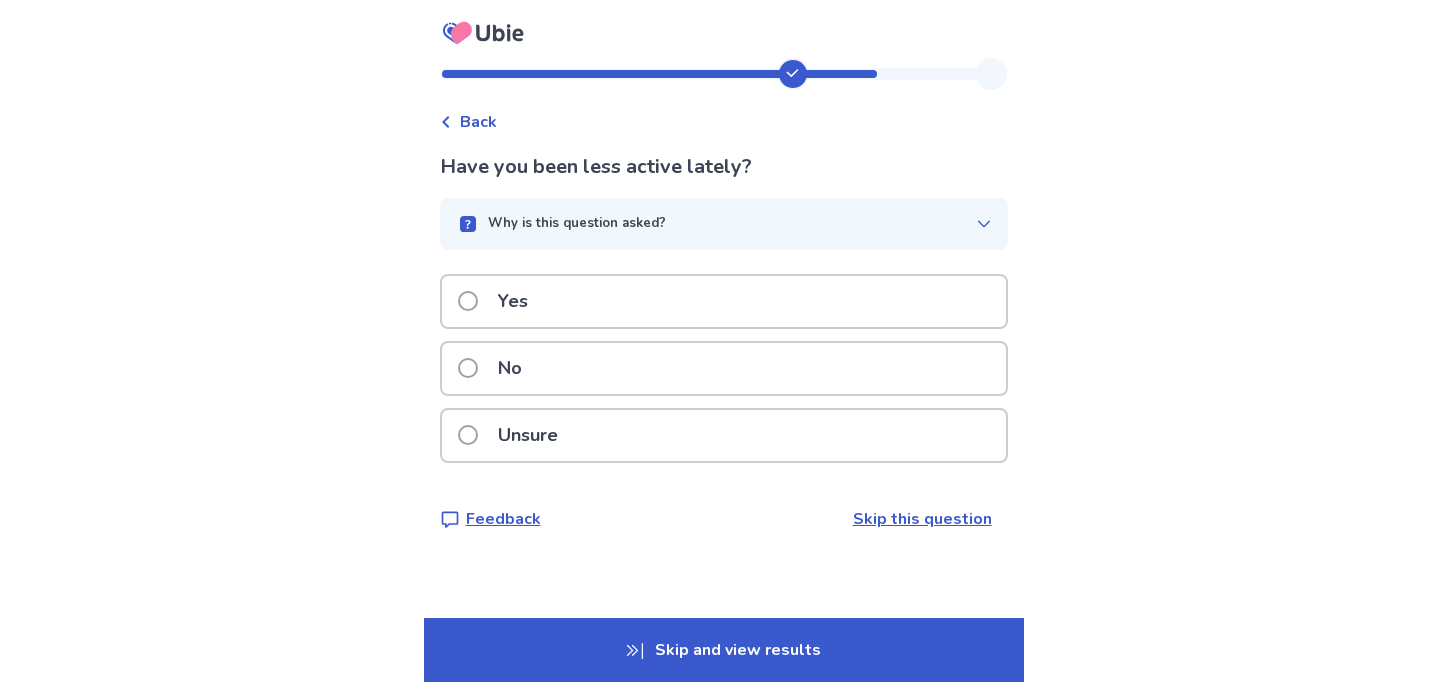 click on "Yes" at bounding box center [724, 301] 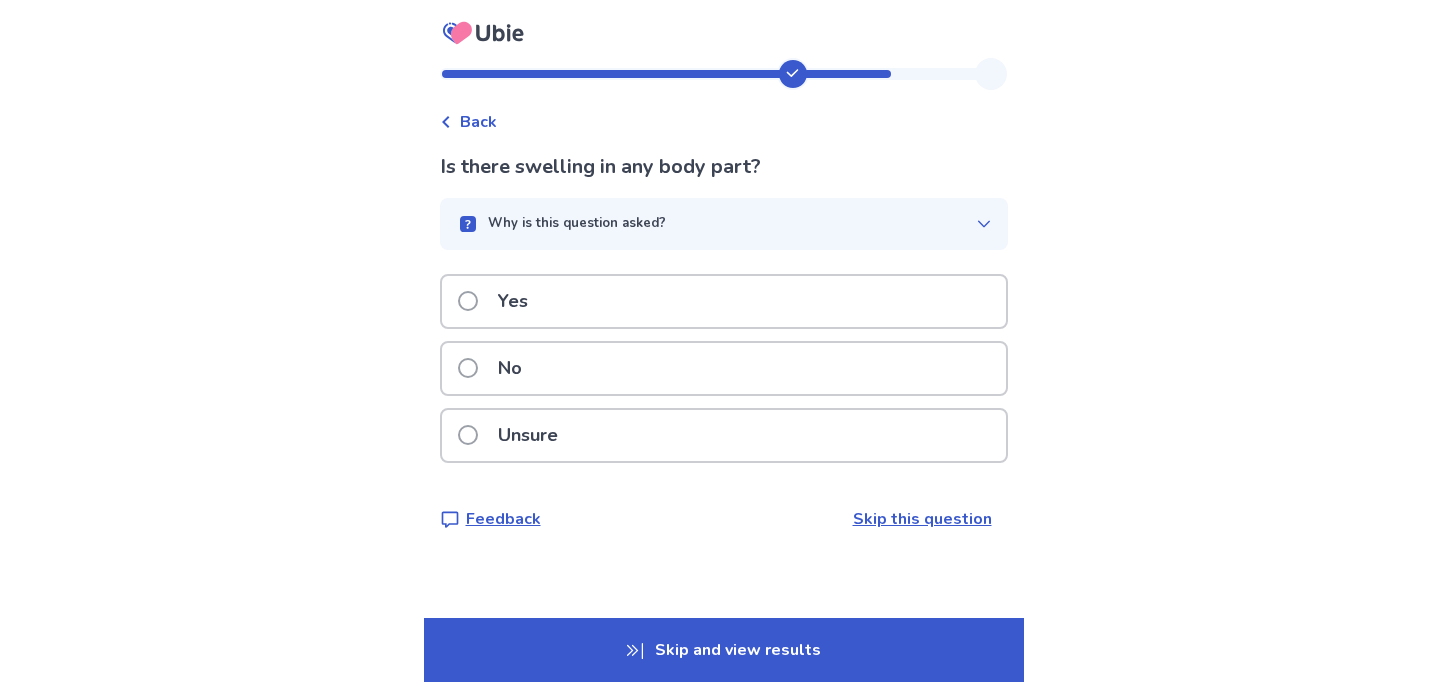 click on "No" at bounding box center [724, 368] 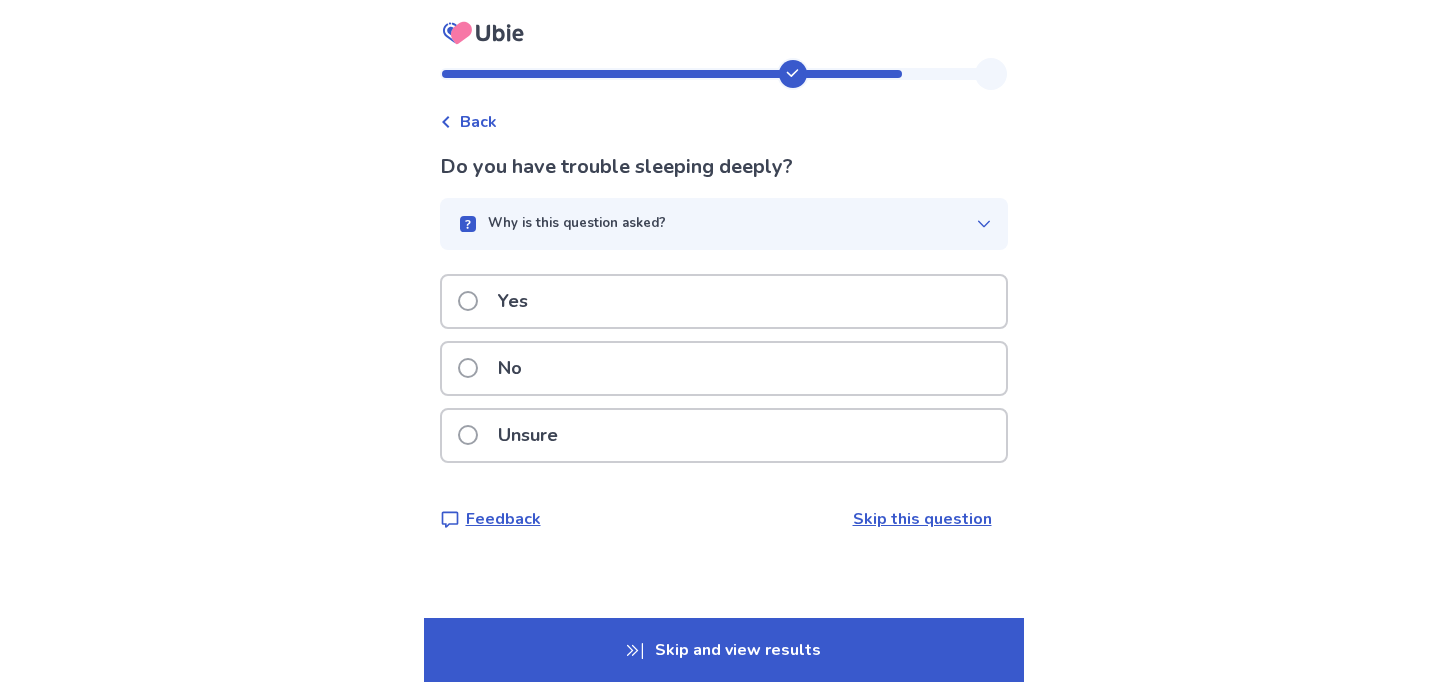 click on "Unsure" at bounding box center (724, 435) 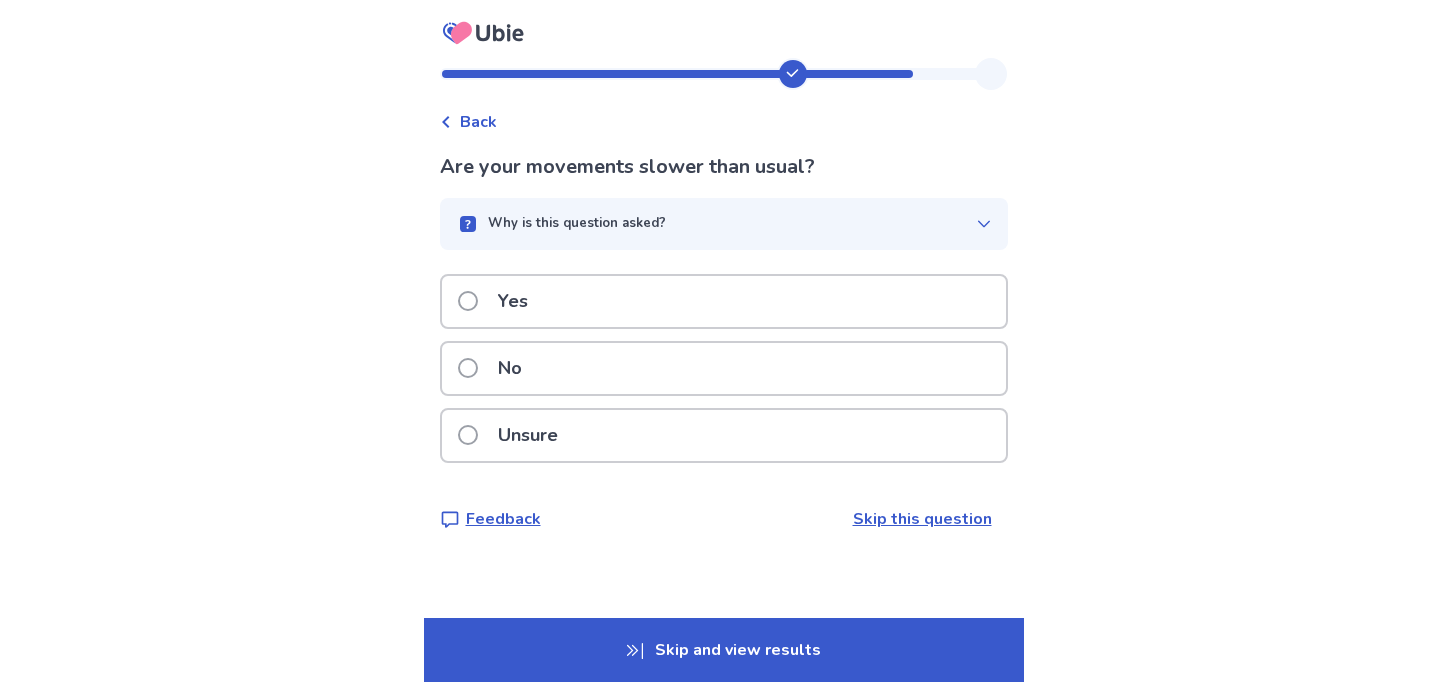 click on "Yes" at bounding box center [724, 301] 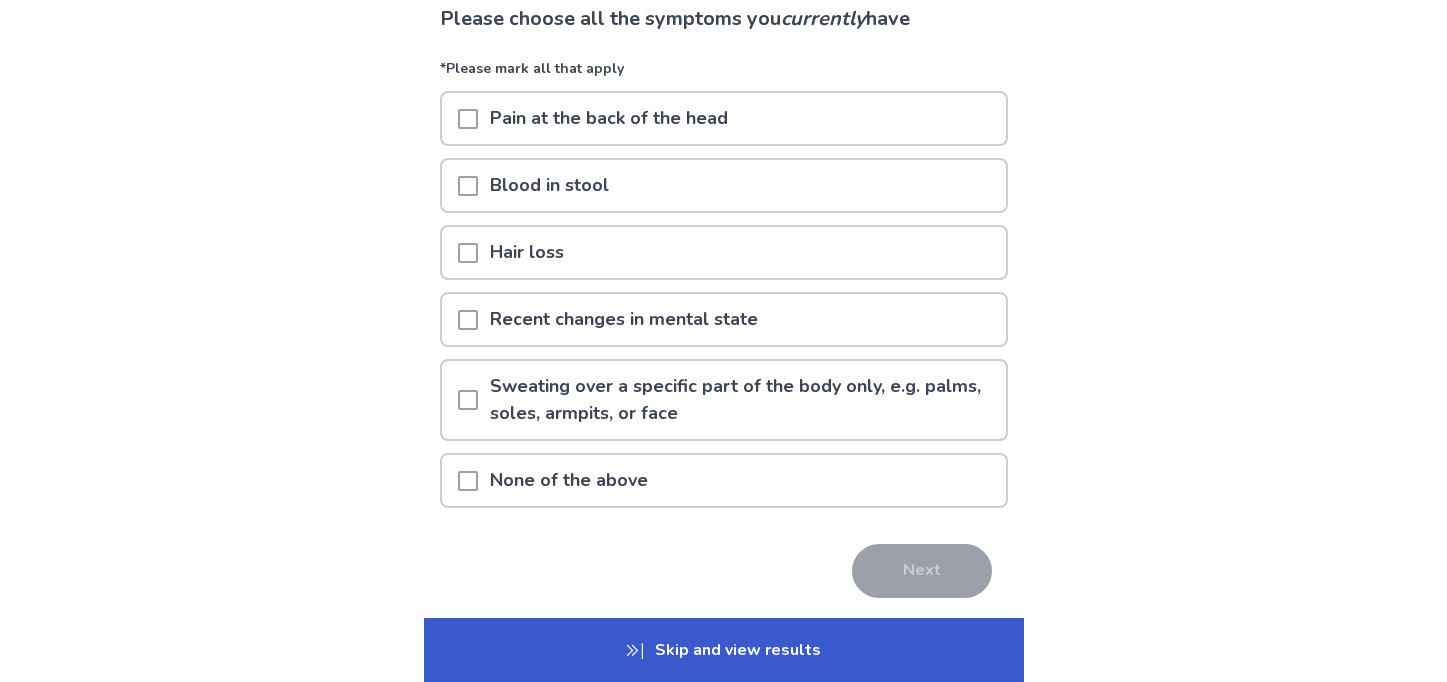 scroll, scrollTop: 150, scrollLeft: 0, axis: vertical 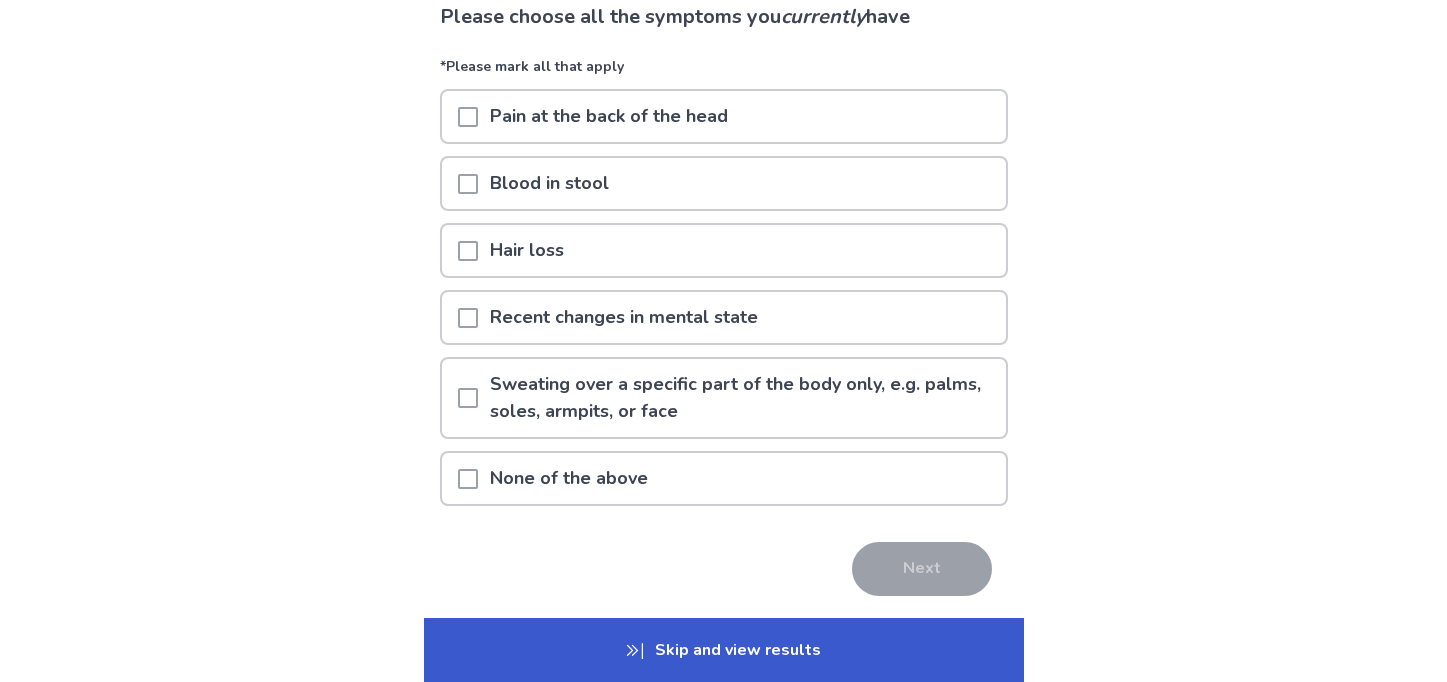 click on "Pain at the back of the head" at bounding box center [724, 116] 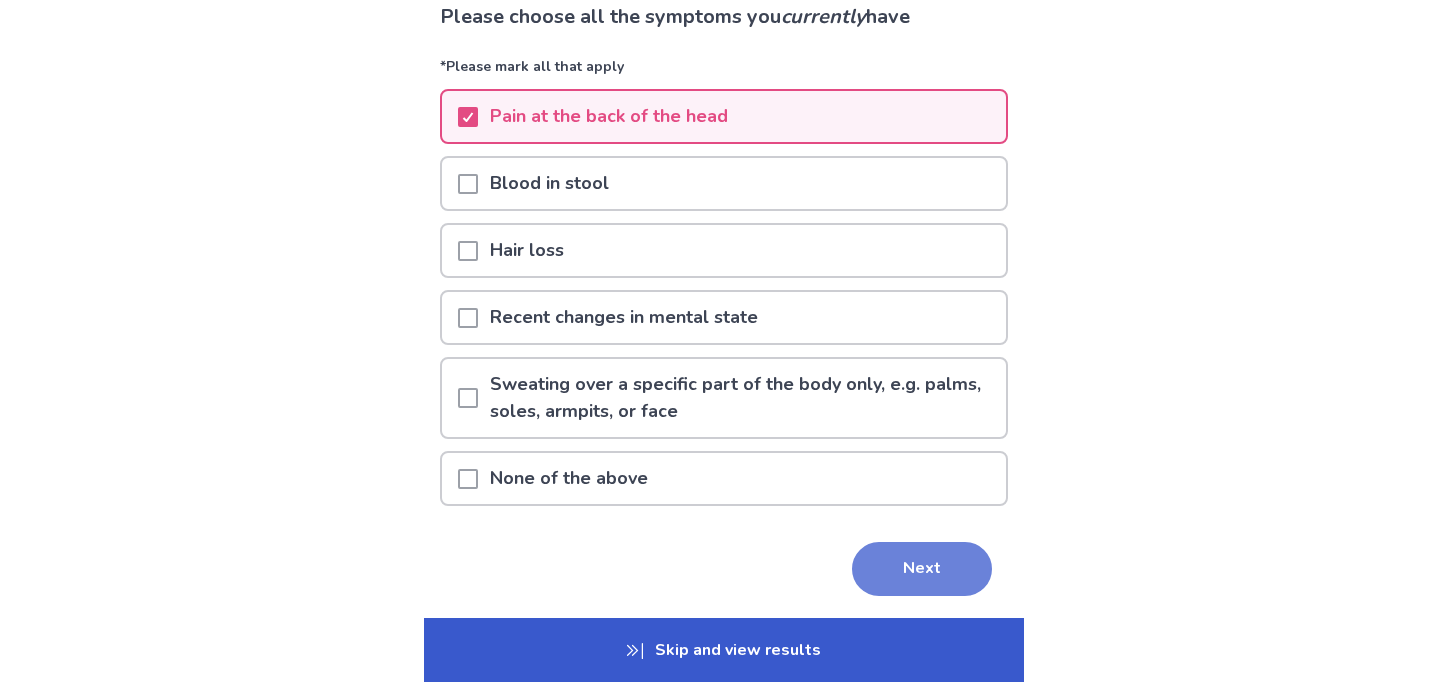 click on "Next" at bounding box center [922, 569] 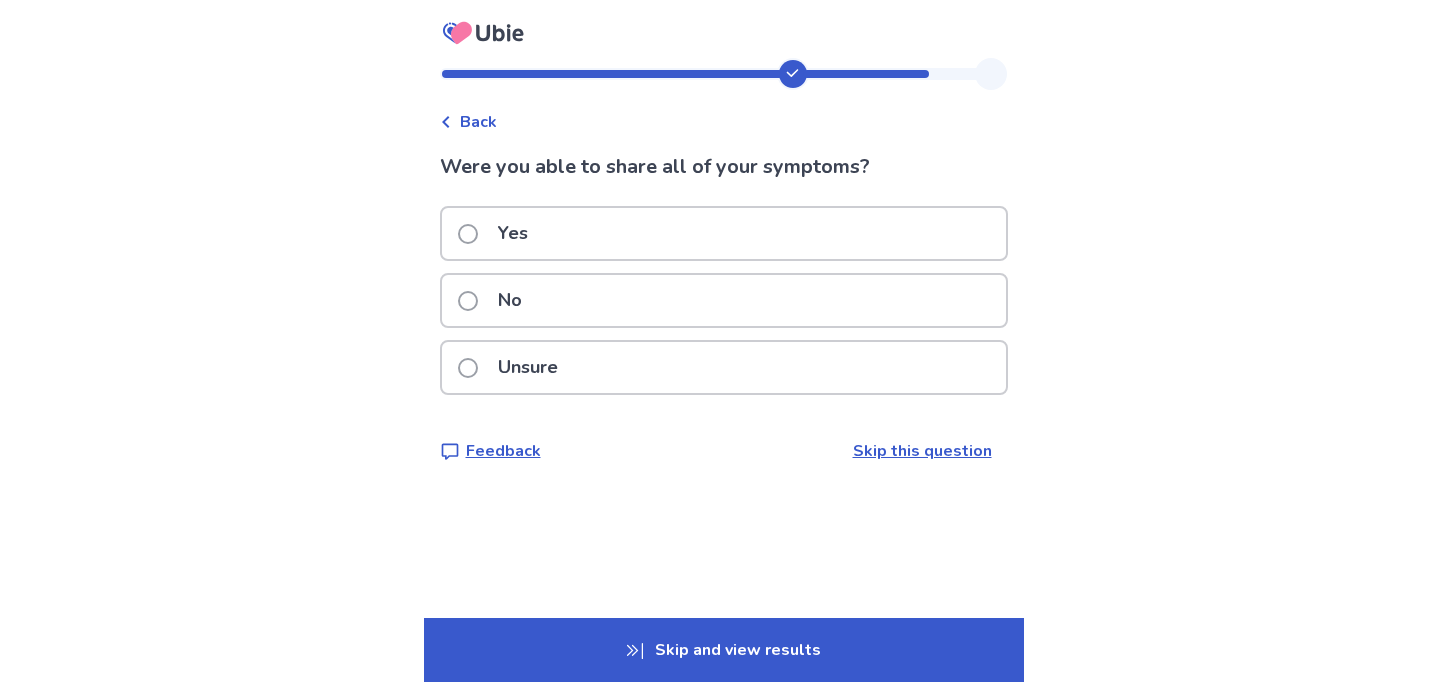click on "No" at bounding box center (724, 300) 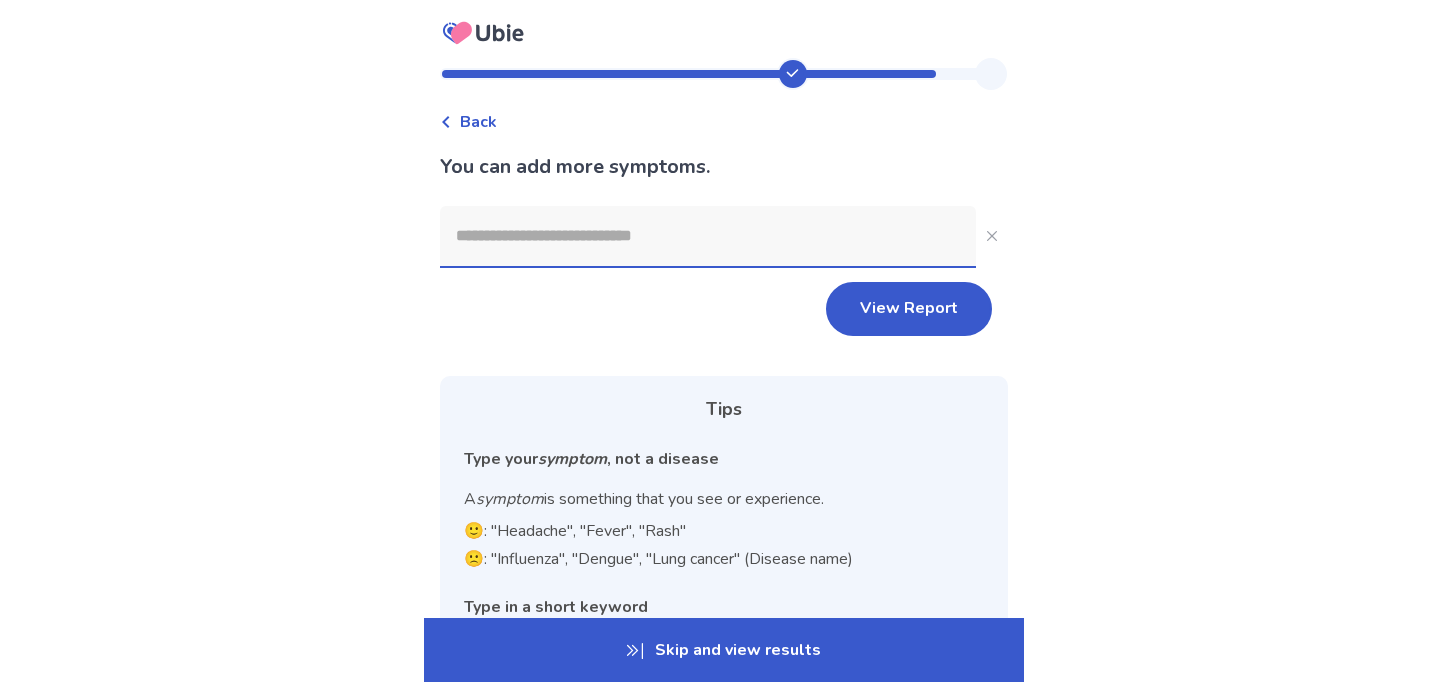 click 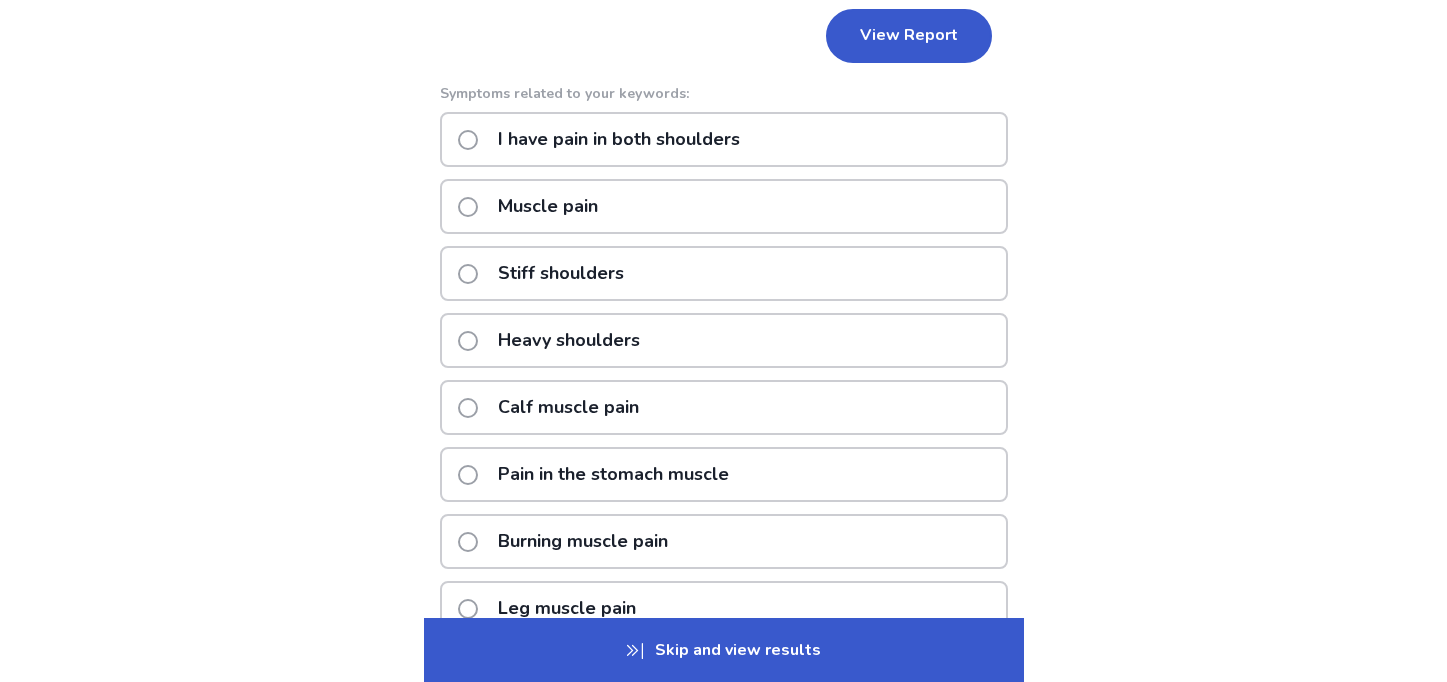 scroll, scrollTop: 280, scrollLeft: 0, axis: vertical 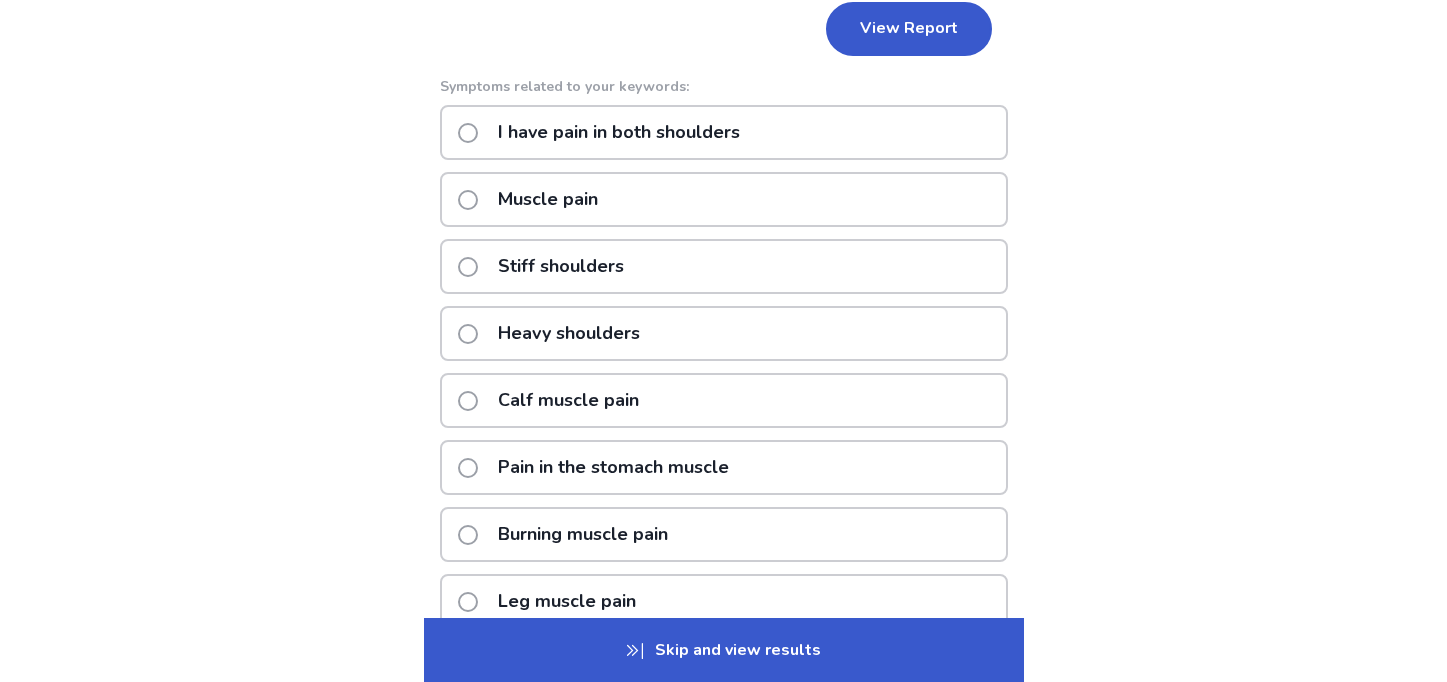 type on "**********" 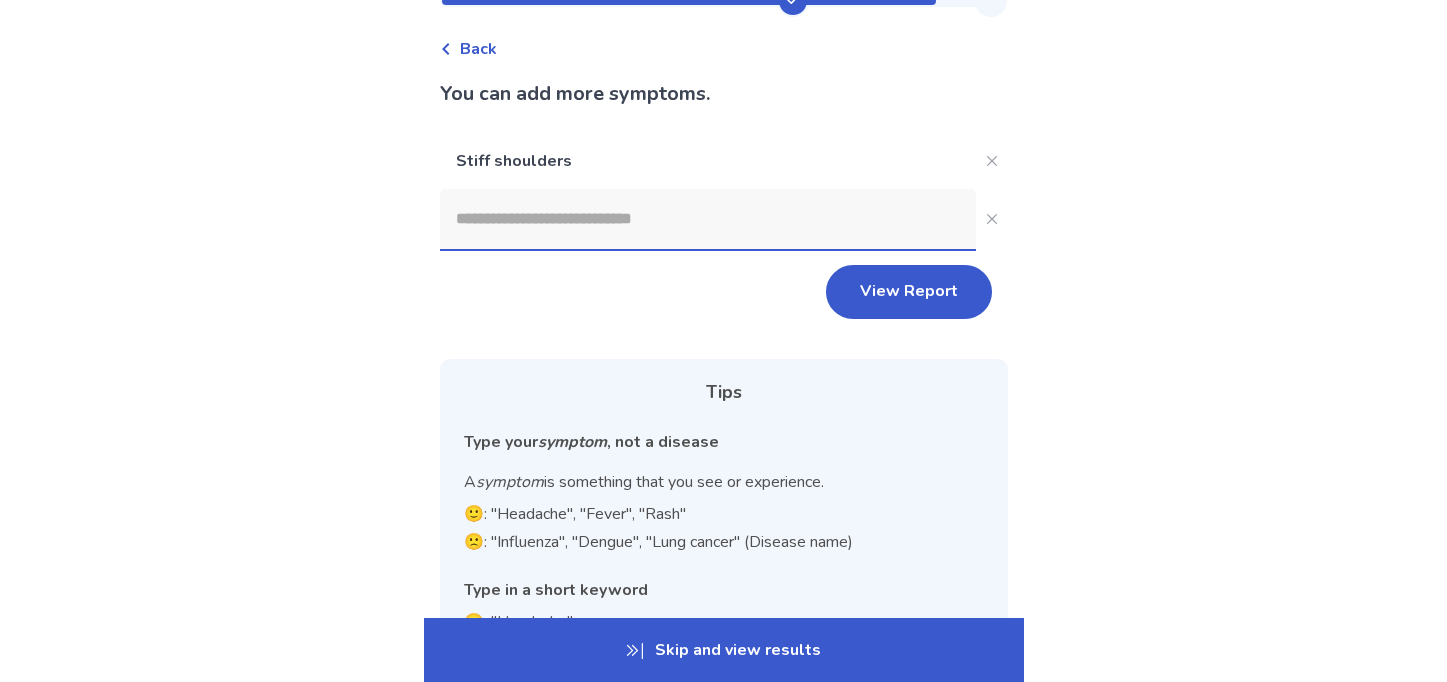 scroll, scrollTop: 72, scrollLeft: 0, axis: vertical 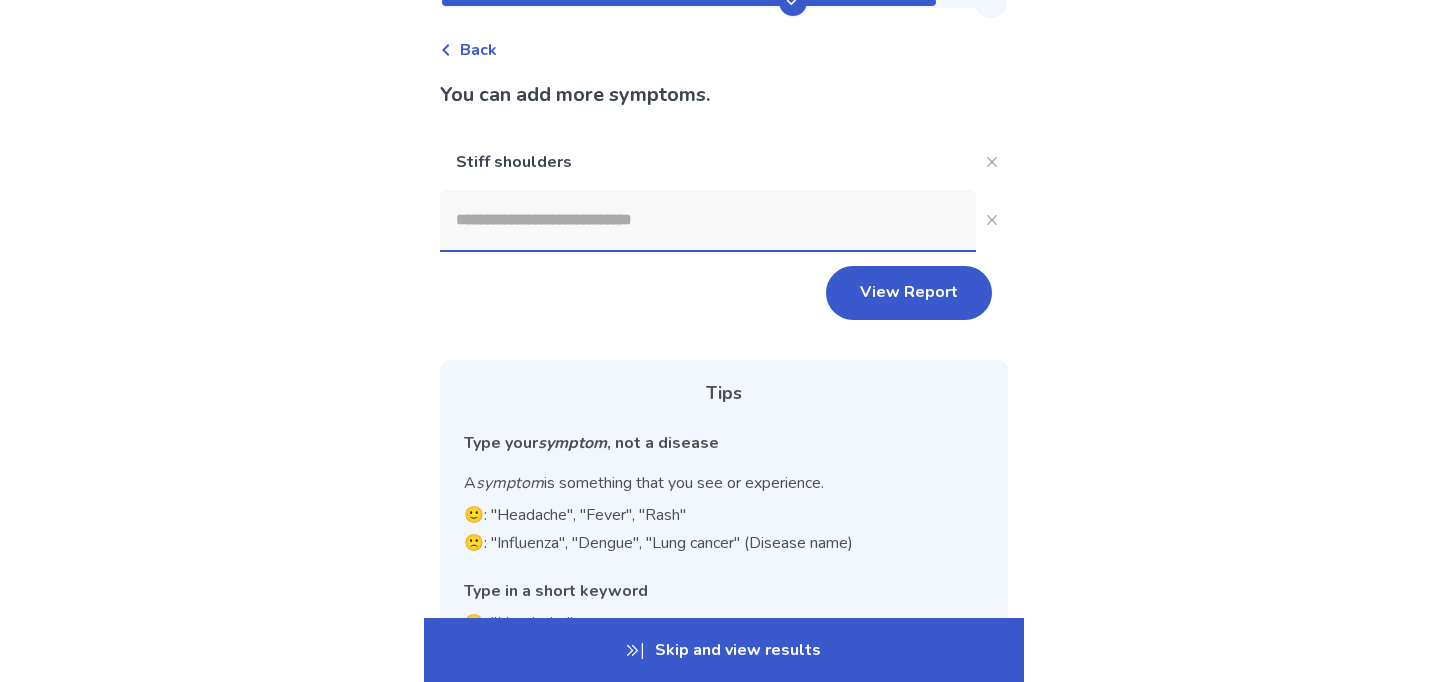 click 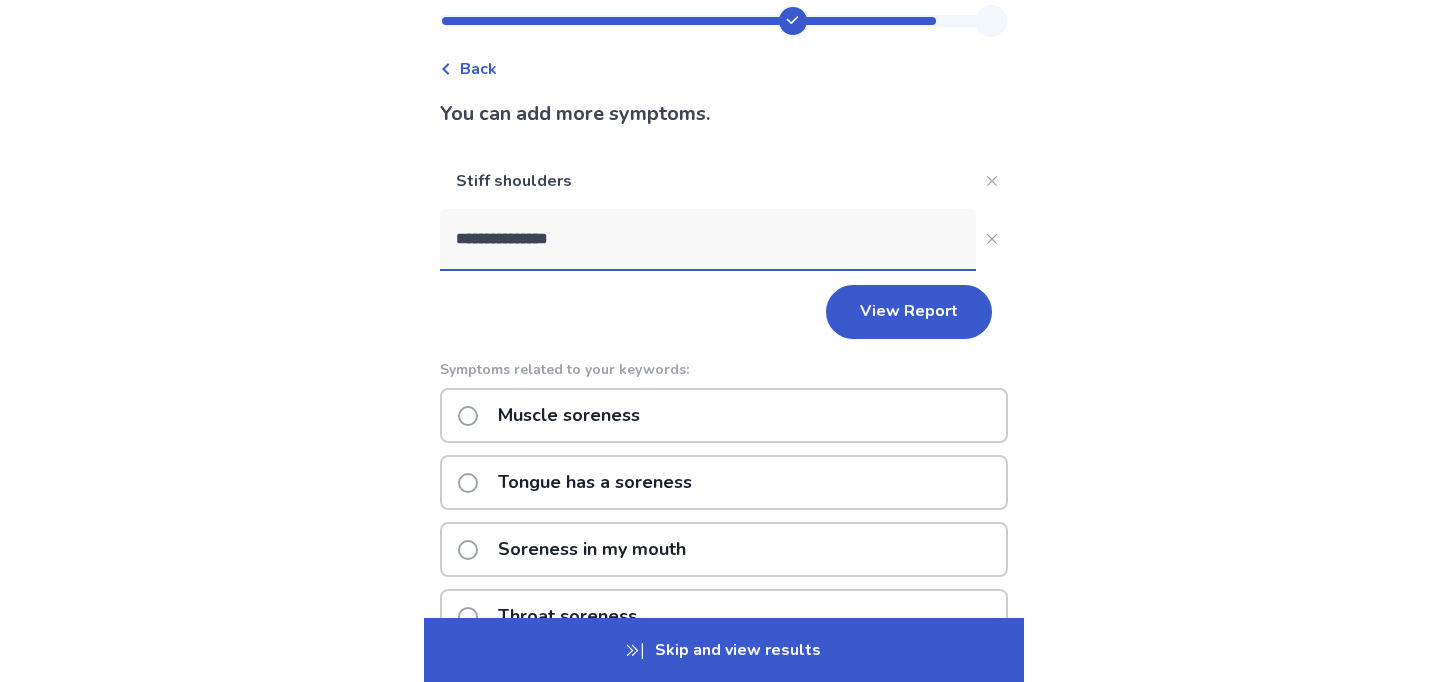 scroll, scrollTop: 45, scrollLeft: 0, axis: vertical 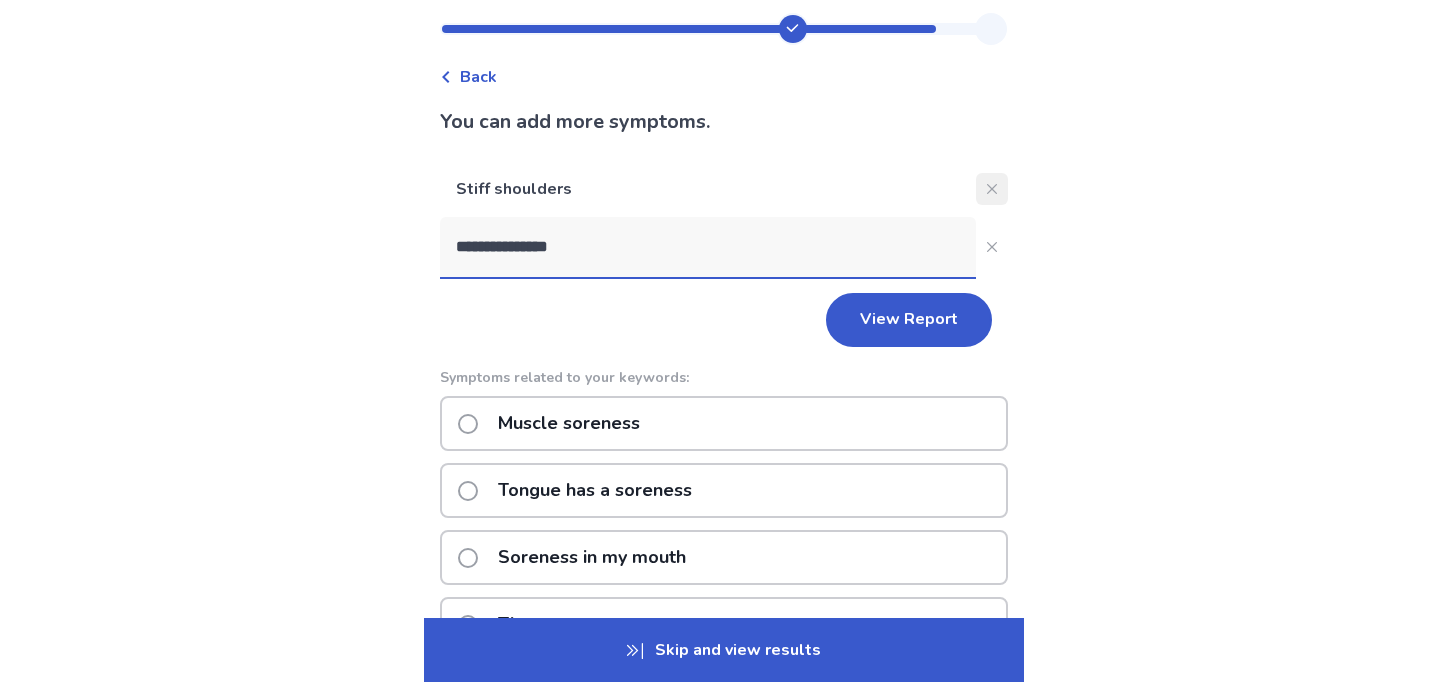 type on "**********" 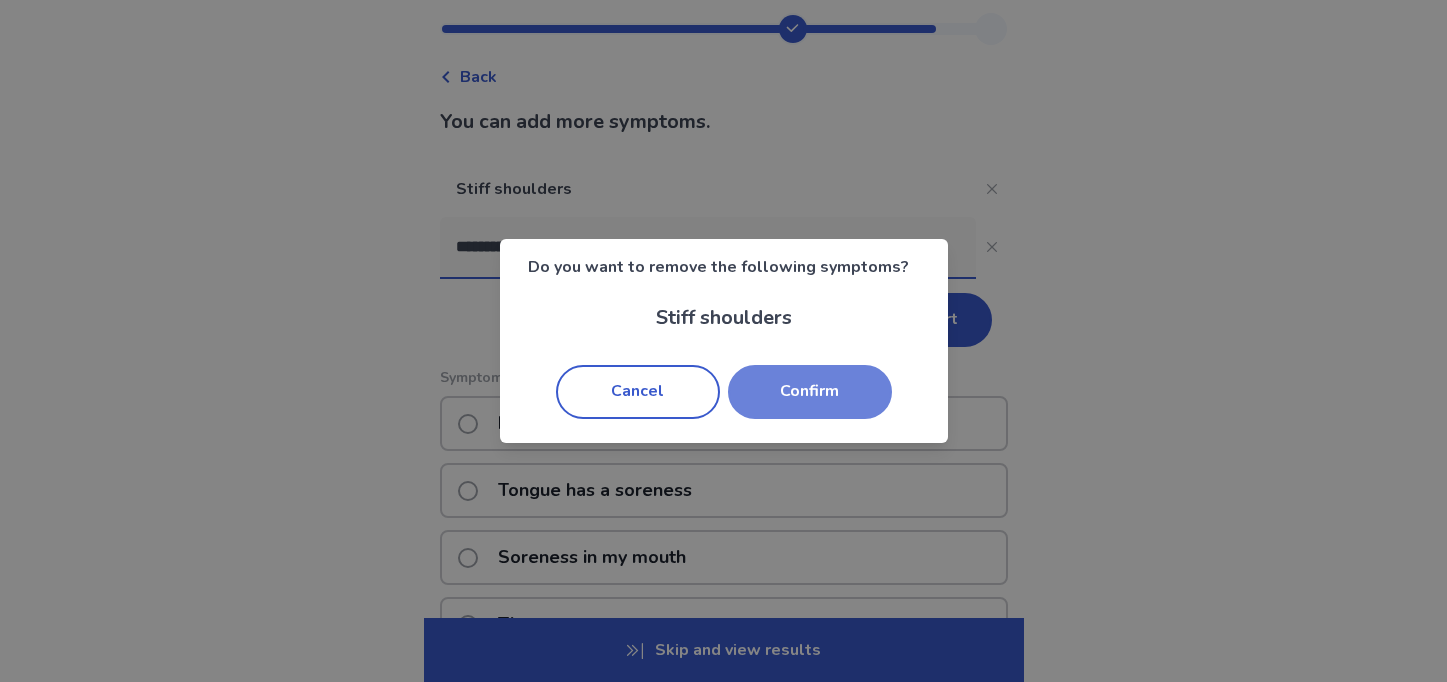 click on "Confirm" at bounding box center (810, 392) 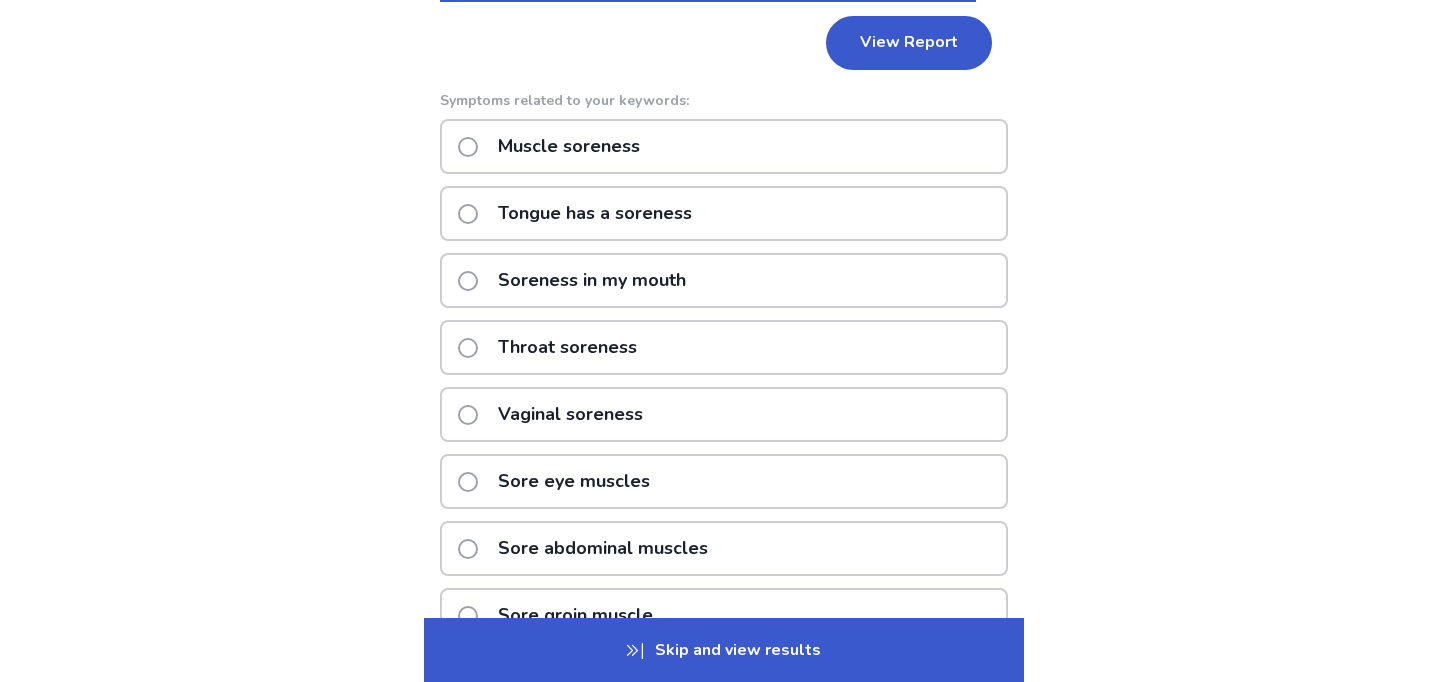 scroll, scrollTop: 0, scrollLeft: 0, axis: both 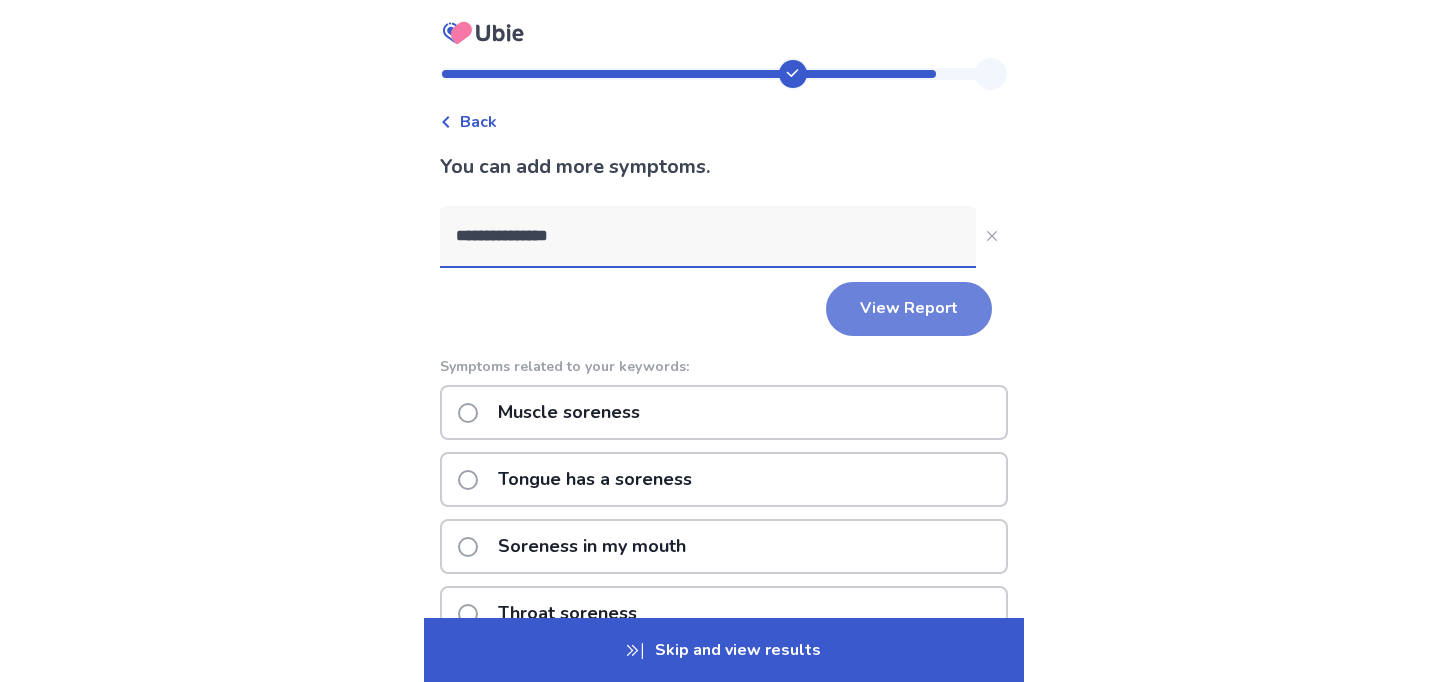 click on "View Report" 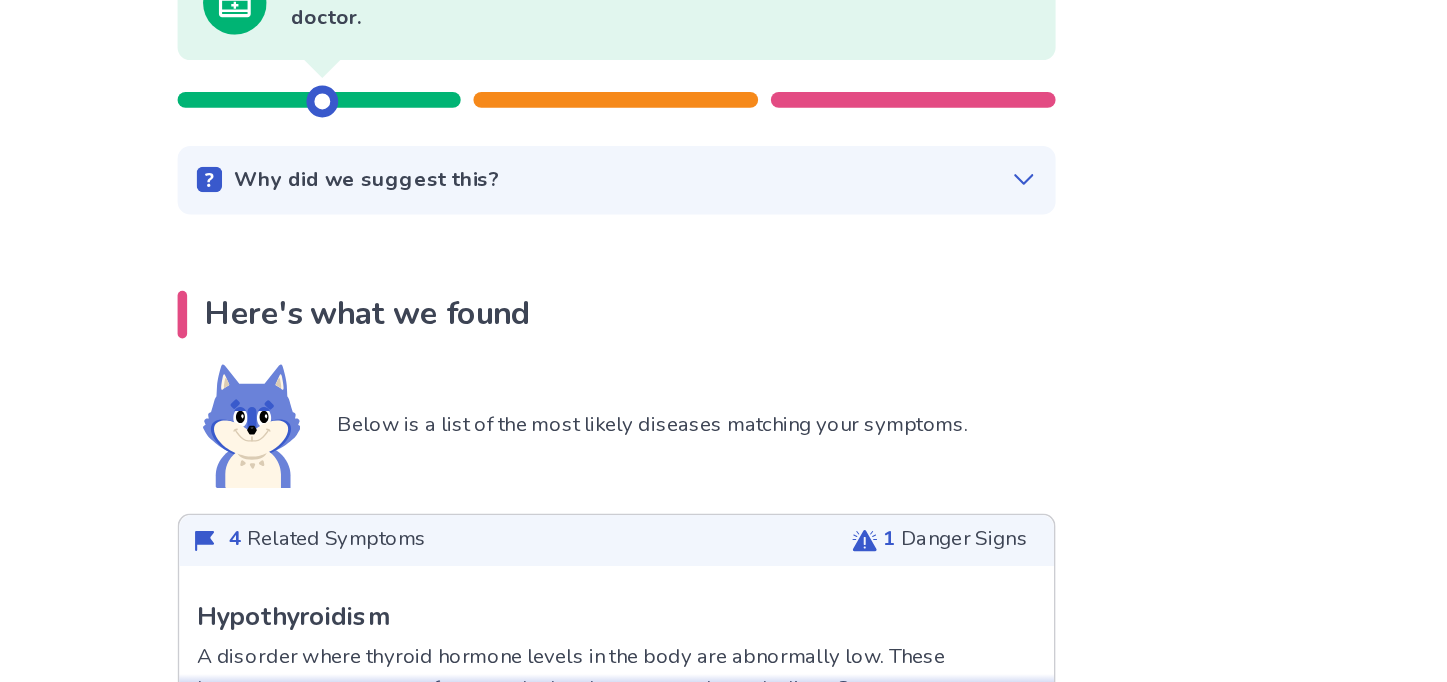 scroll, scrollTop: 61, scrollLeft: 0, axis: vertical 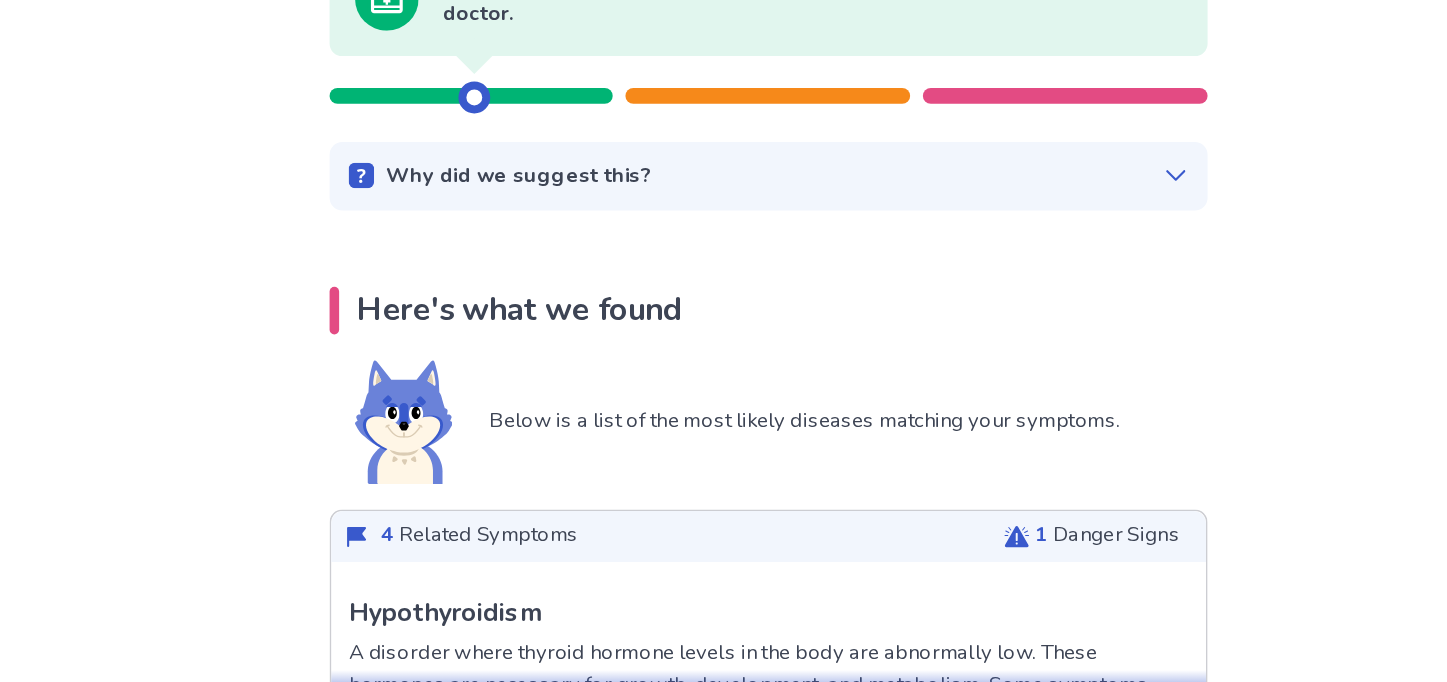click on "Why did we suggest this?" at bounding box center [724, 364] 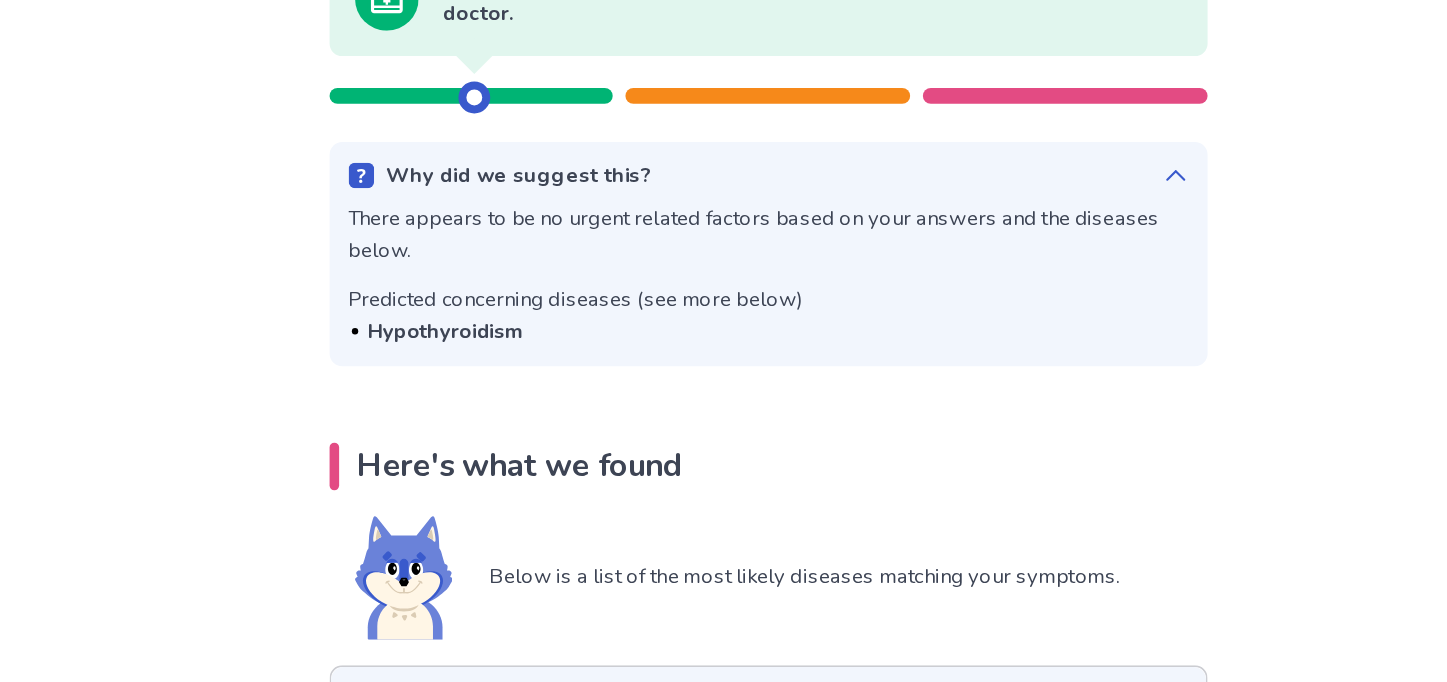 click on "Why did we suggest this?" at bounding box center (724, 364) 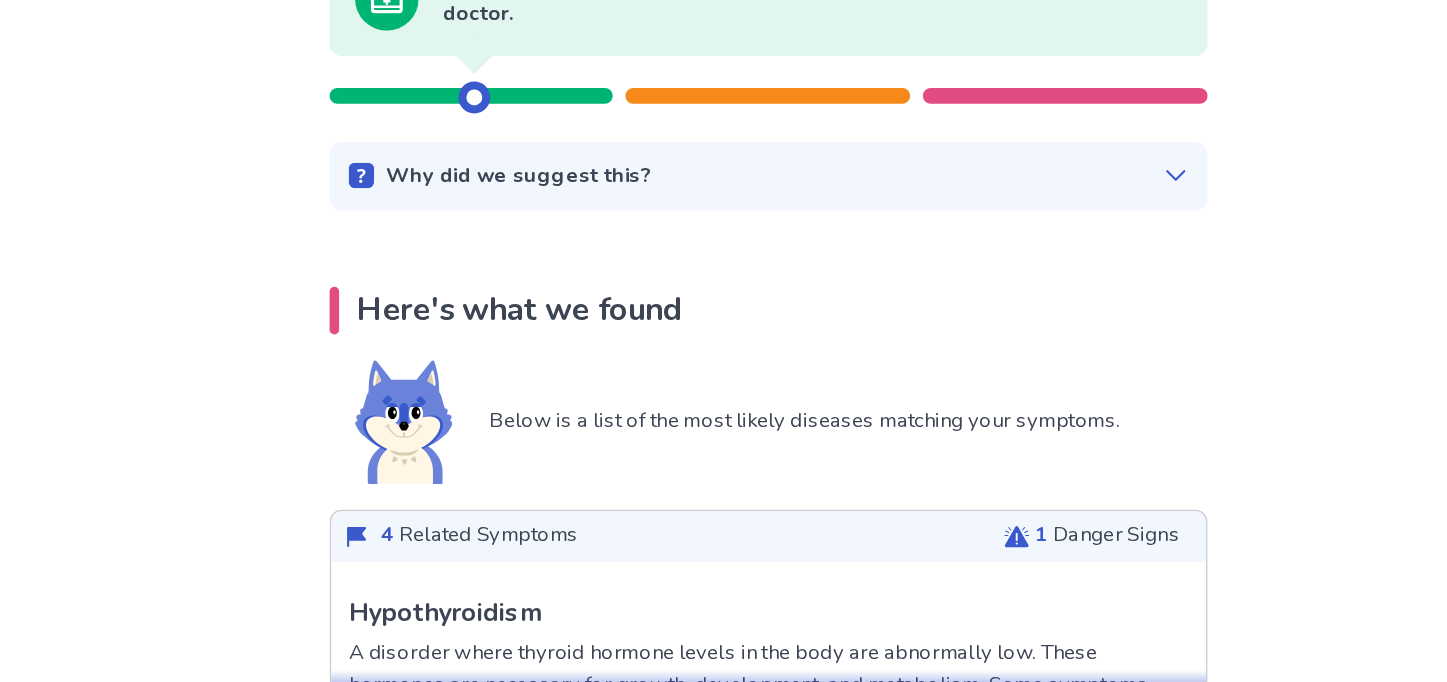 click on "Why did we suggest this?" at bounding box center (724, 364) 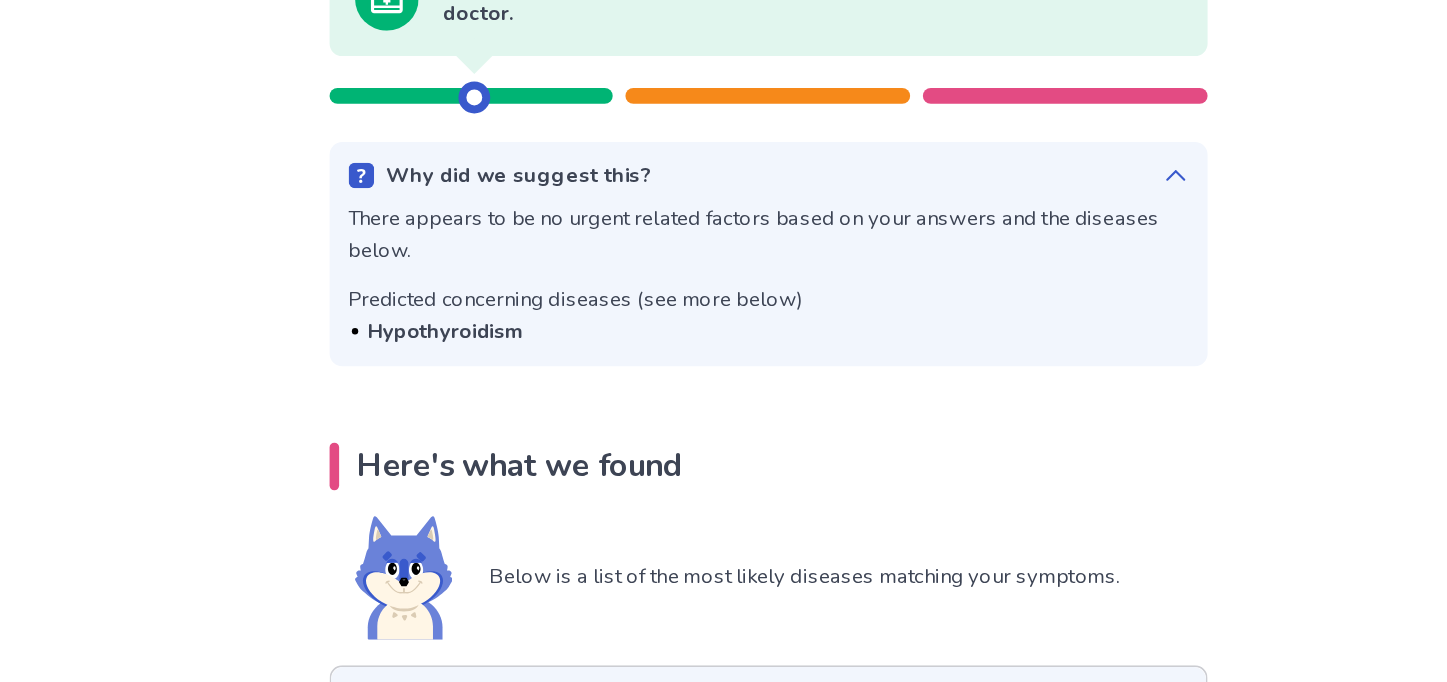 click on "Why did we suggest this?" at bounding box center (724, 364) 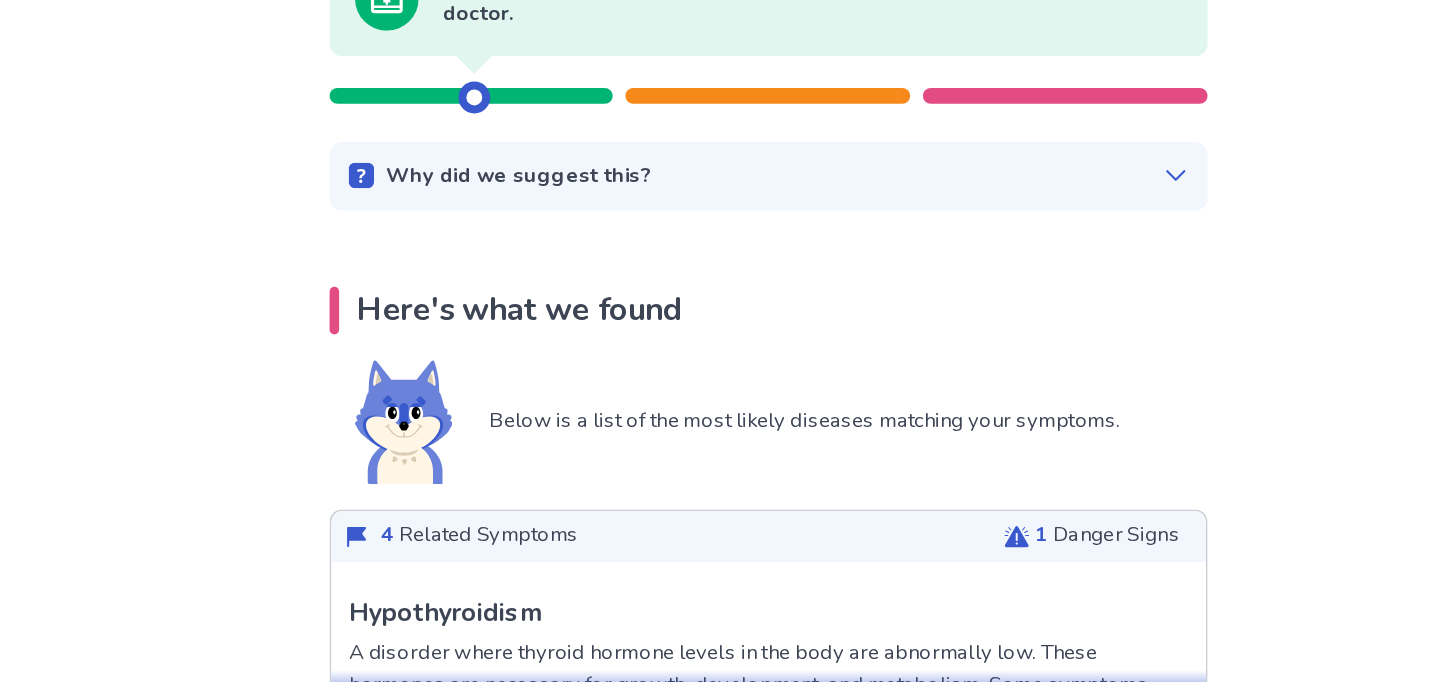 click 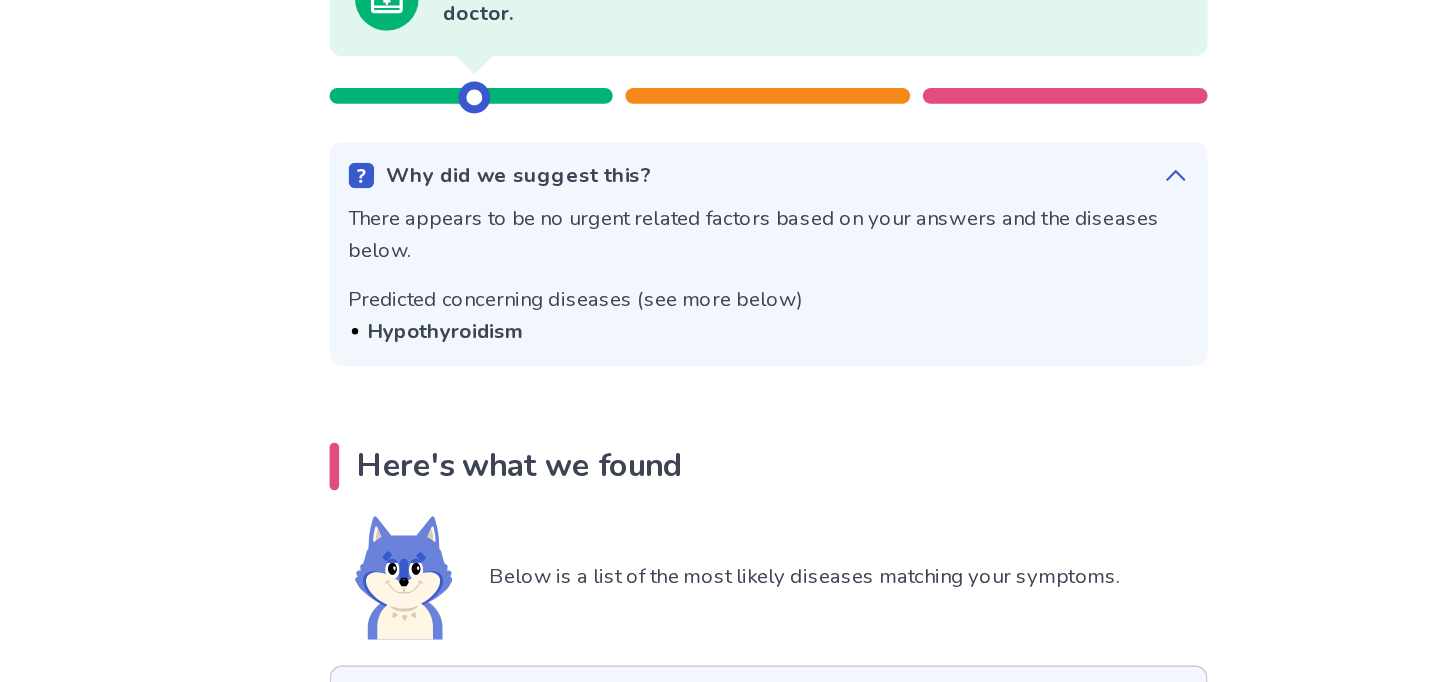 click 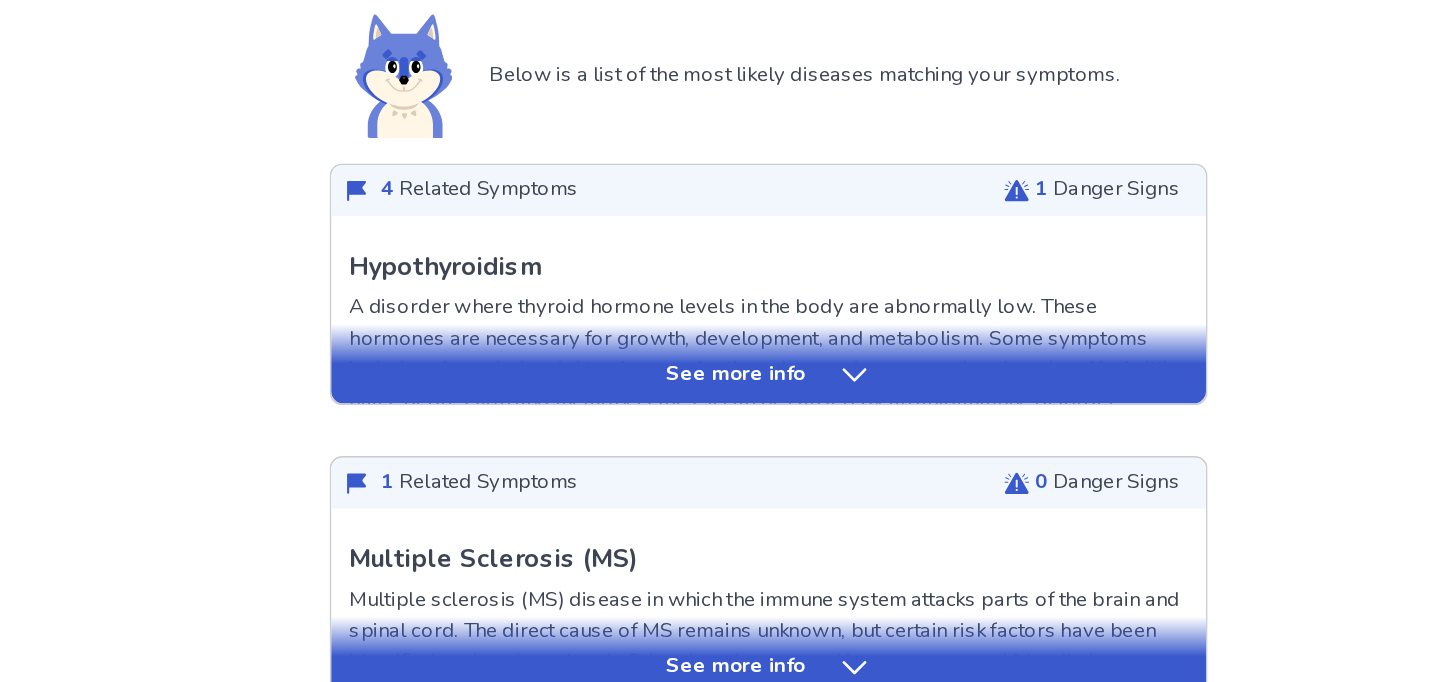 scroll, scrollTop: 290, scrollLeft: 0, axis: vertical 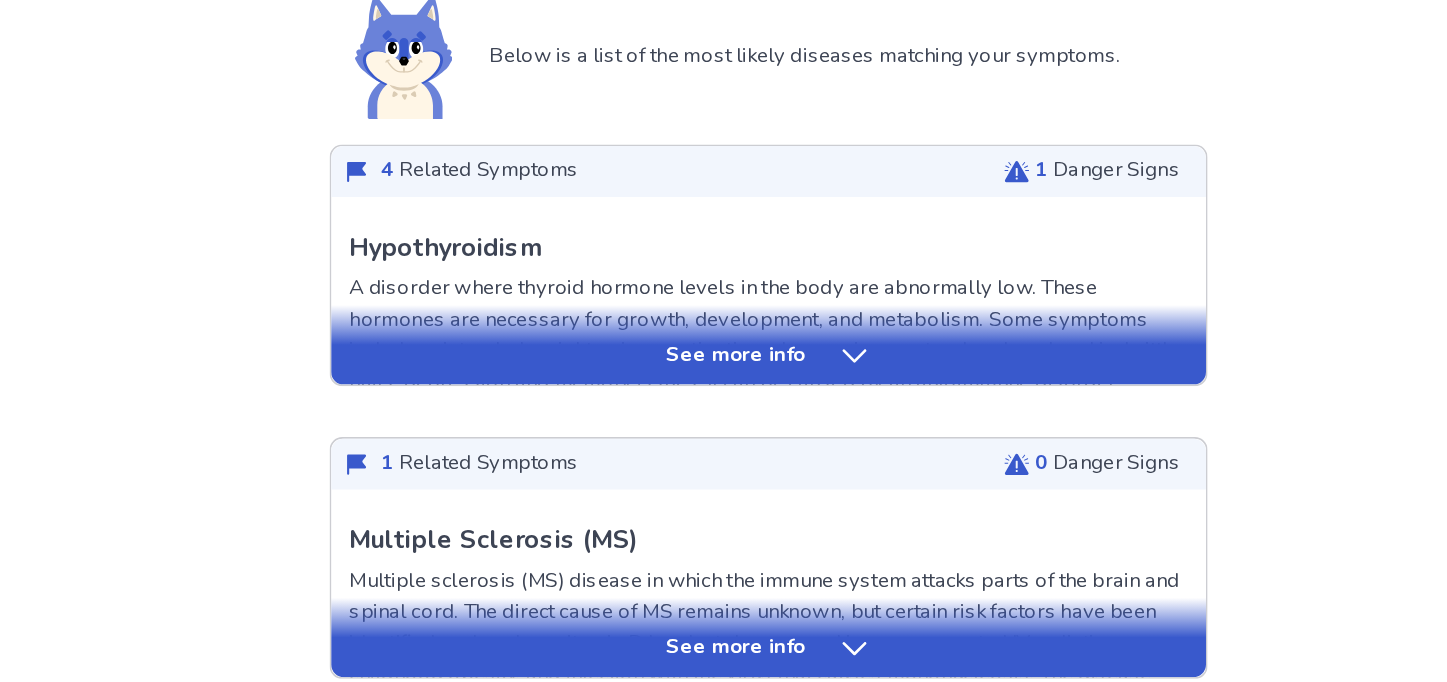 click on "See more info" at bounding box center (704, 477) 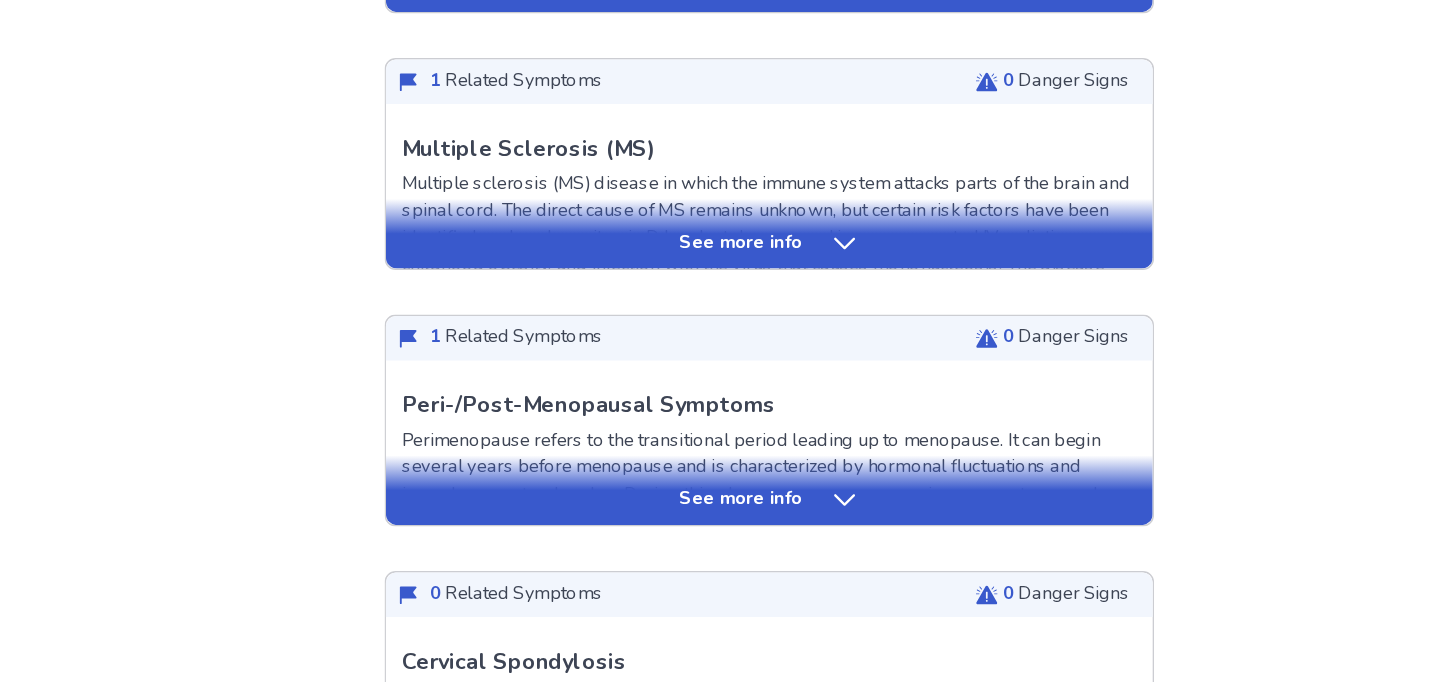 scroll, scrollTop: 2122, scrollLeft: 0, axis: vertical 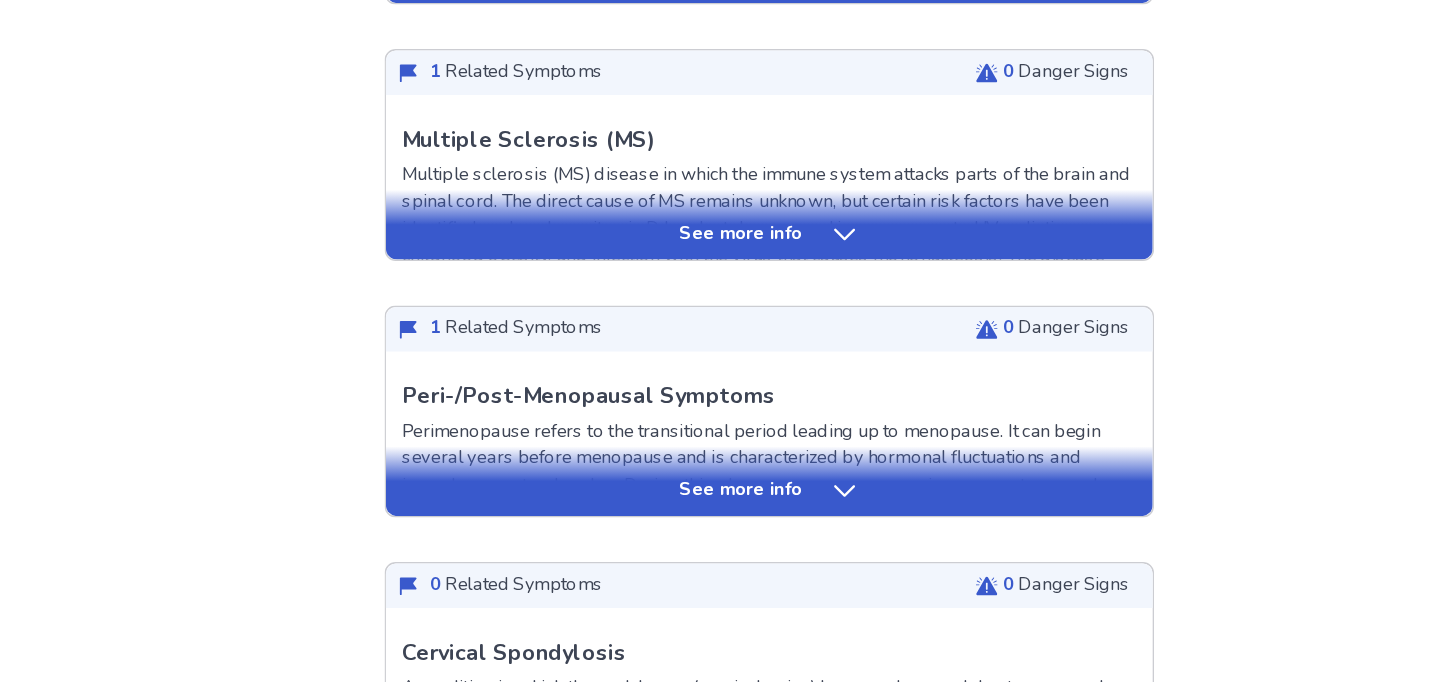 click on "See more info" at bounding box center [724, 354] 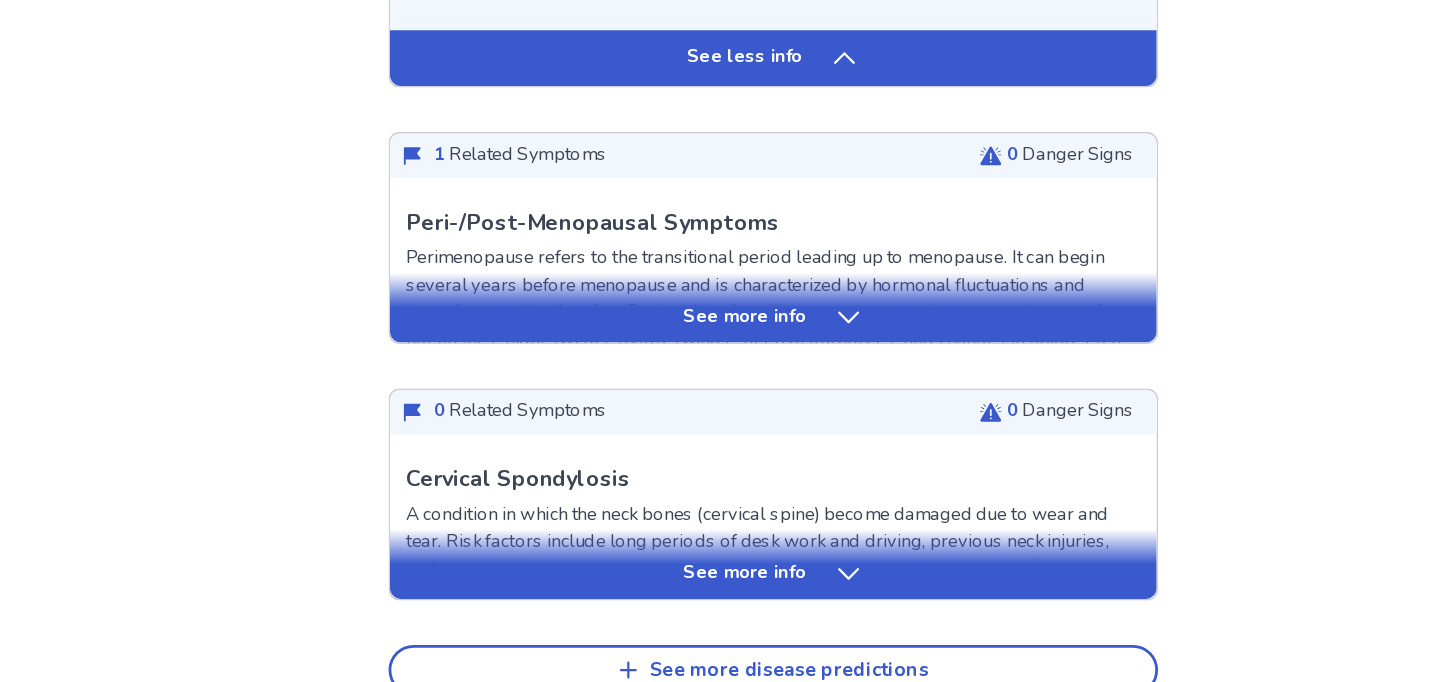 scroll, scrollTop: 3916, scrollLeft: 0, axis: vertical 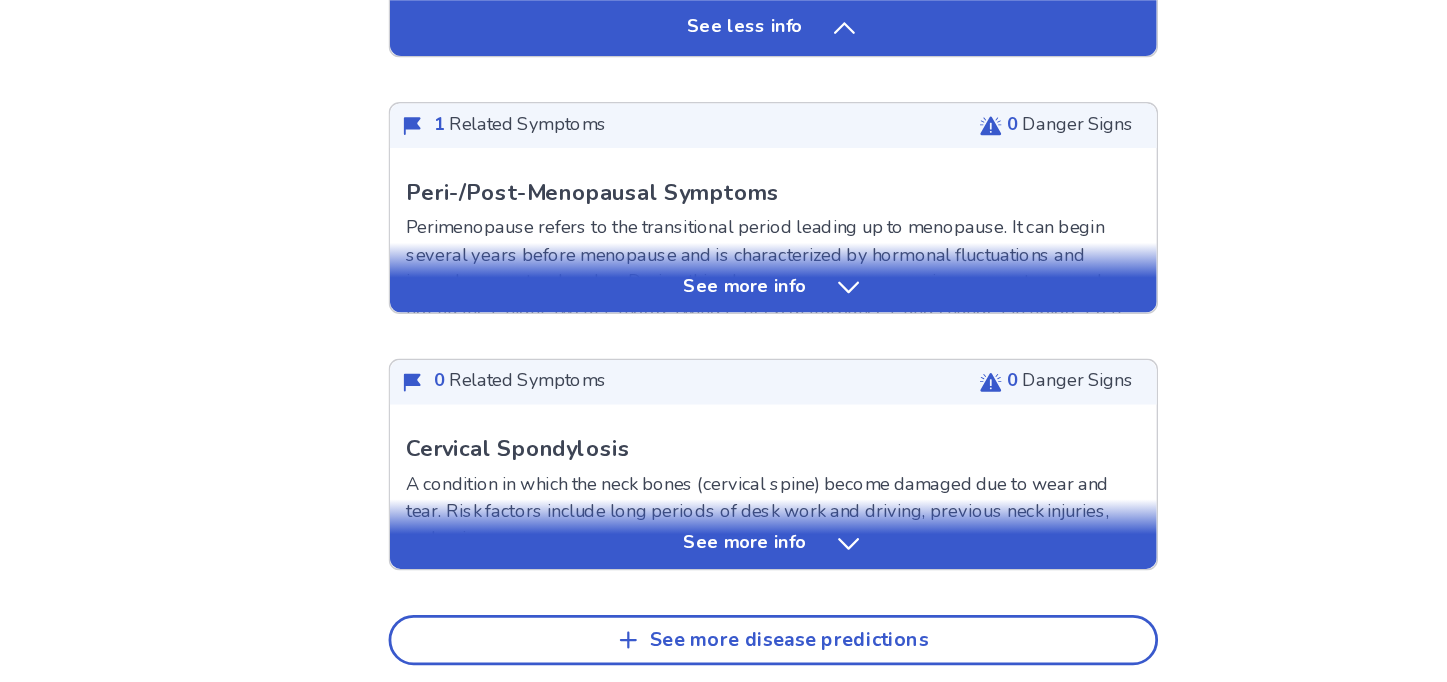 click on "See more info" at bounding box center [704, 399] 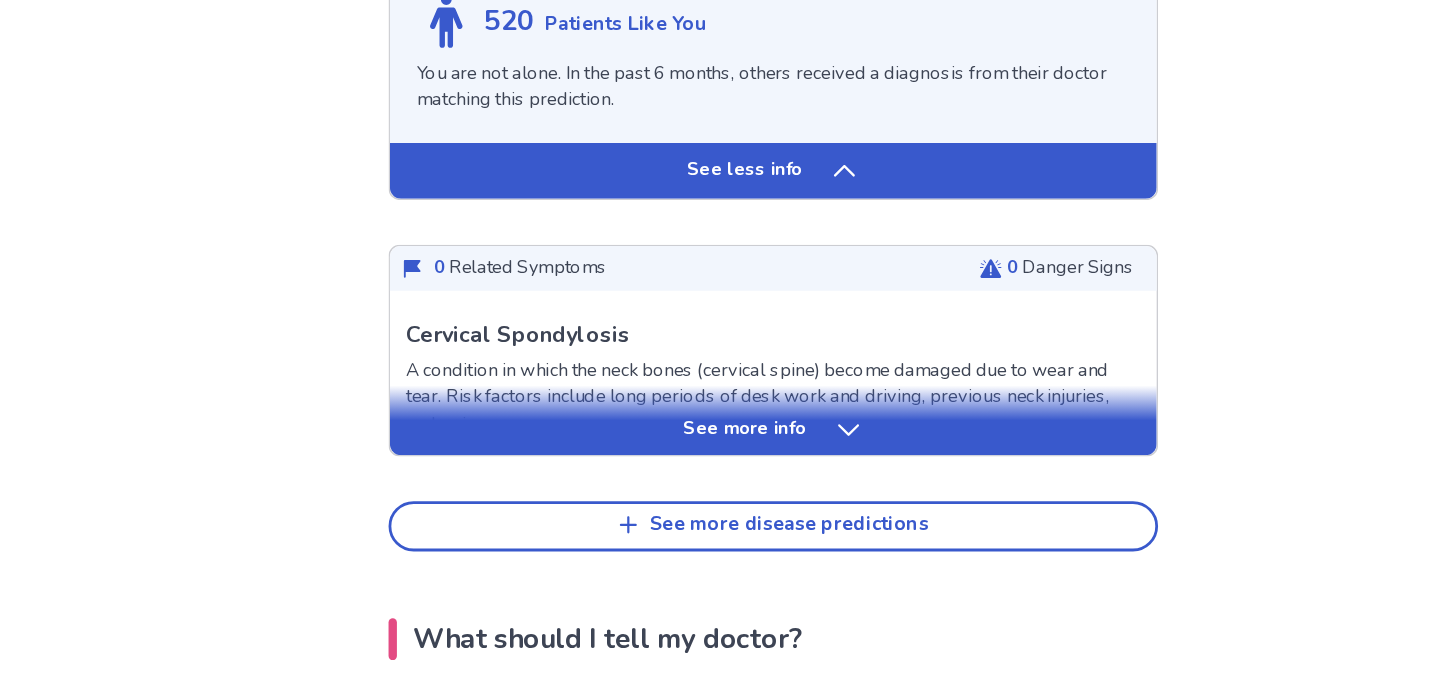 scroll, scrollTop: 5616, scrollLeft: 0, axis: vertical 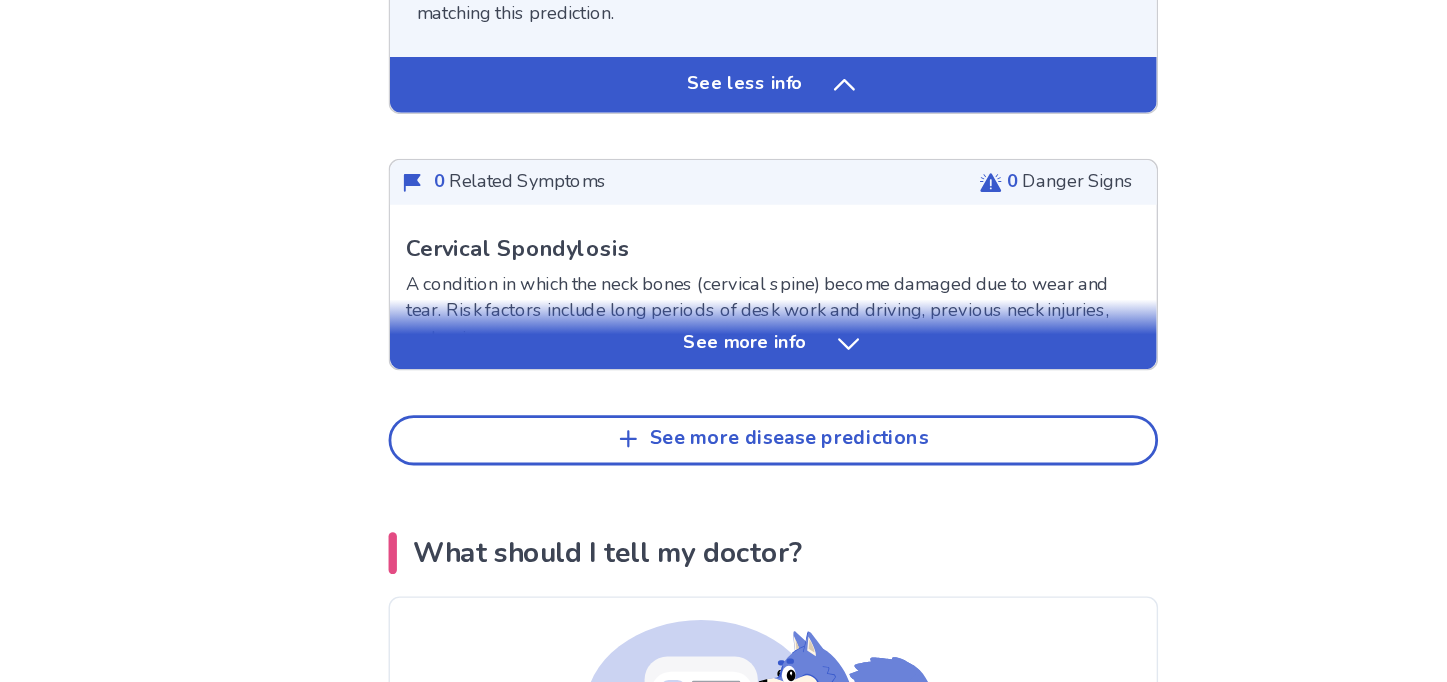 click on "See more info" at bounding box center [724, 432] 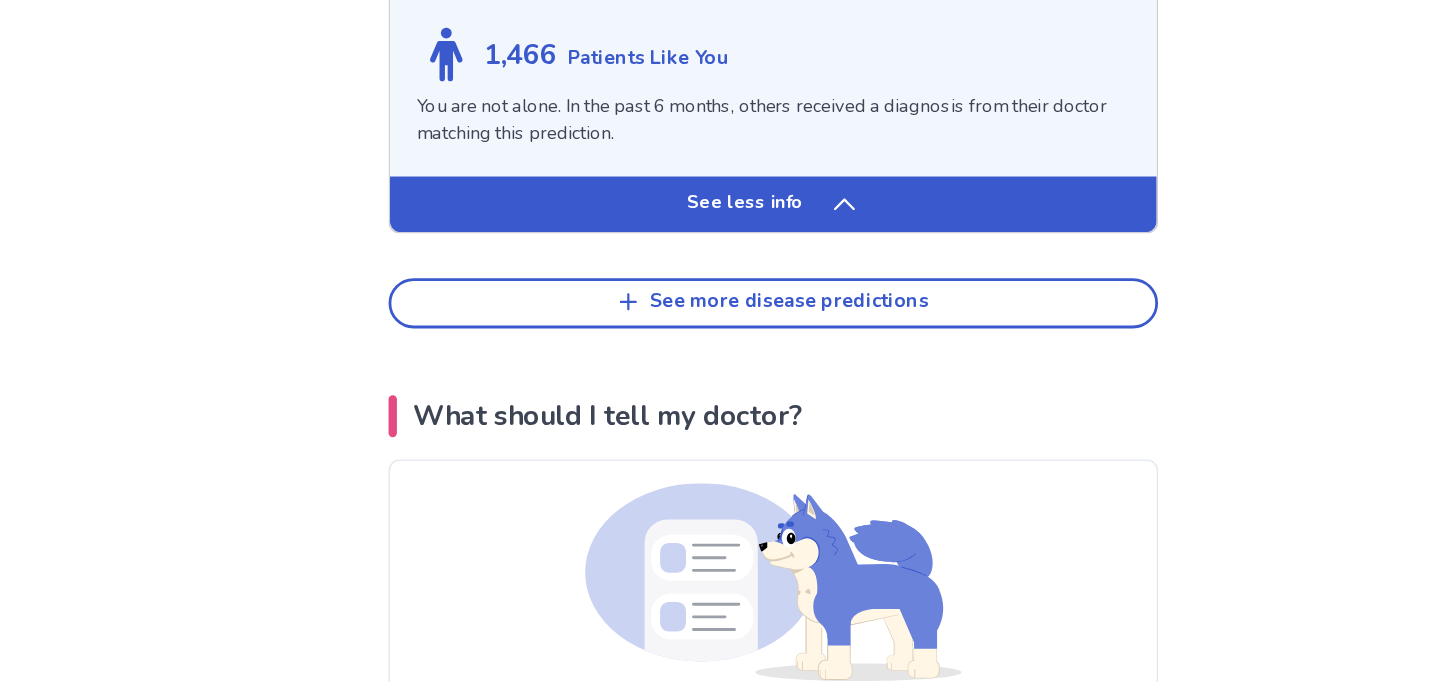 scroll, scrollTop: 7168, scrollLeft: 0, axis: vertical 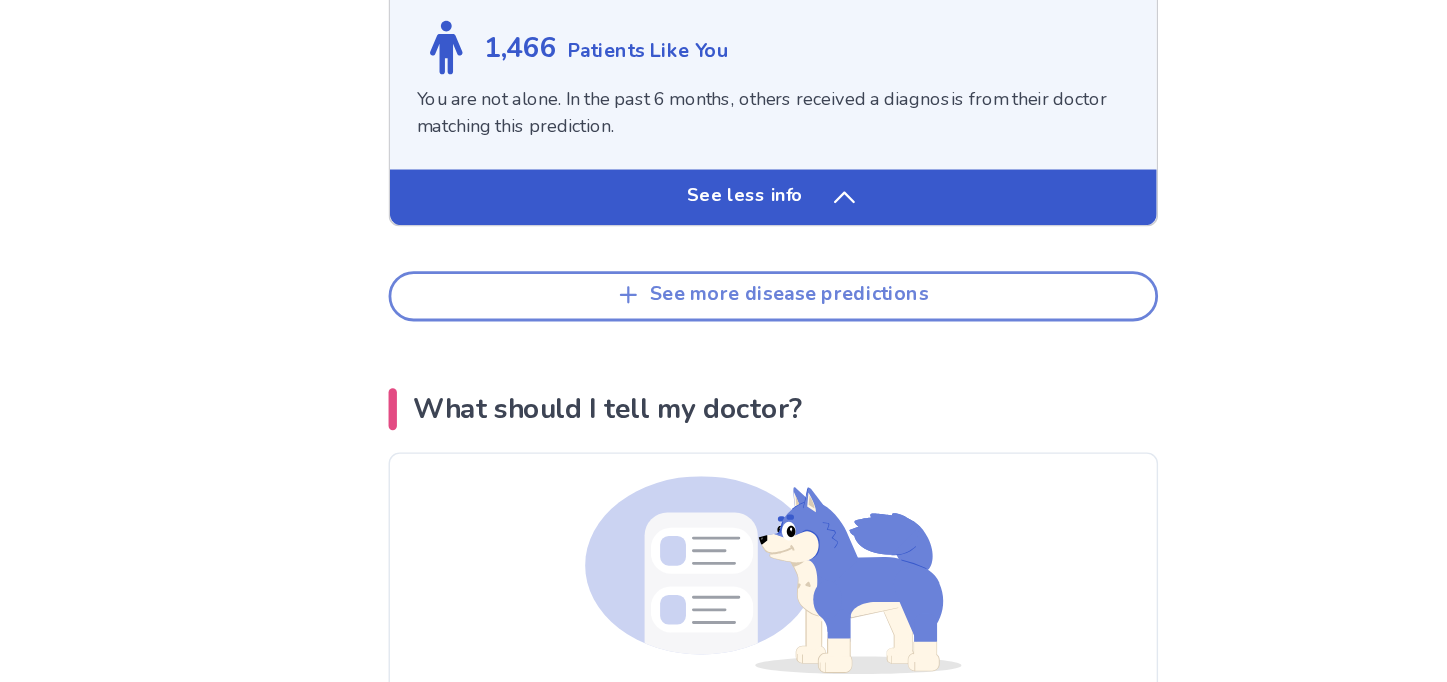 click on "See more disease predictions" at bounding box center (736, 404) 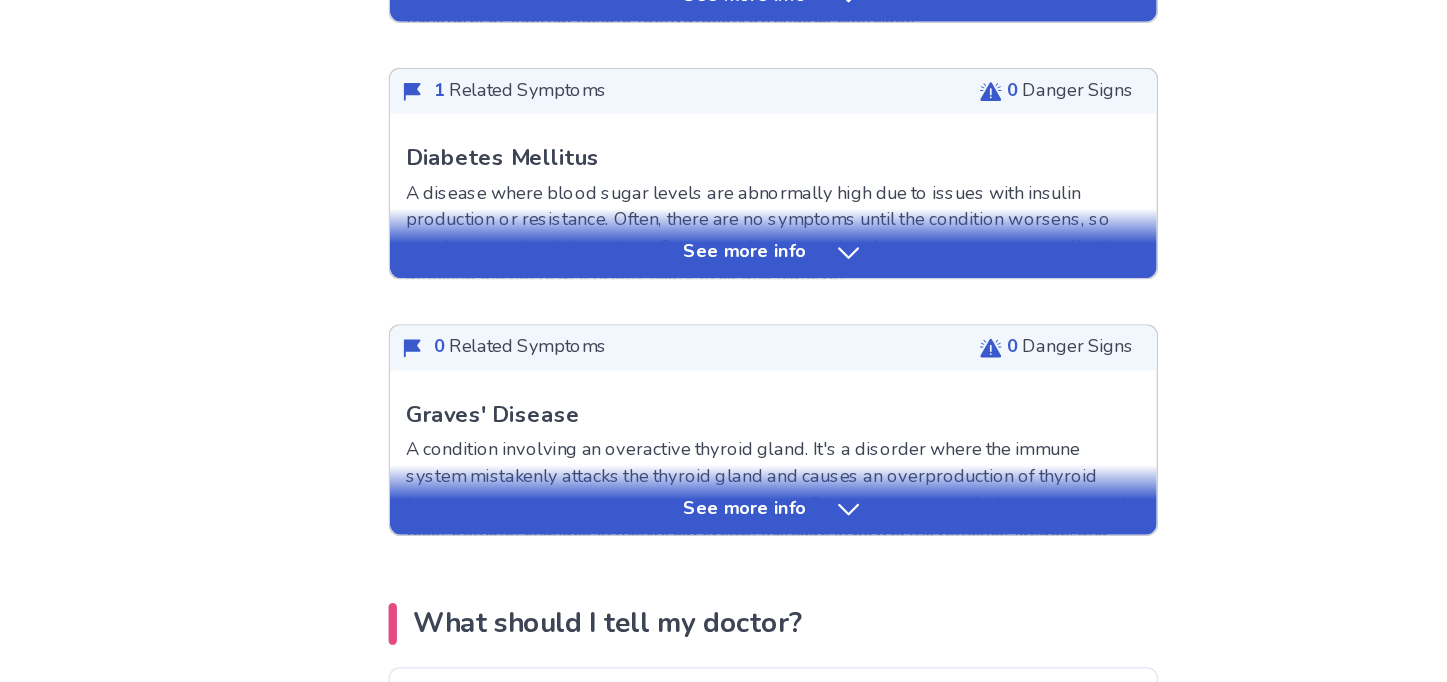 scroll, scrollTop: 7501, scrollLeft: 0, axis: vertical 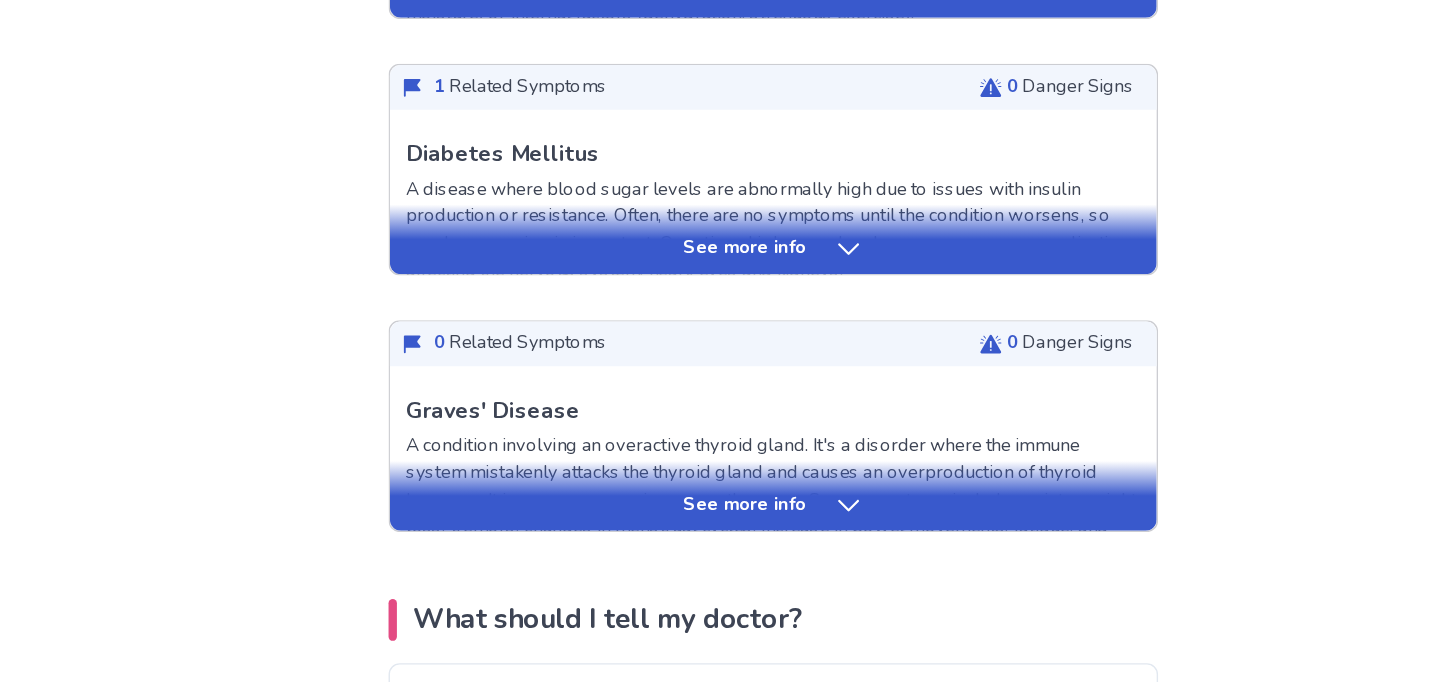 click on "See more info" at bounding box center (724, 371) 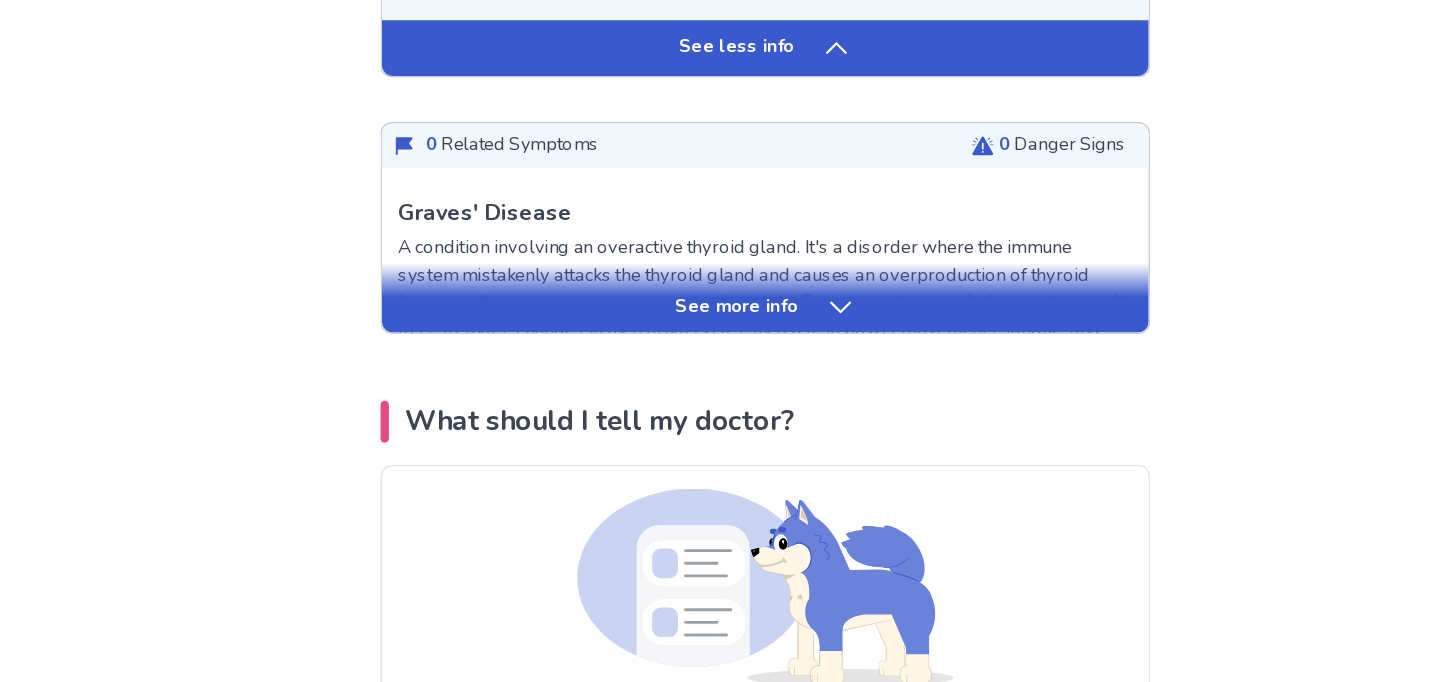 scroll, scrollTop: 9106, scrollLeft: 0, axis: vertical 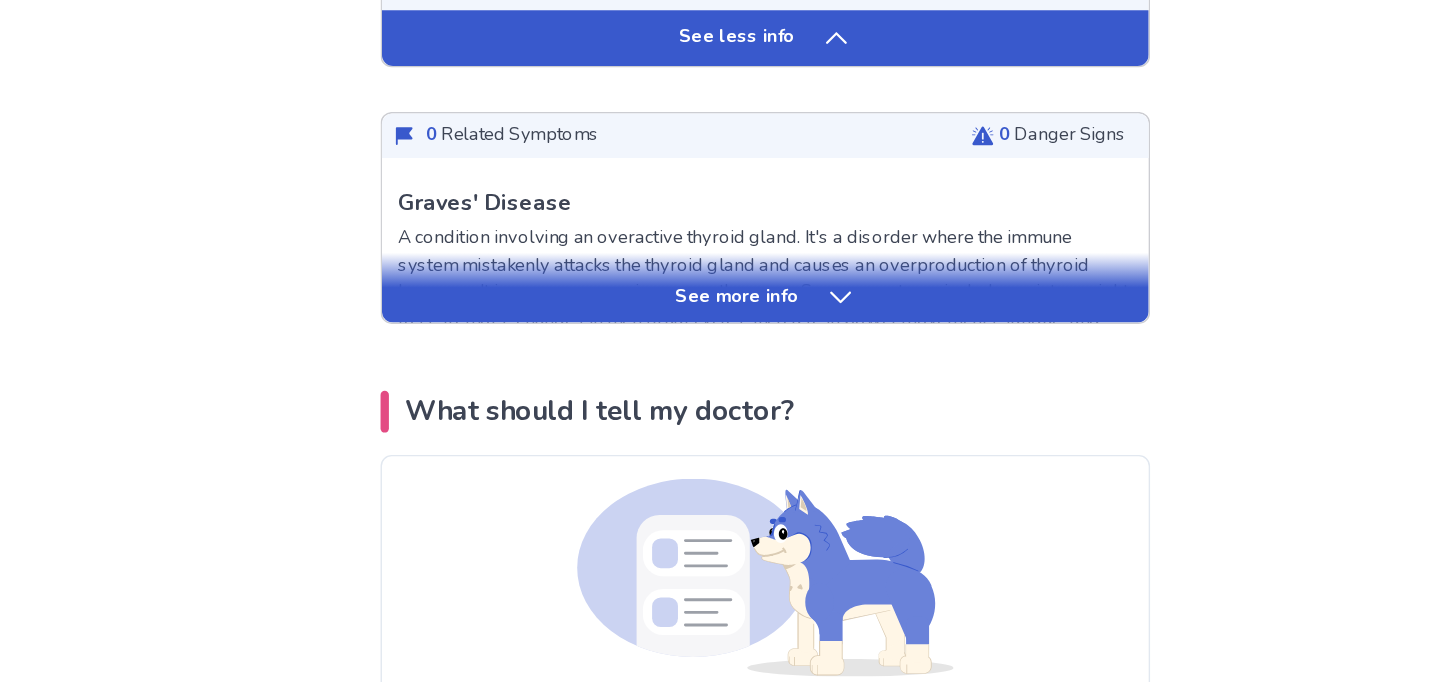 click on "See more info" at bounding box center (724, 406) 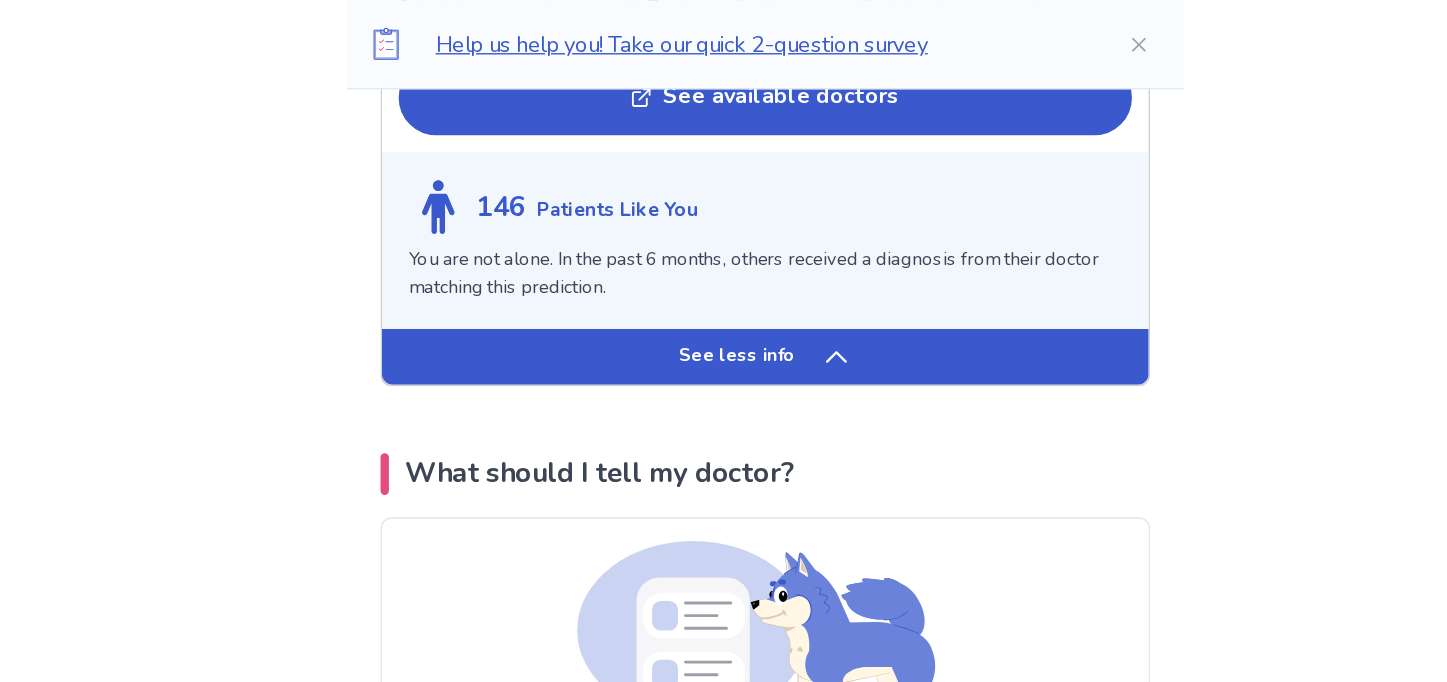 scroll, scrollTop: 10365, scrollLeft: 0, axis: vertical 